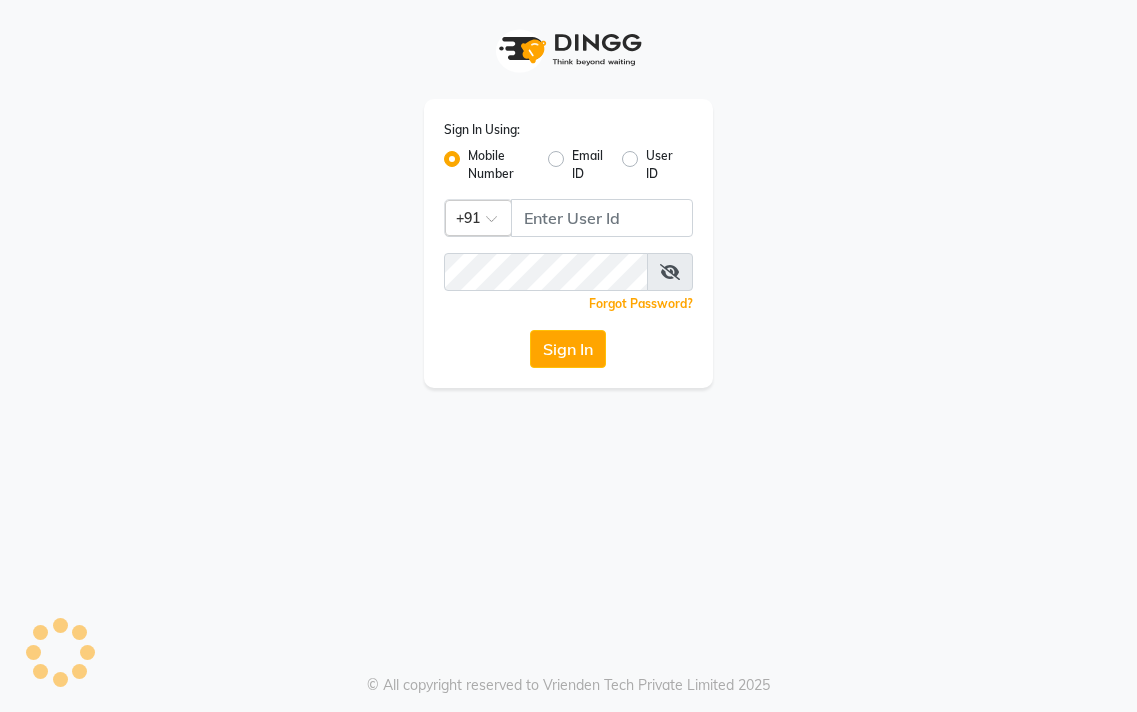 scroll, scrollTop: 0, scrollLeft: 0, axis: both 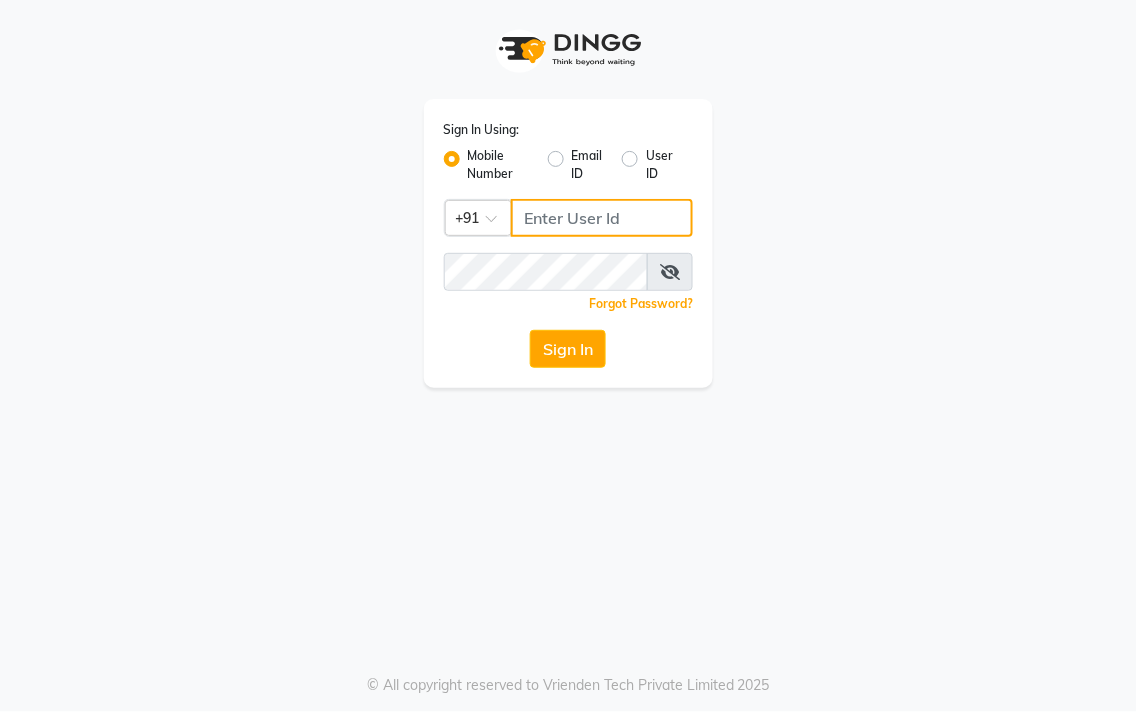 click 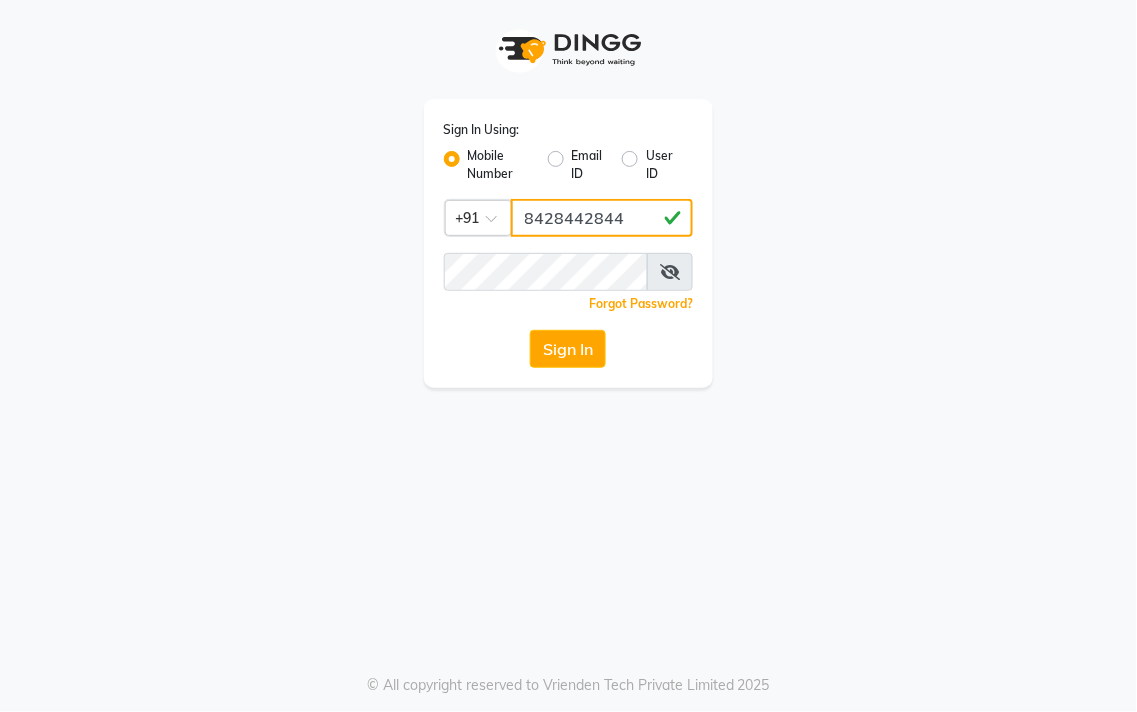 type on "8428442844" 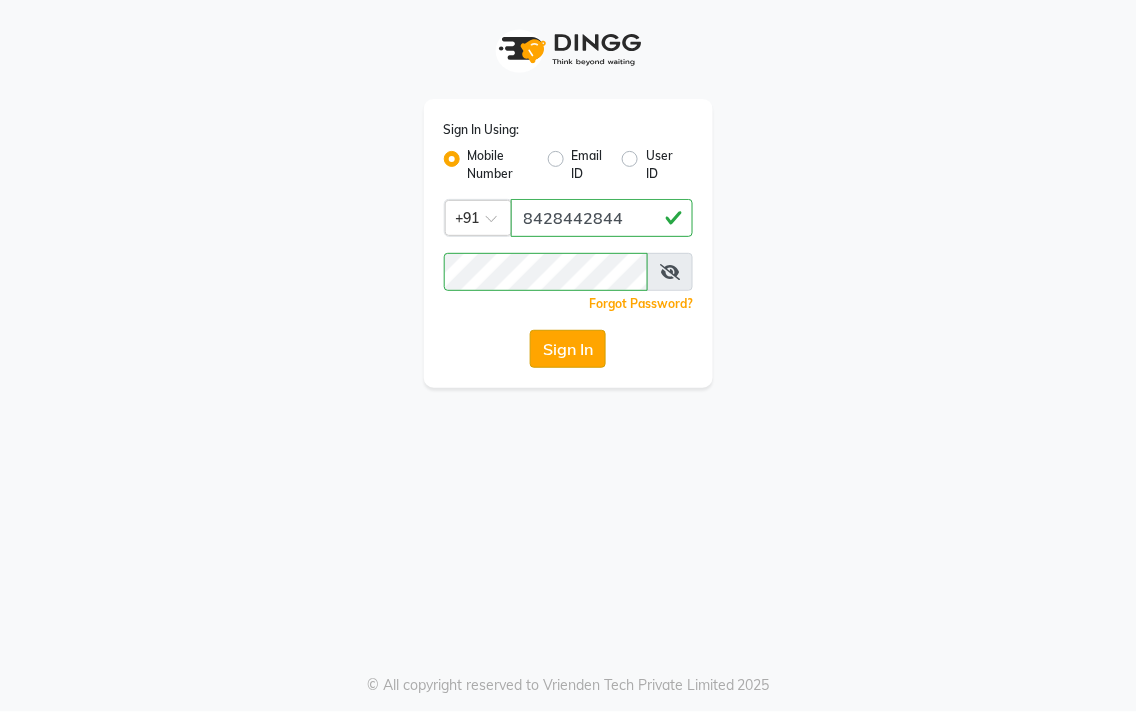 click on "Sign In" 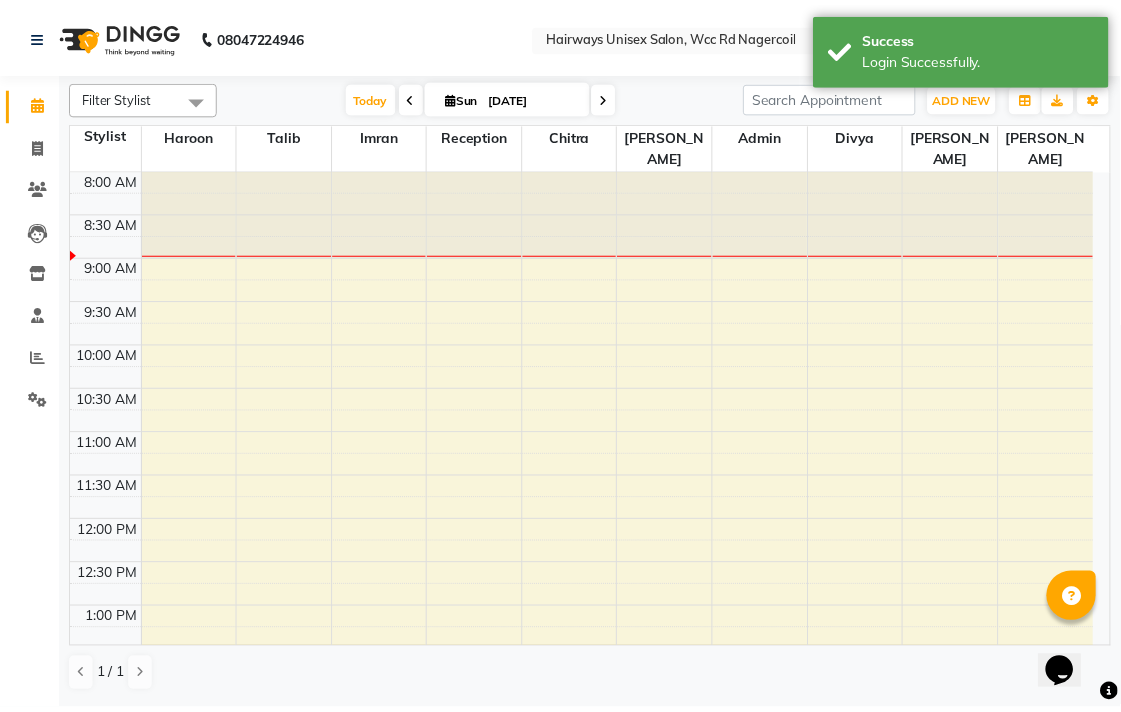 scroll, scrollTop: 0, scrollLeft: 0, axis: both 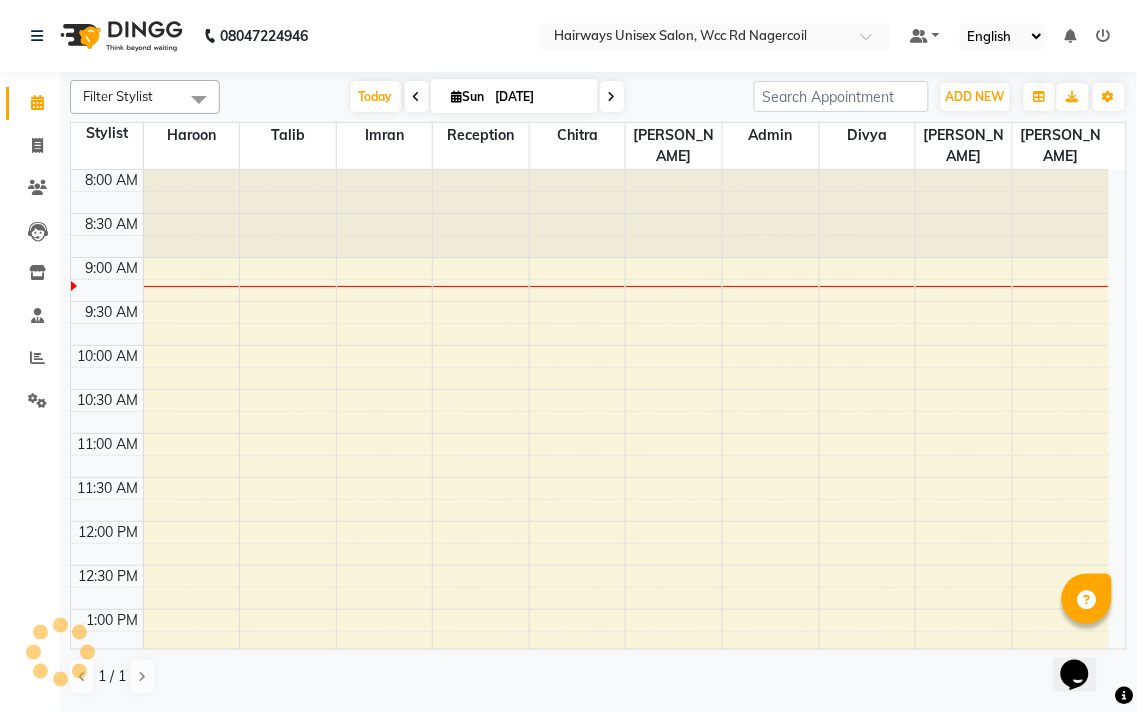 click on "8:00 AM 8:30 AM 9:00 AM 9:30 AM 10:00 AM 10:30 AM 11:00 AM 11:30 AM 12:00 PM 12:30 PM 1:00 PM 1:30 PM 2:00 PM 2:30 PM 3:00 PM 3:30 PM 4:00 PM 4:30 PM 5:00 PM 5:30 PM 6:00 PM 6:30 PM 7:00 PM 7:30 PM 8:00 PM 8:30 PM" at bounding box center [590, 741] 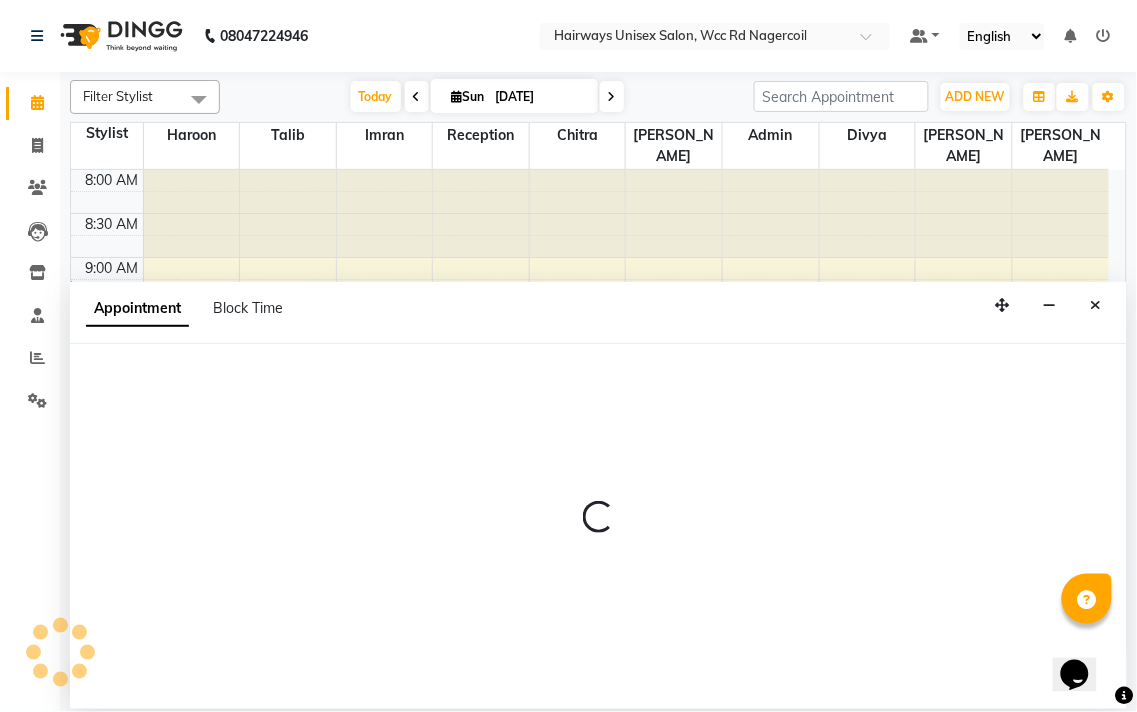 select on "49920" 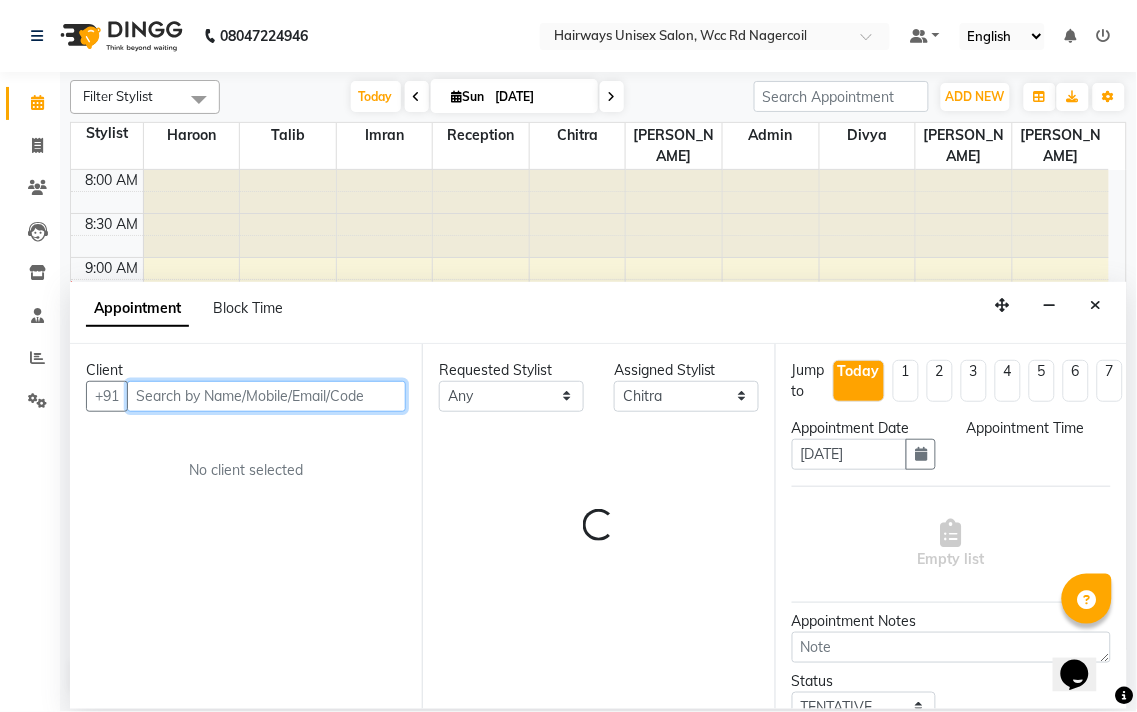 select on "615" 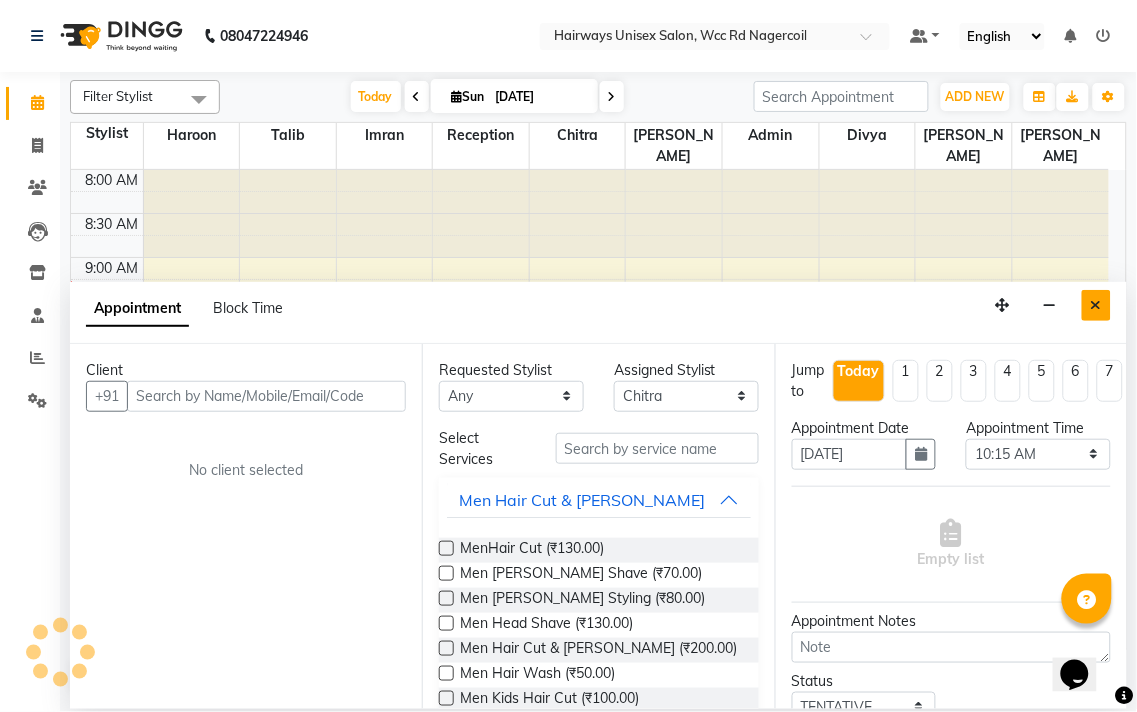 click at bounding box center [1096, 305] 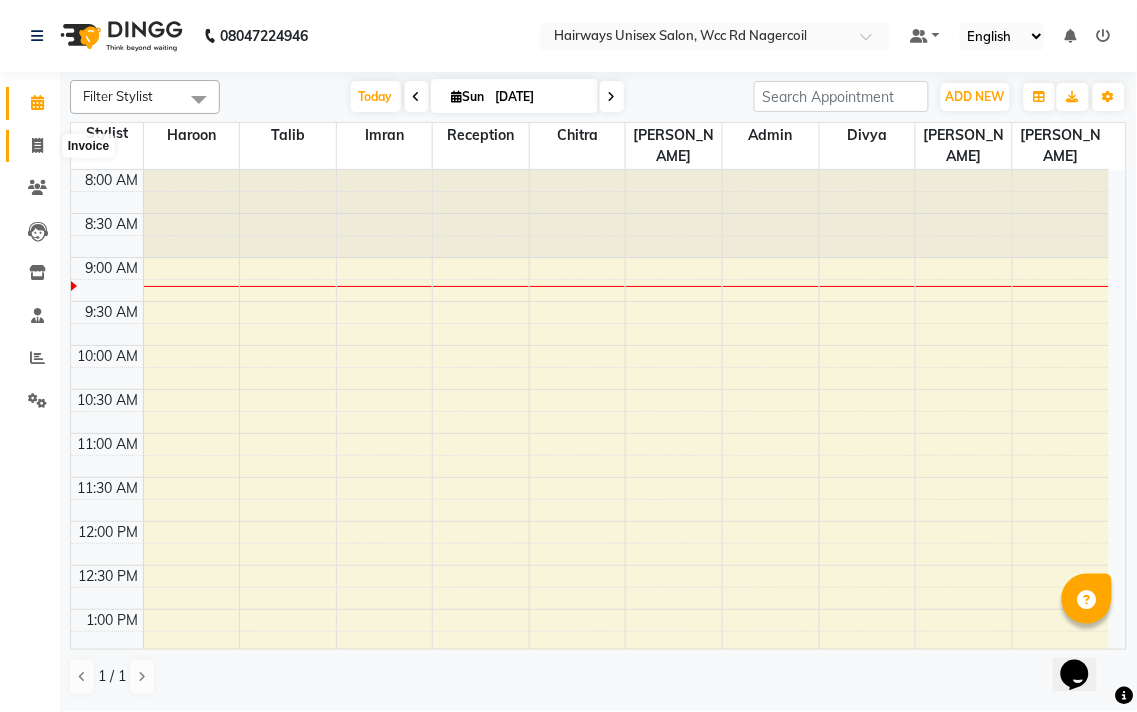 click 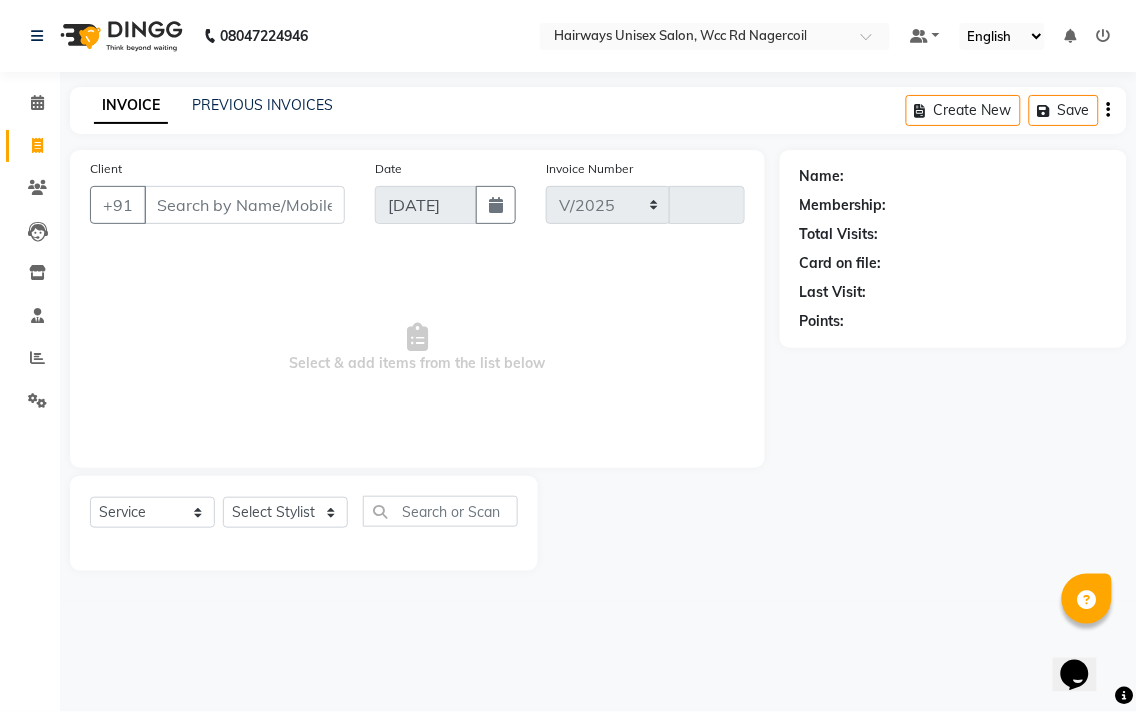 select on "6523" 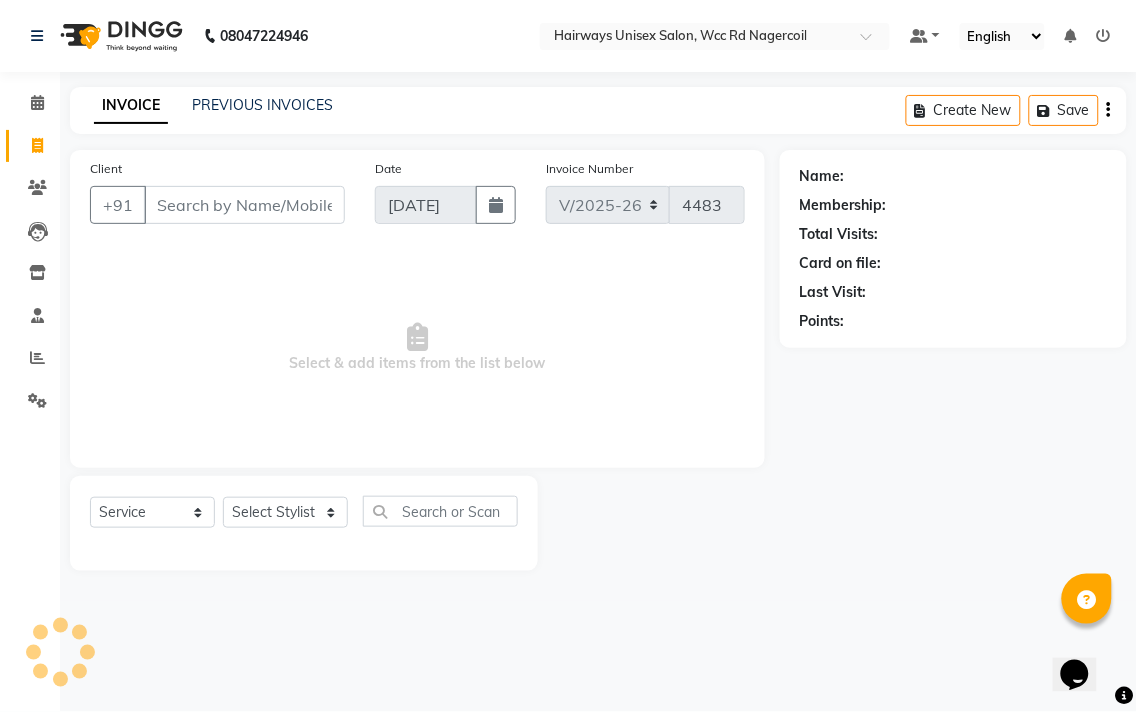 click on "Client" at bounding box center (244, 205) 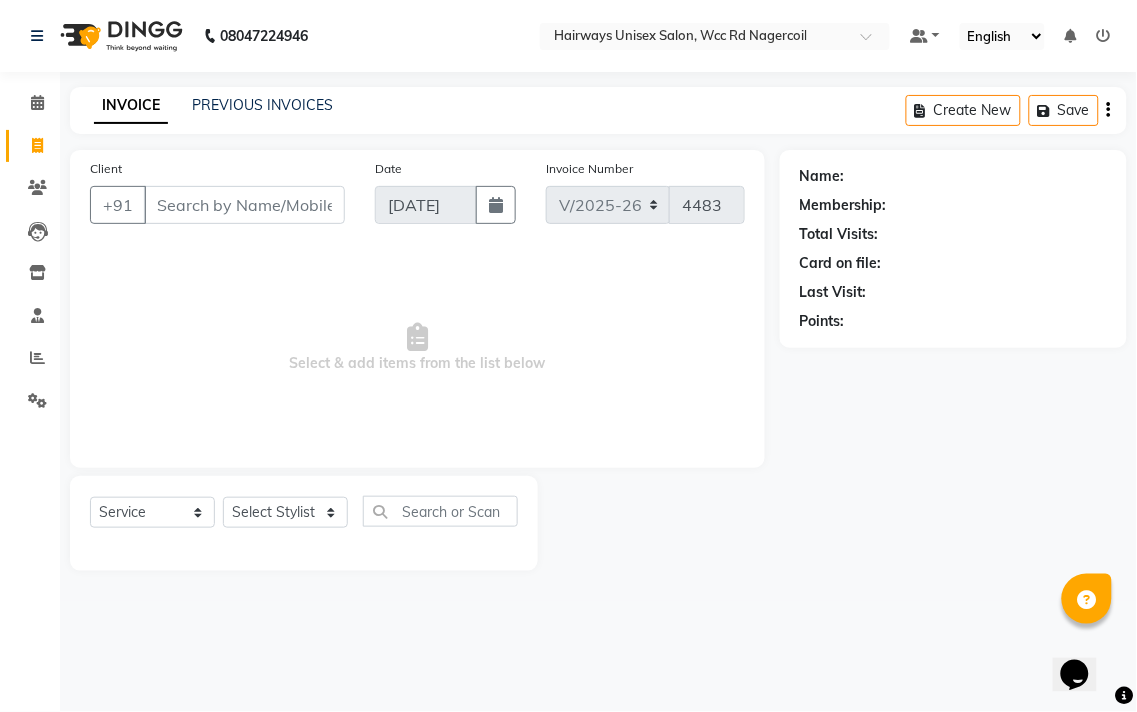 type on "9" 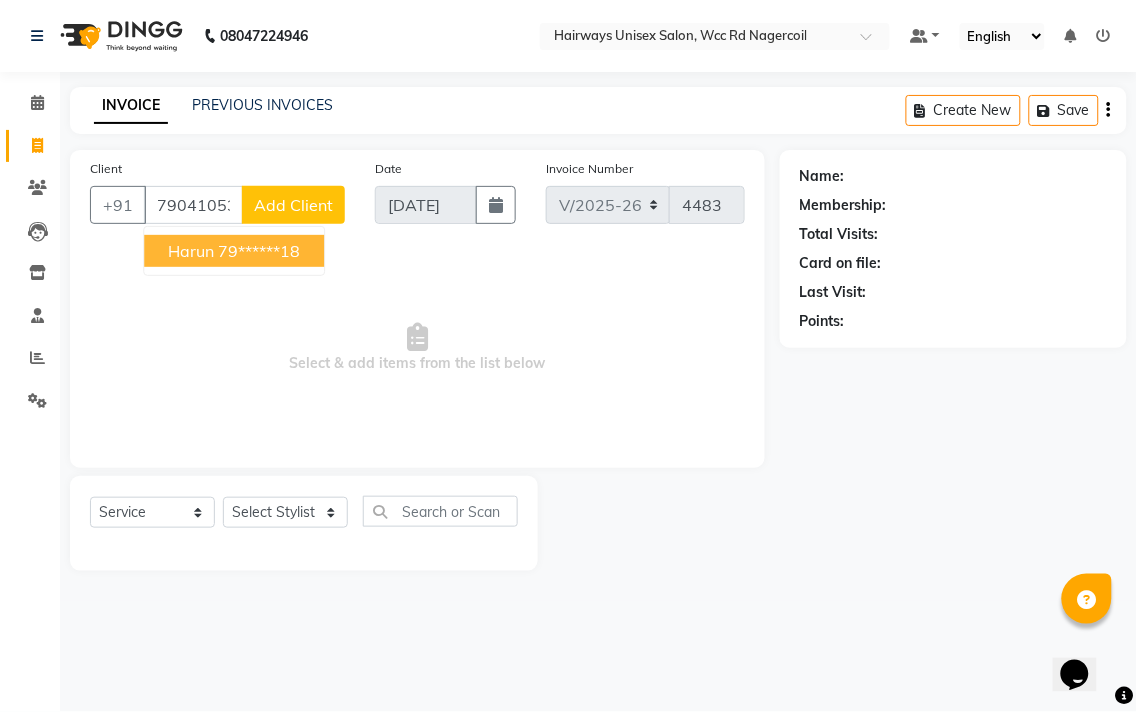 click on "79******18" at bounding box center [259, 251] 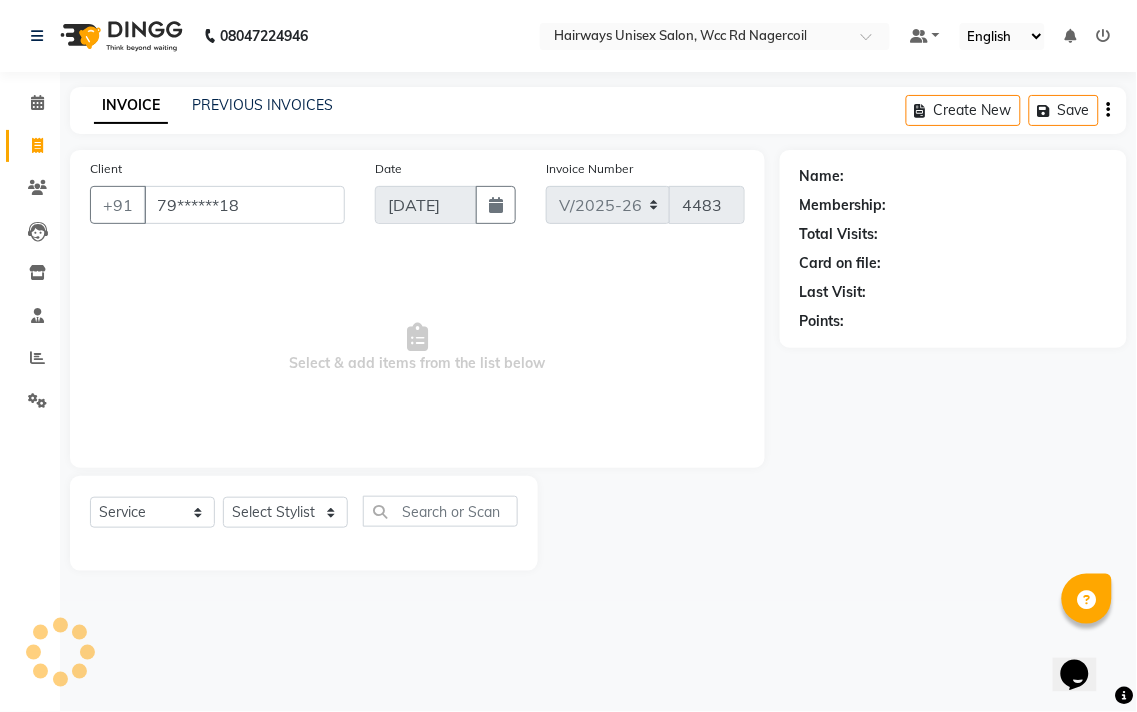 type on "79******18" 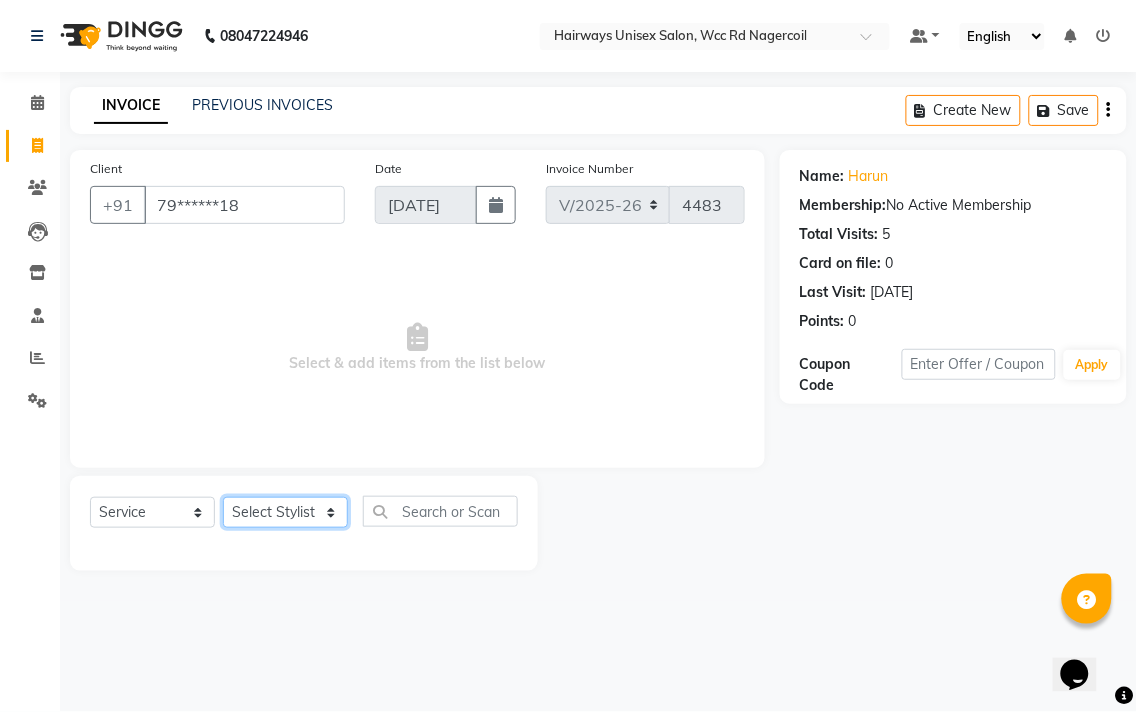 click on "Select Stylist Admin Chitra divya [PERSON_NAME] [PERSON_NAME] Reception [PERSON_NAME] [PERSON_NAME] Talib" 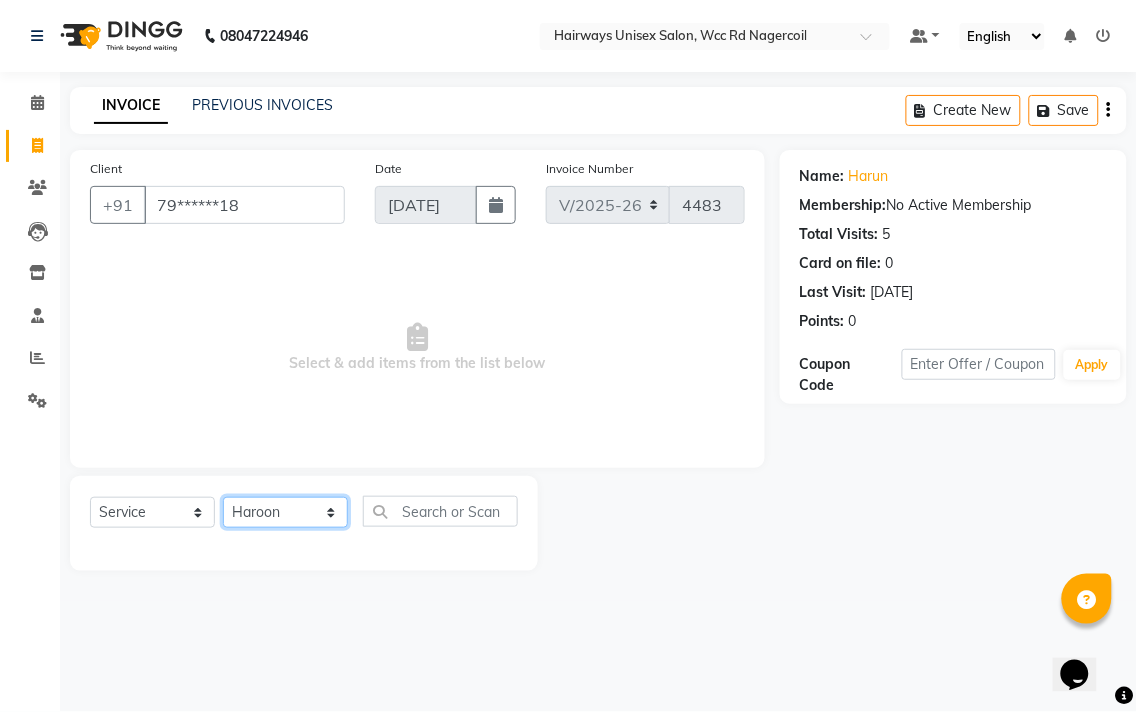 click on "Select Stylist Admin Chitra divya [PERSON_NAME] [PERSON_NAME] Reception [PERSON_NAME] [PERSON_NAME] Talib" 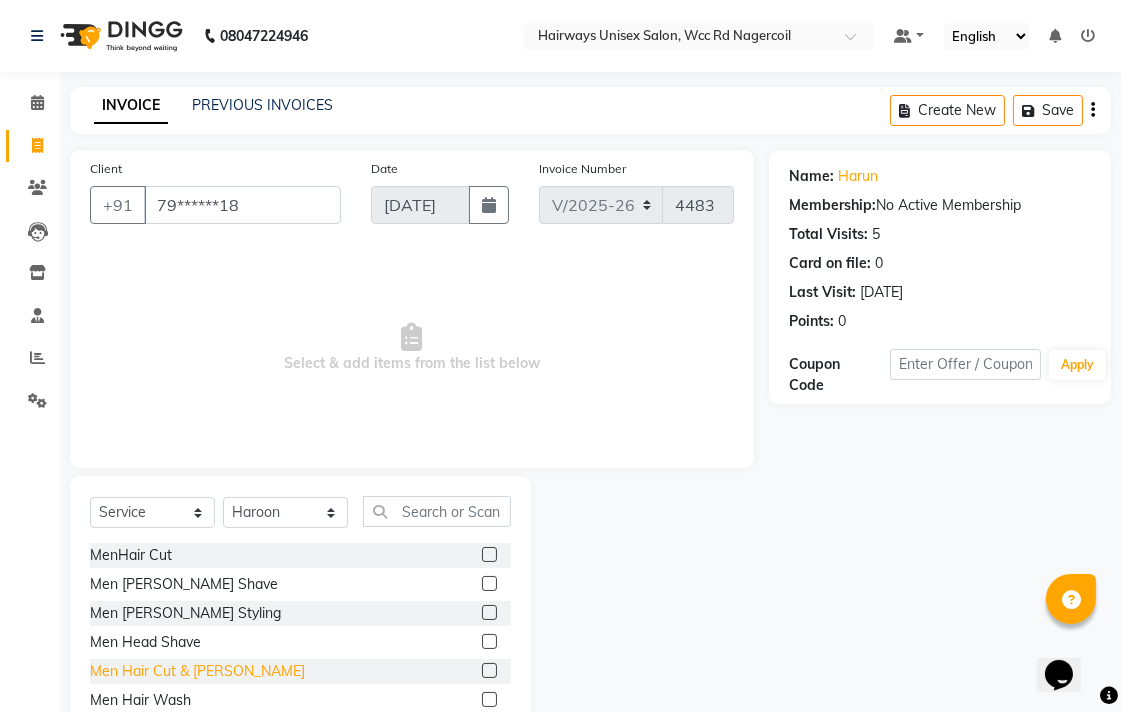 click on "Men Hair Cut & [PERSON_NAME]" 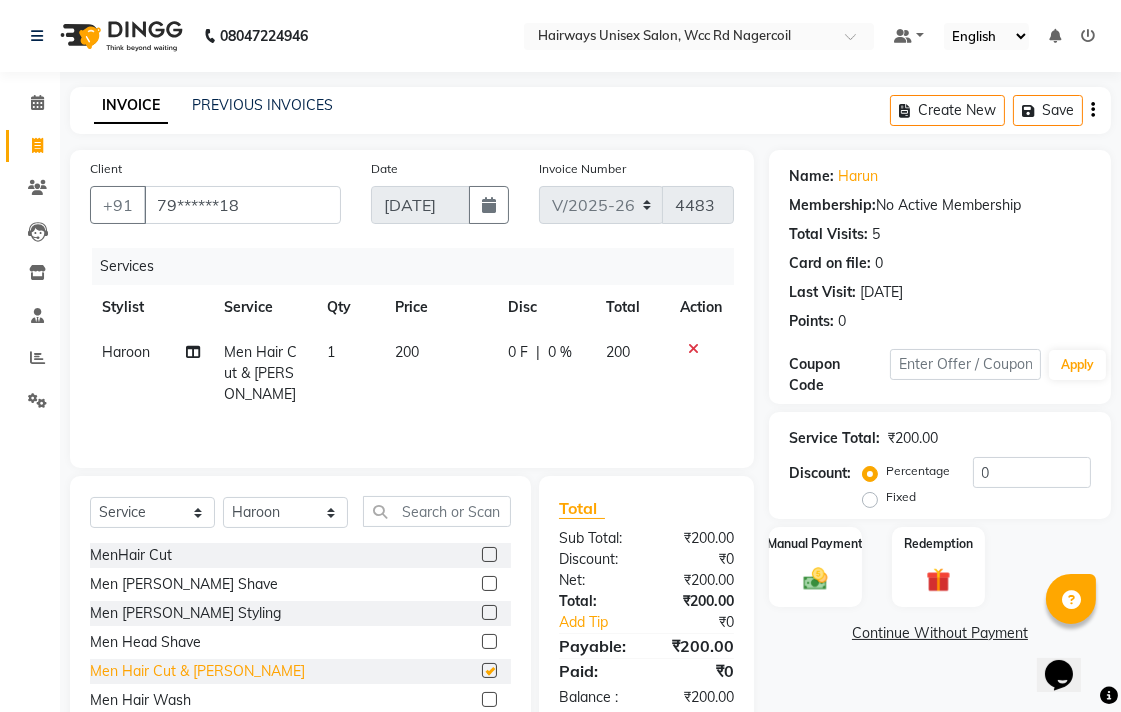 checkbox on "false" 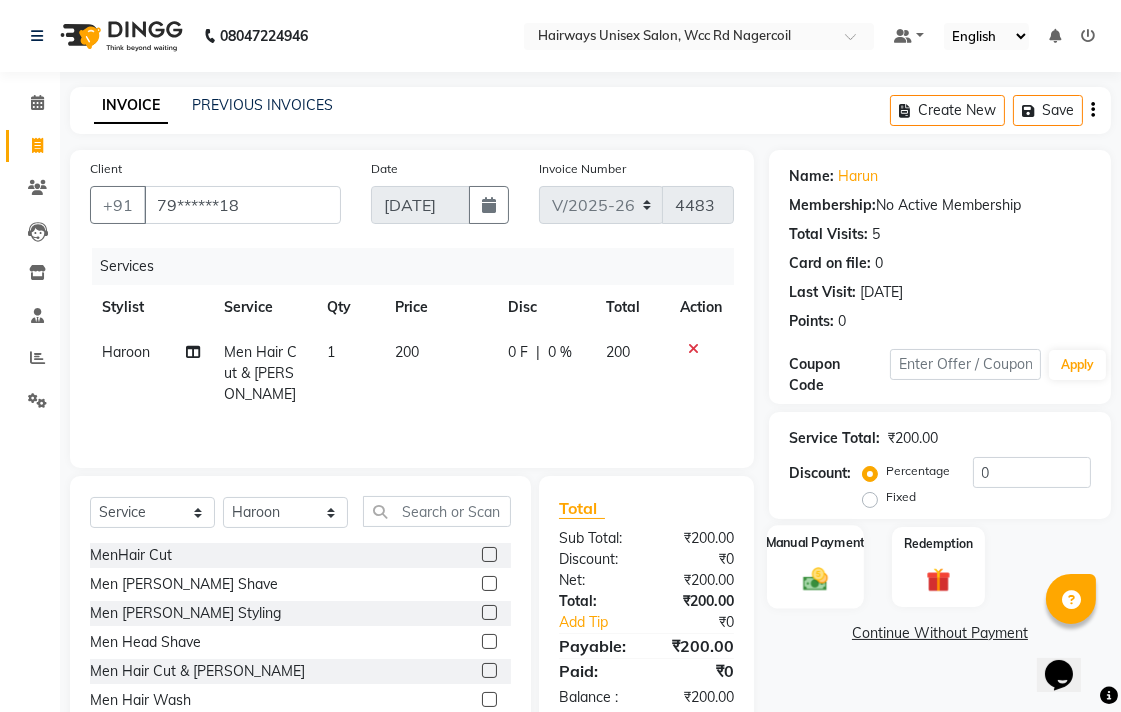 click 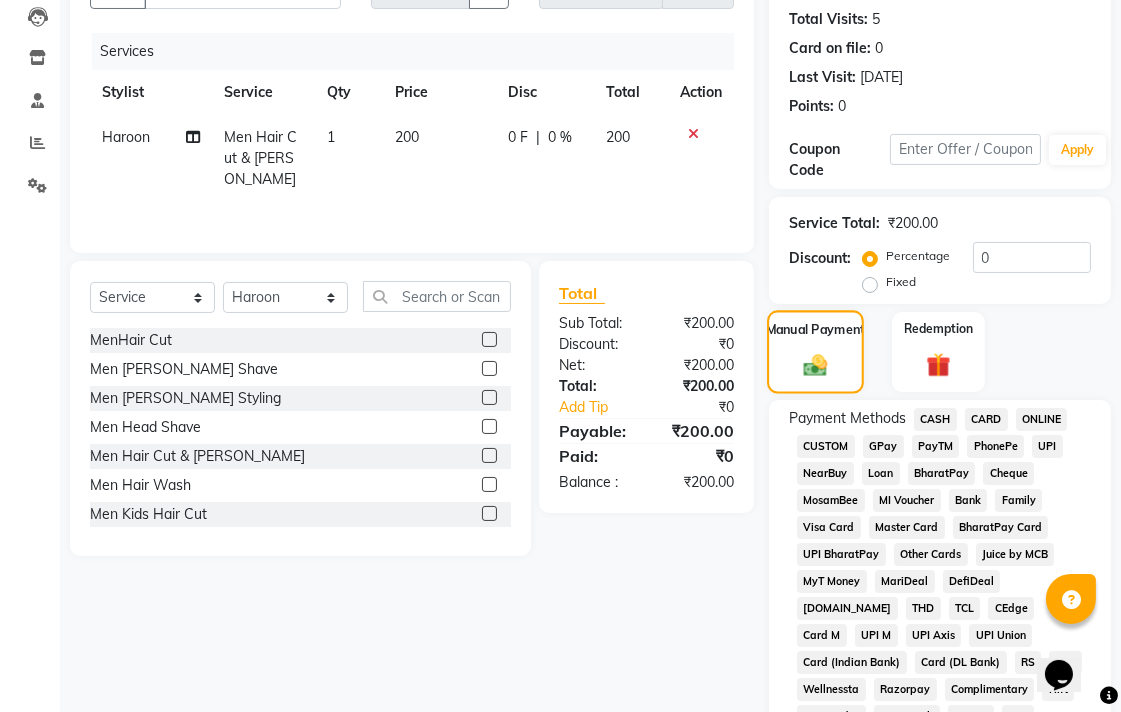 scroll, scrollTop: 222, scrollLeft: 0, axis: vertical 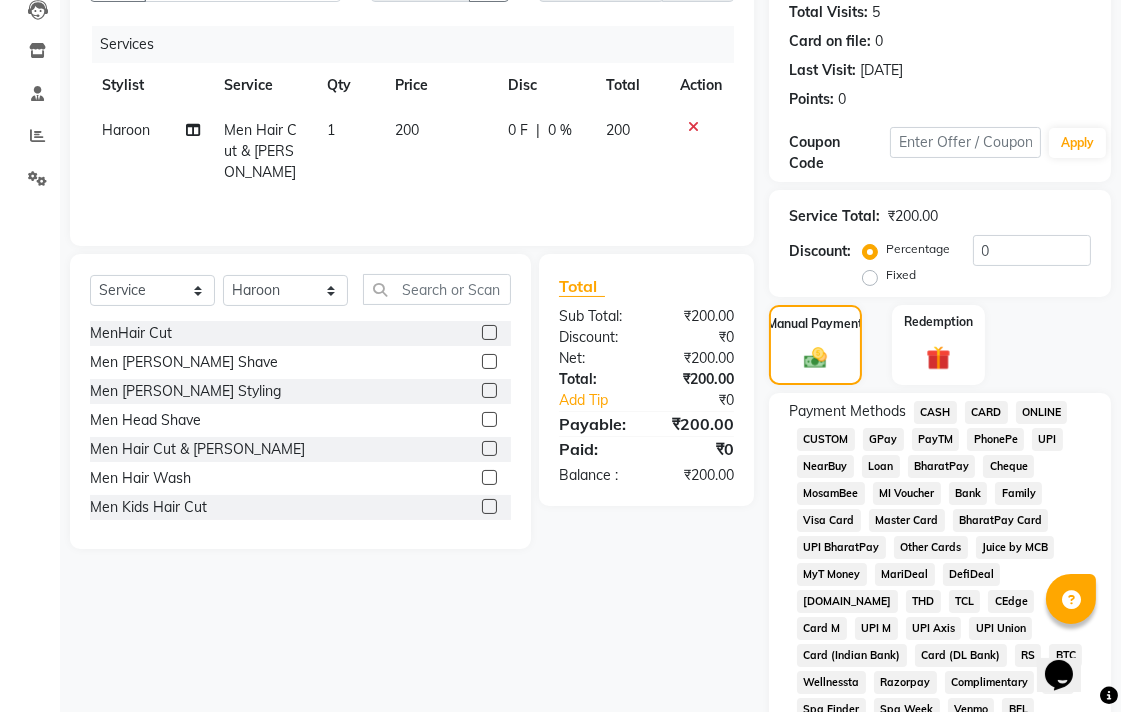 click on "UPI" 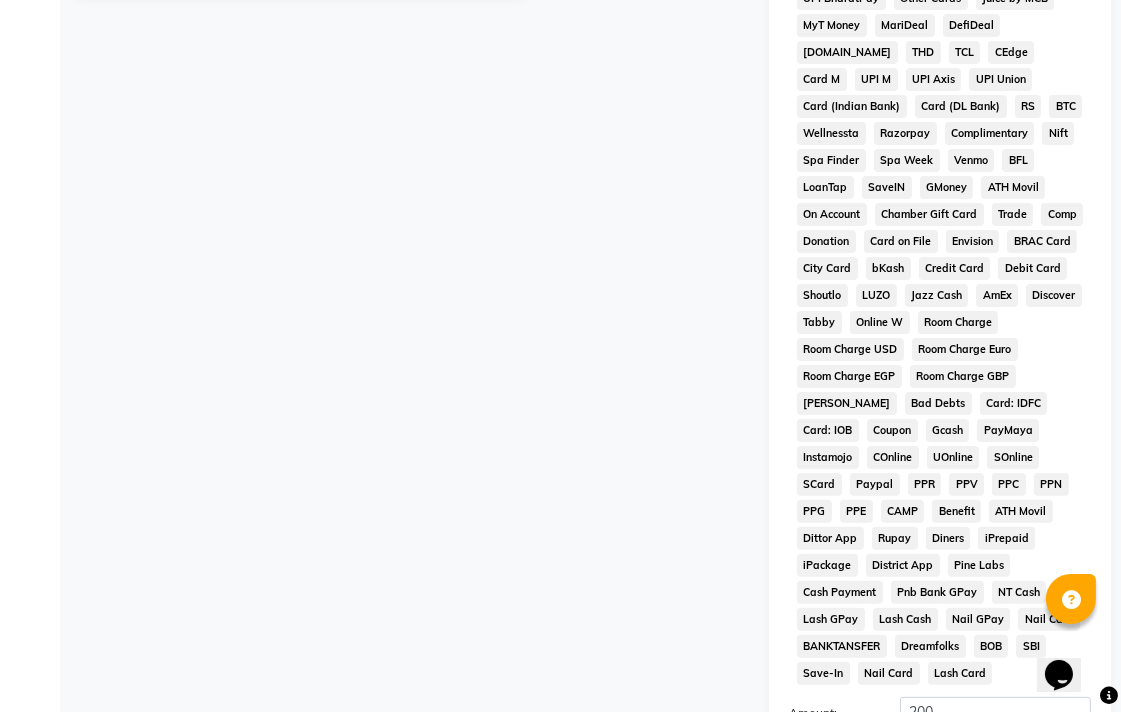 scroll, scrollTop: 468, scrollLeft: 0, axis: vertical 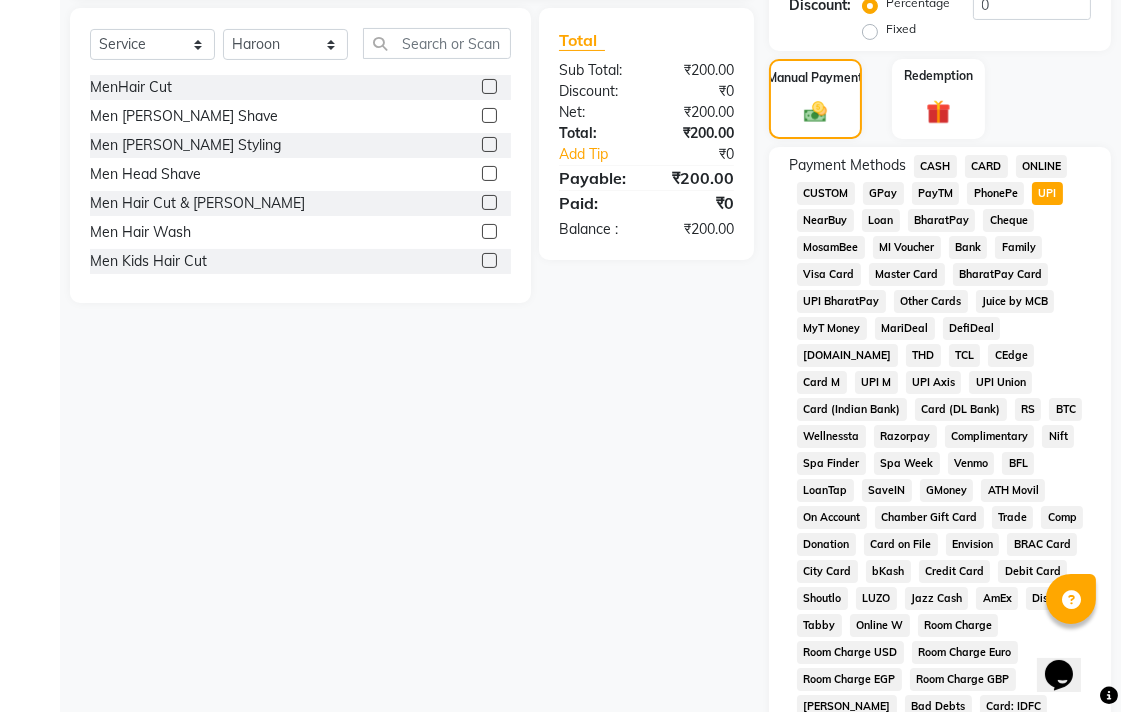 click on "CARD" 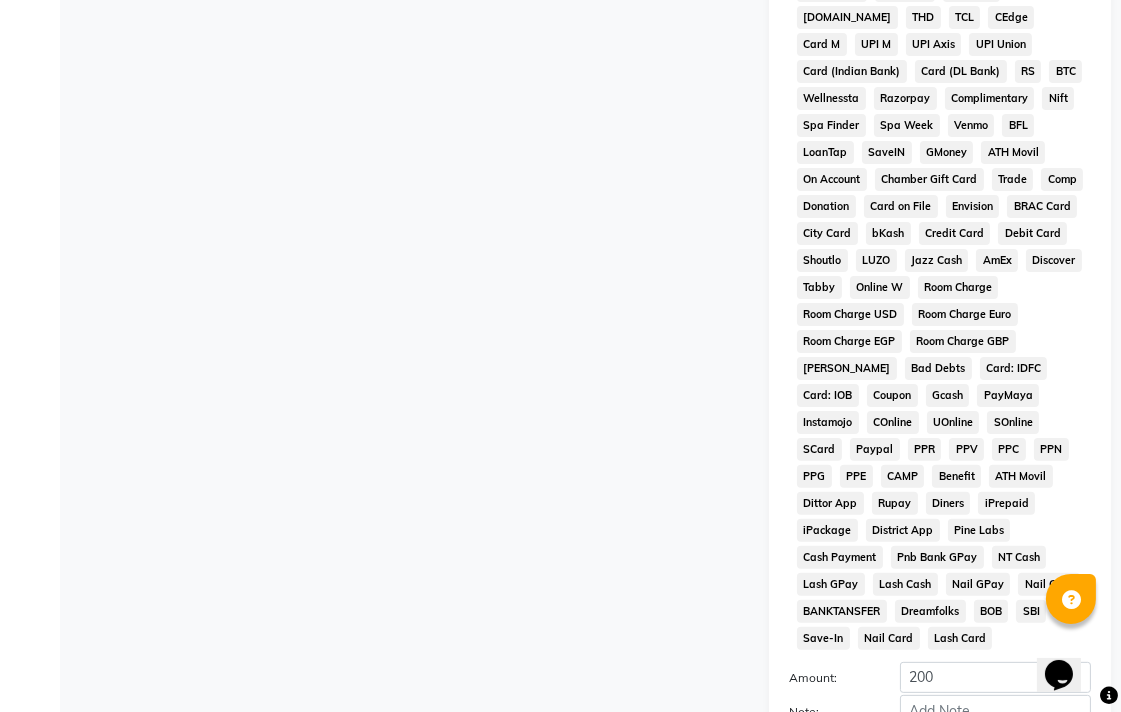 scroll, scrollTop: 913, scrollLeft: 0, axis: vertical 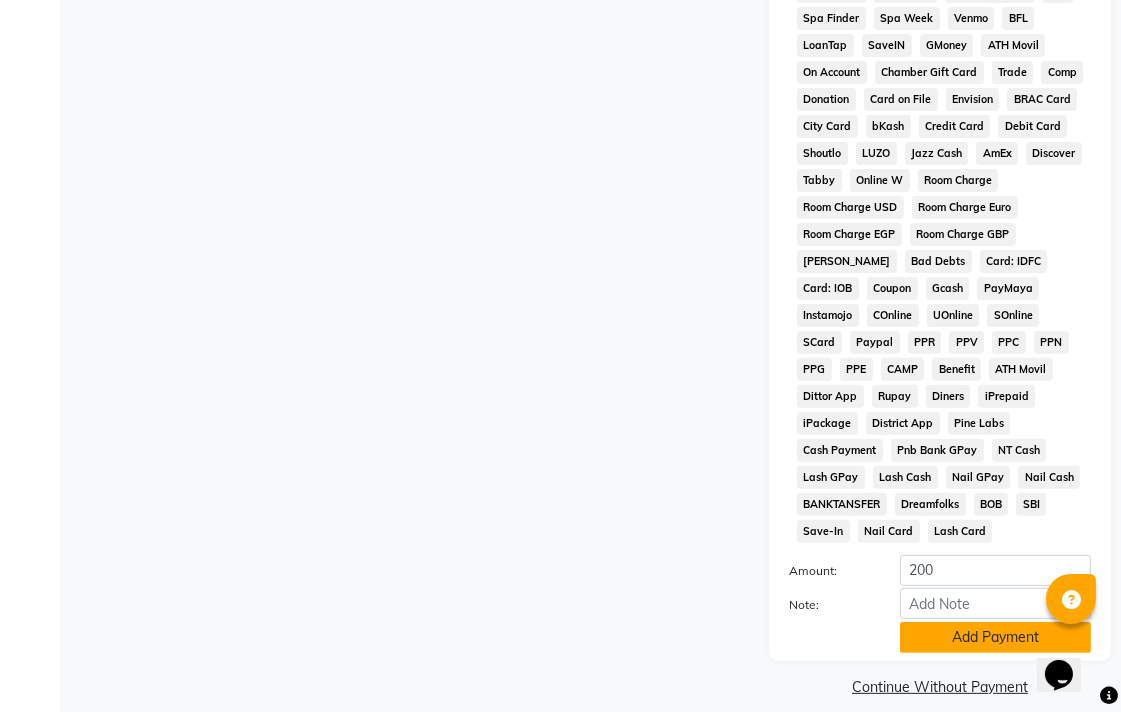 click on "Add Payment" 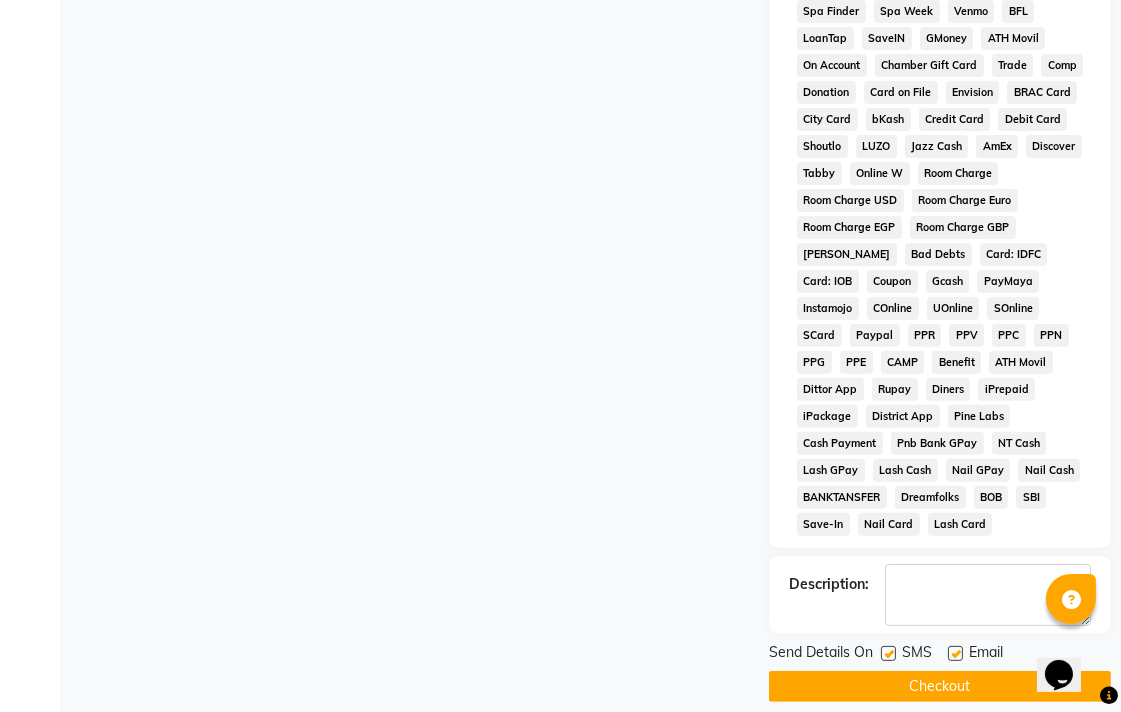 scroll, scrollTop: 921, scrollLeft: 0, axis: vertical 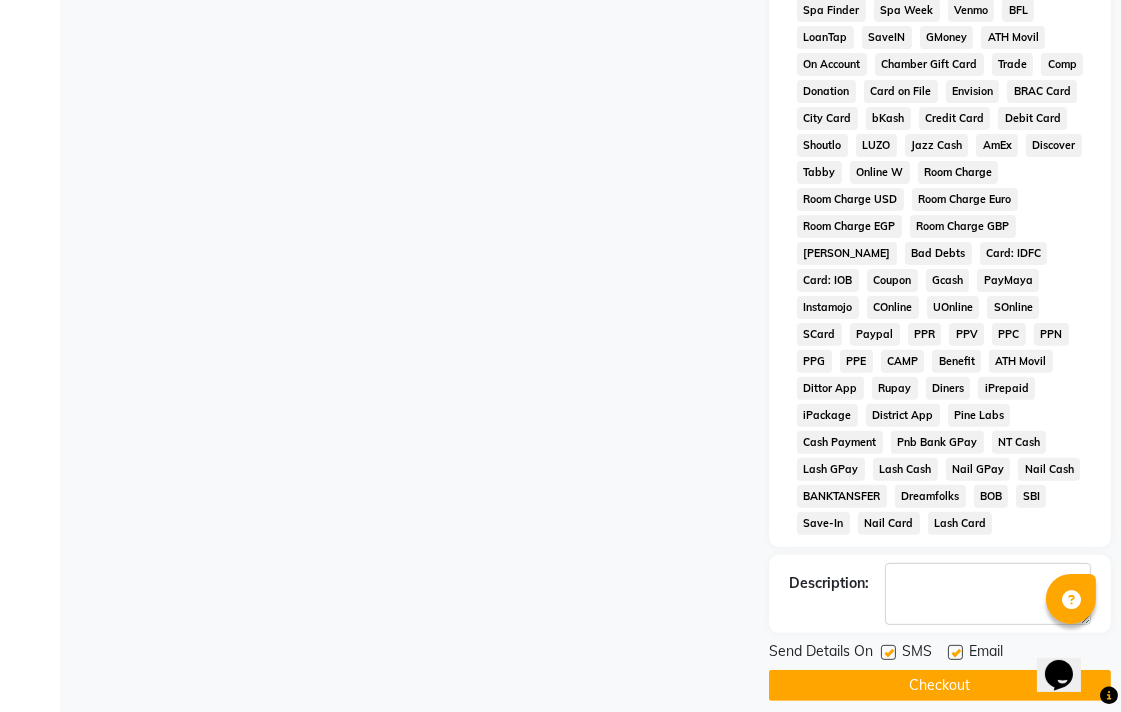 click on "Checkout" 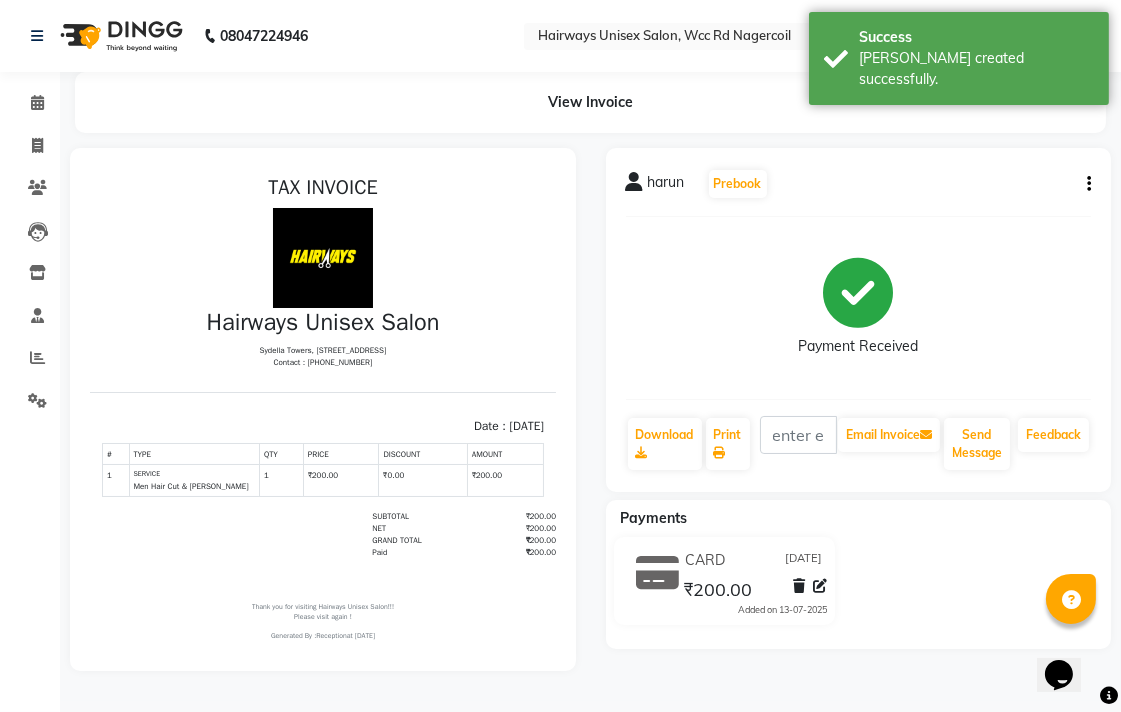 scroll, scrollTop: 0, scrollLeft: 0, axis: both 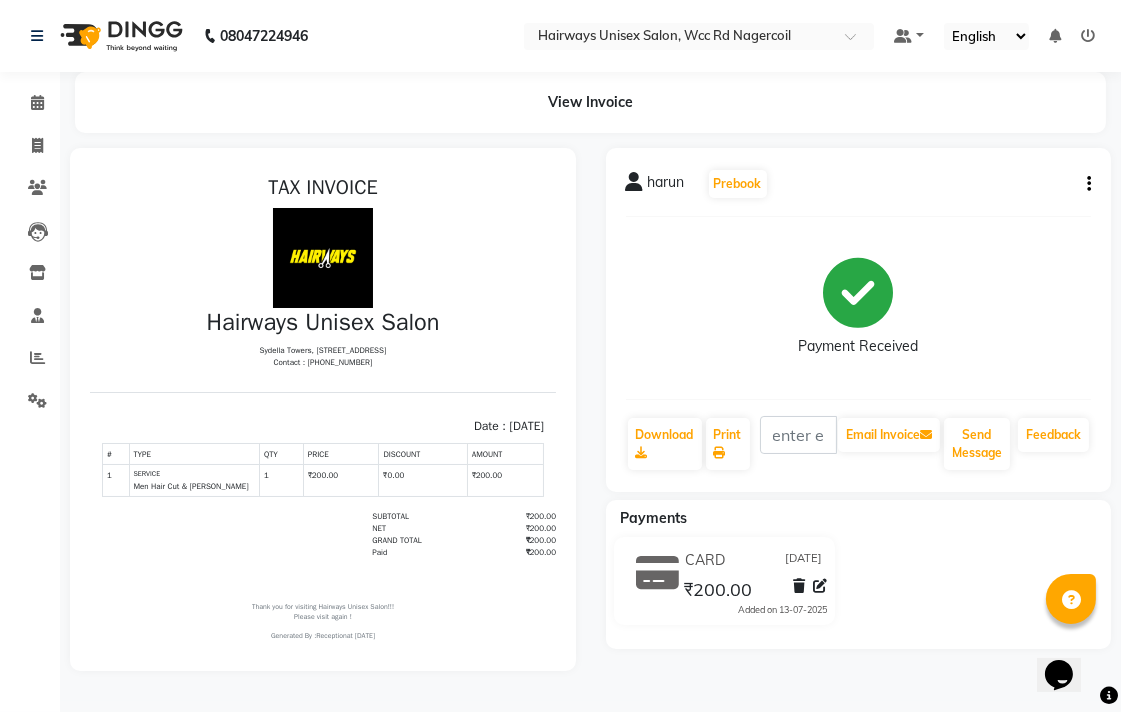 click on "harun   Prebook   Payment Received  Download  Print   Email Invoice   Send Message Feedback  Payments CARD [DATE] ₹200.00  Added on [DATE]" 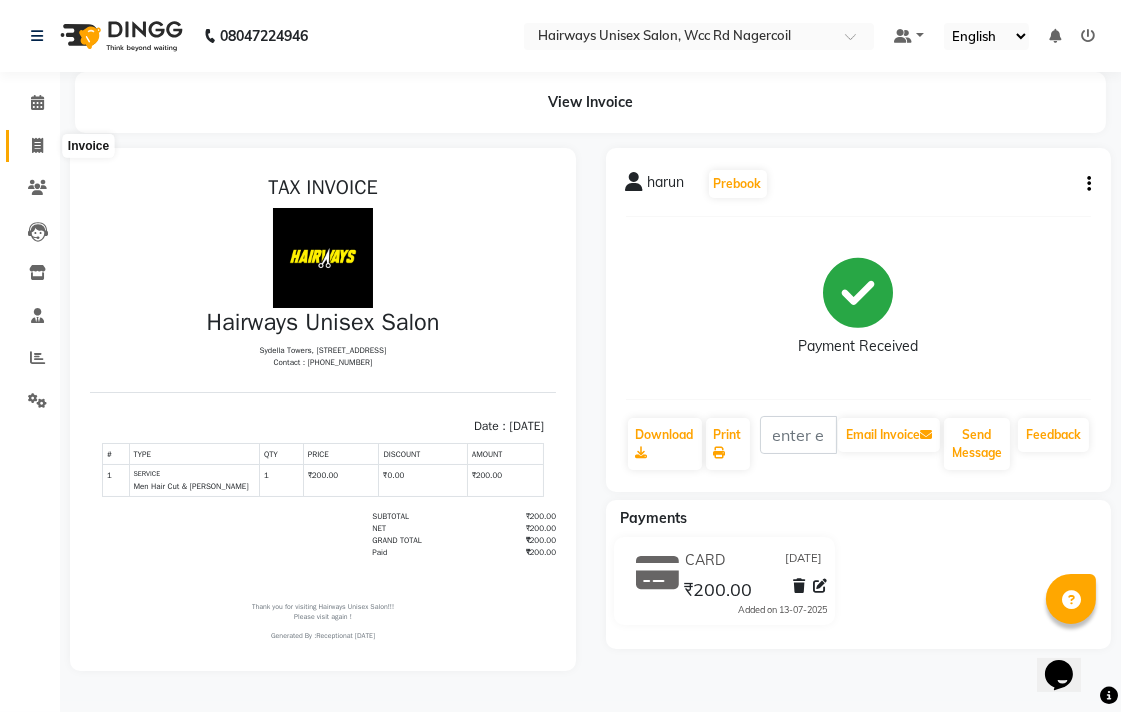 click 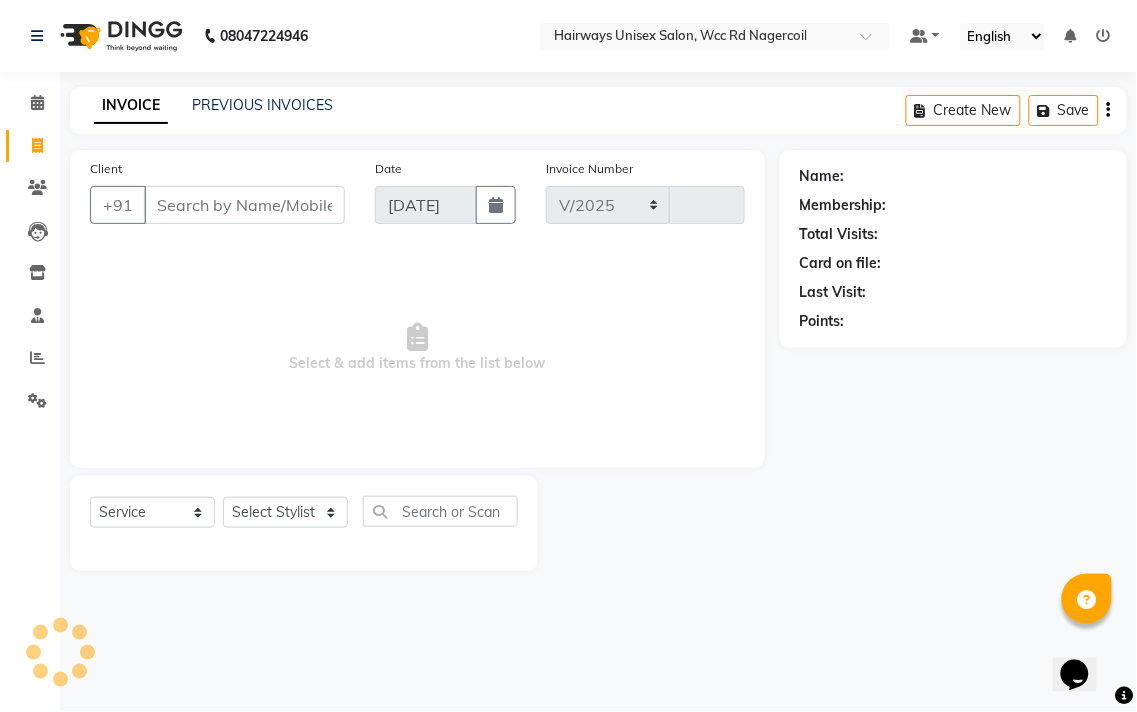 select on "6523" 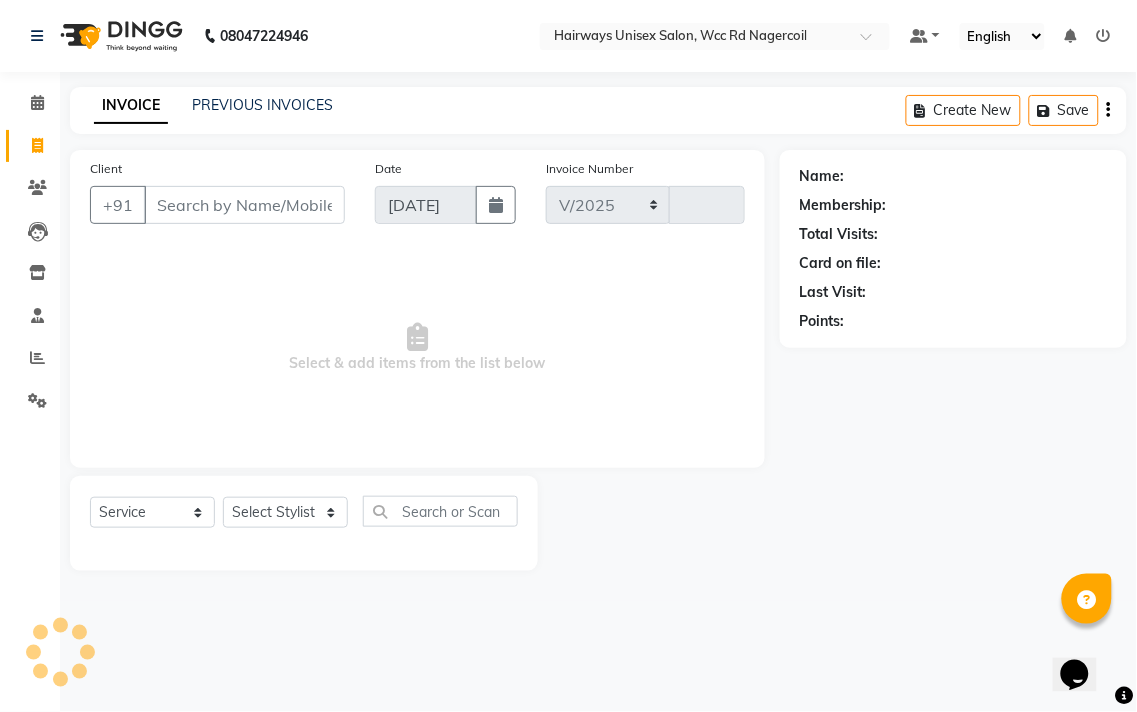 type on "4484" 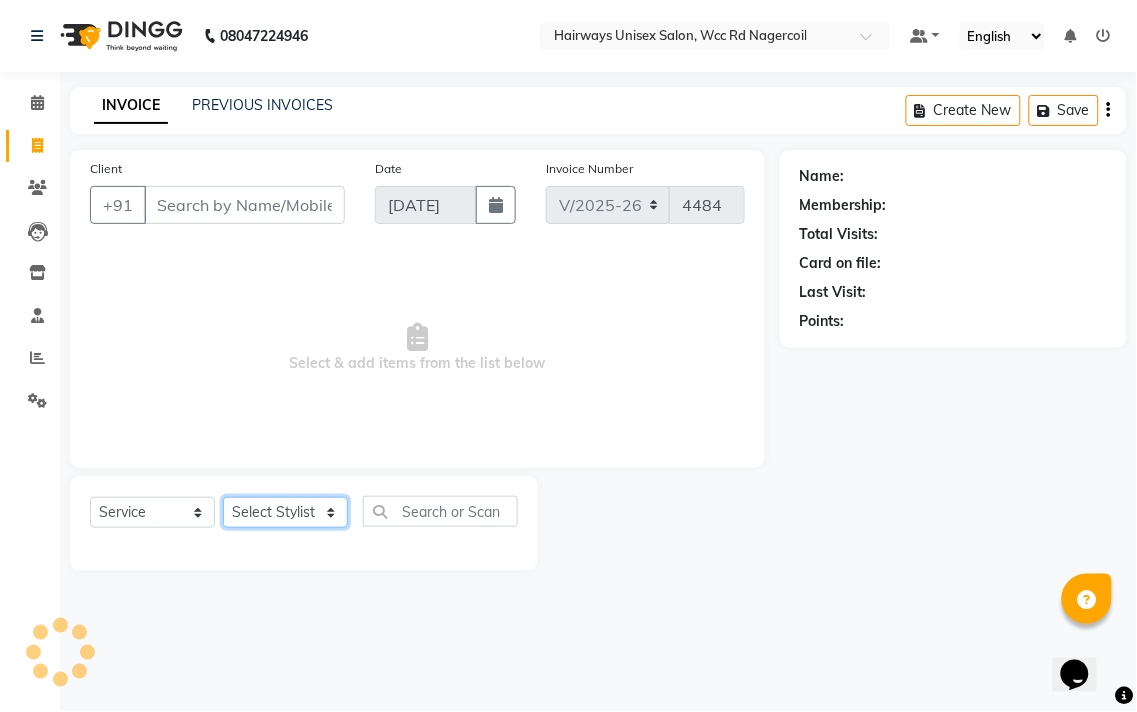 click on "Select Stylist Admin Chitra divya [PERSON_NAME] [PERSON_NAME] Reception [PERSON_NAME] [PERSON_NAME] Talib" 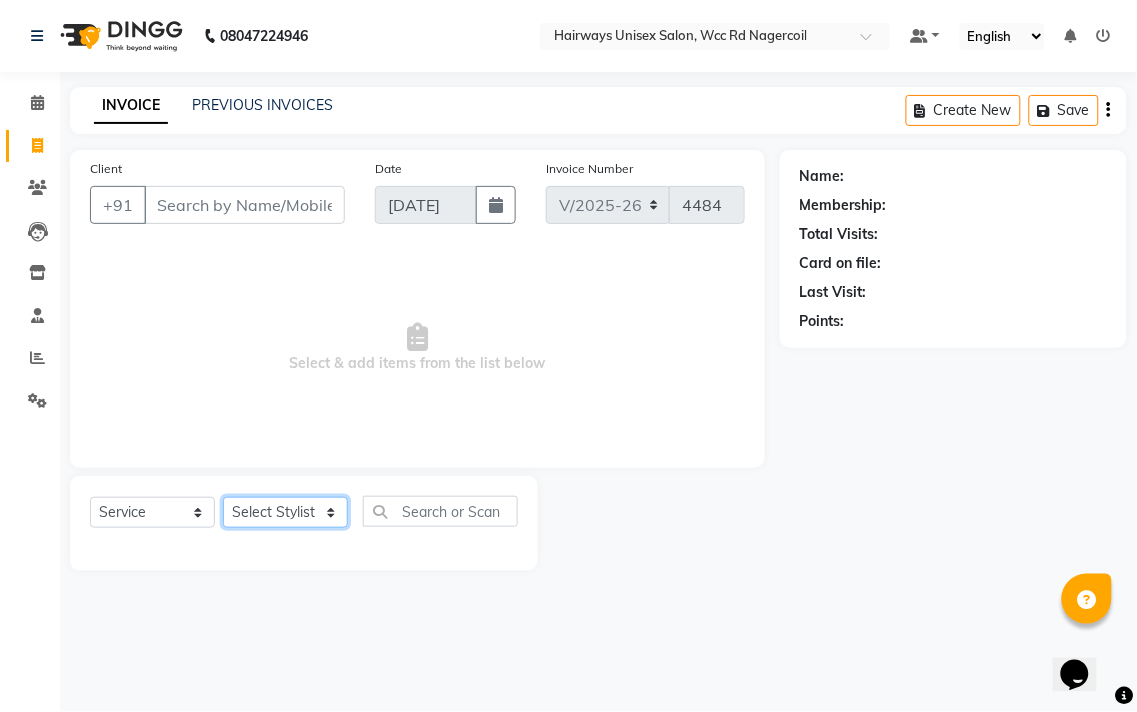 select on "49914" 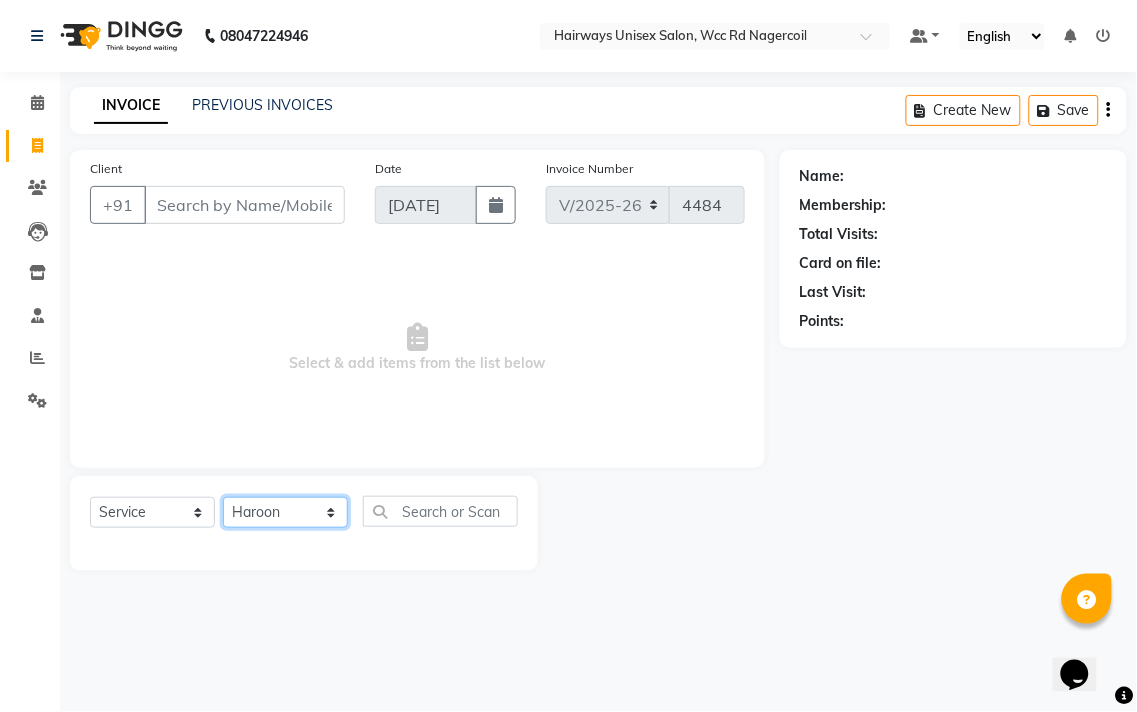click on "Select Stylist Admin Chitra divya [PERSON_NAME] [PERSON_NAME] Reception [PERSON_NAME] [PERSON_NAME] Talib" 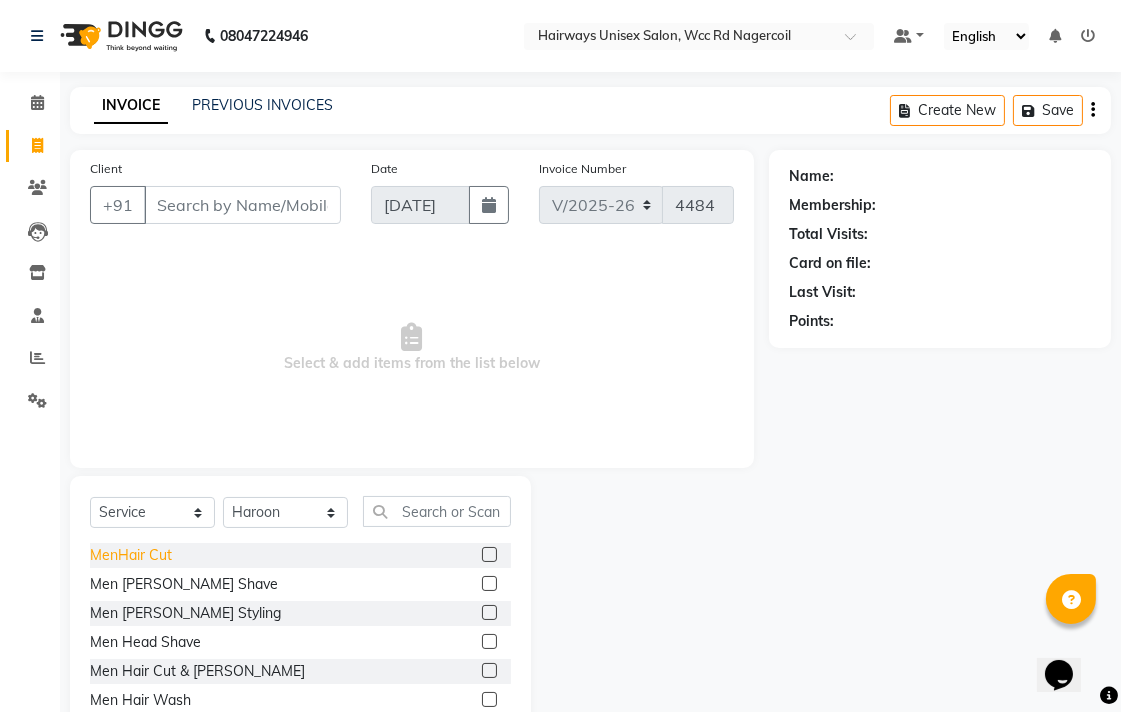 click on "MenHair Cut" 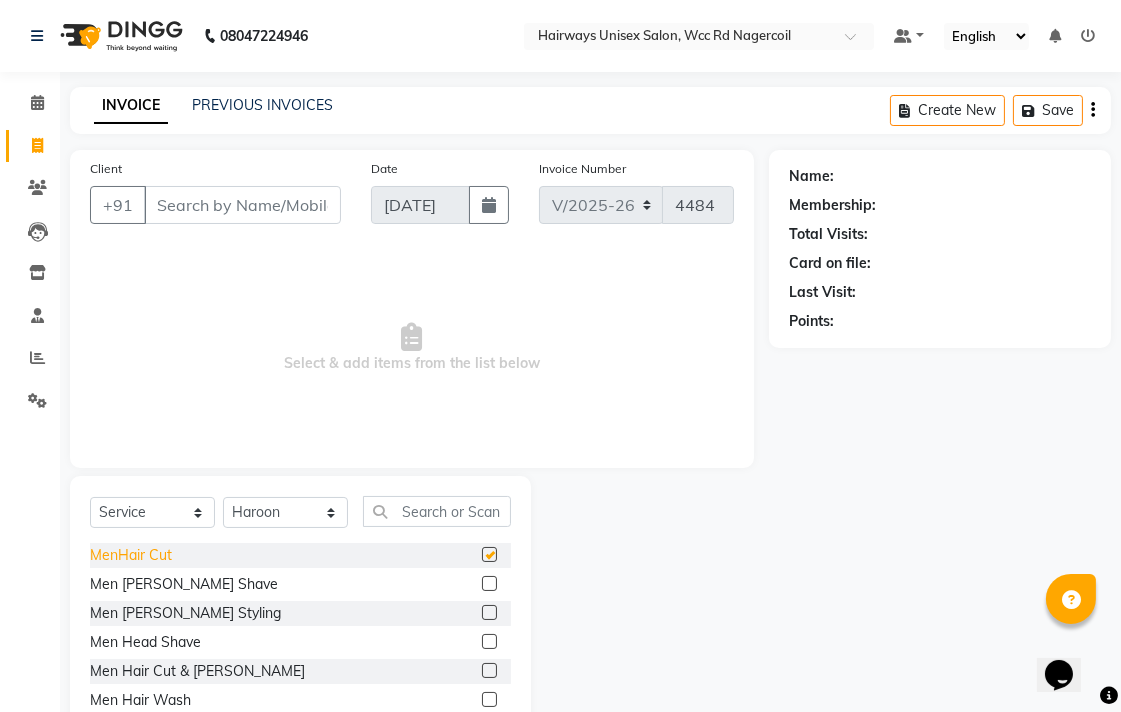 checkbox on "false" 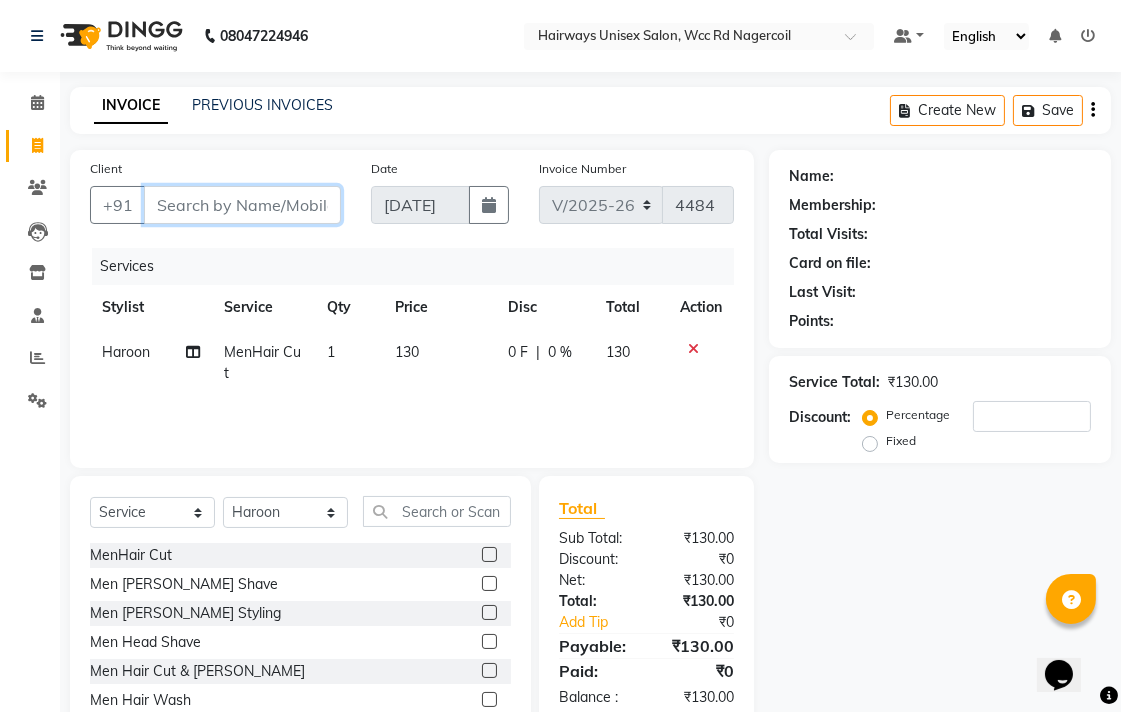 click on "Client" at bounding box center [242, 205] 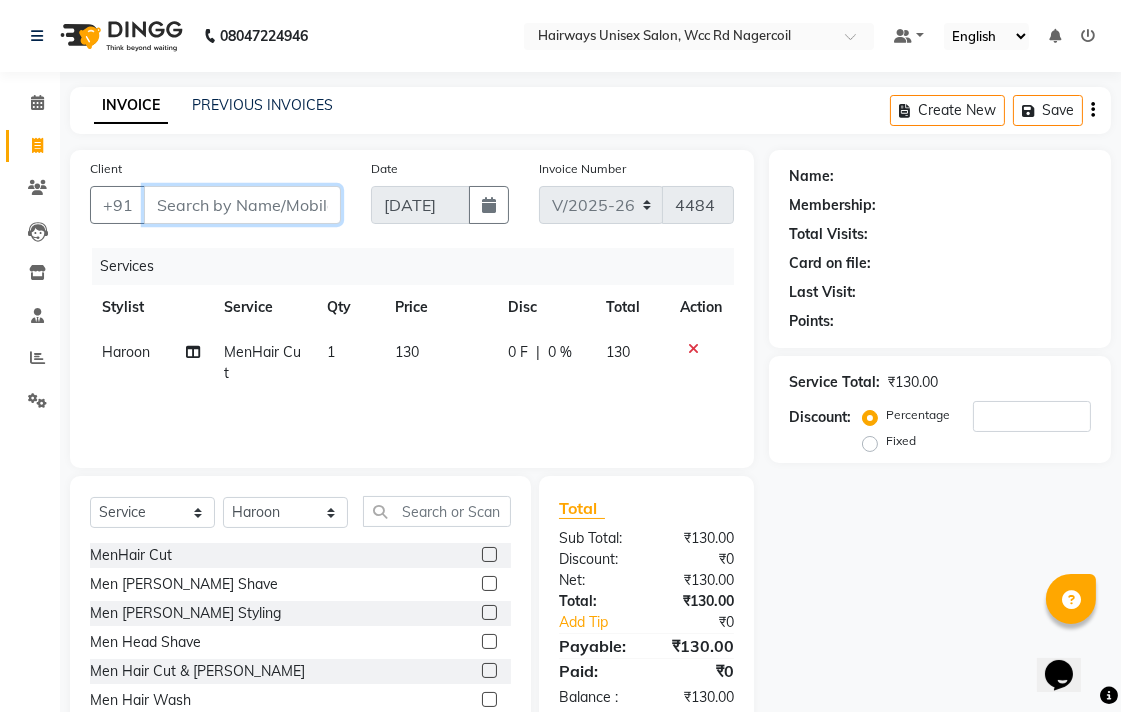 type on "8" 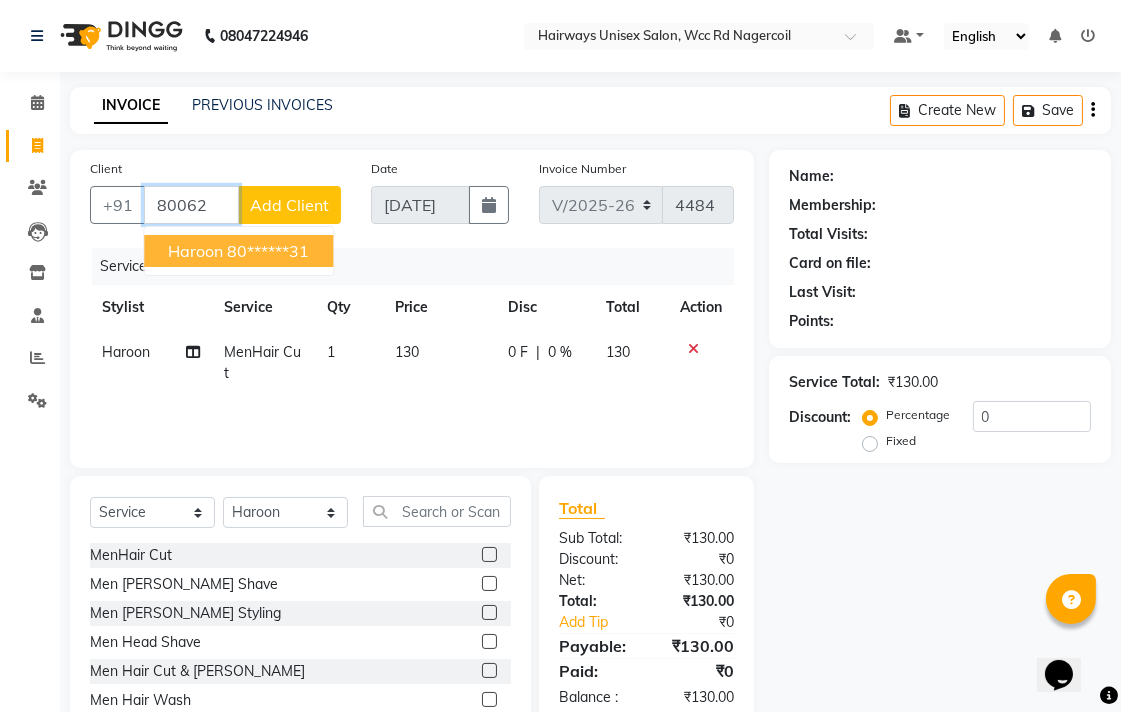 click on "80******31" at bounding box center [268, 251] 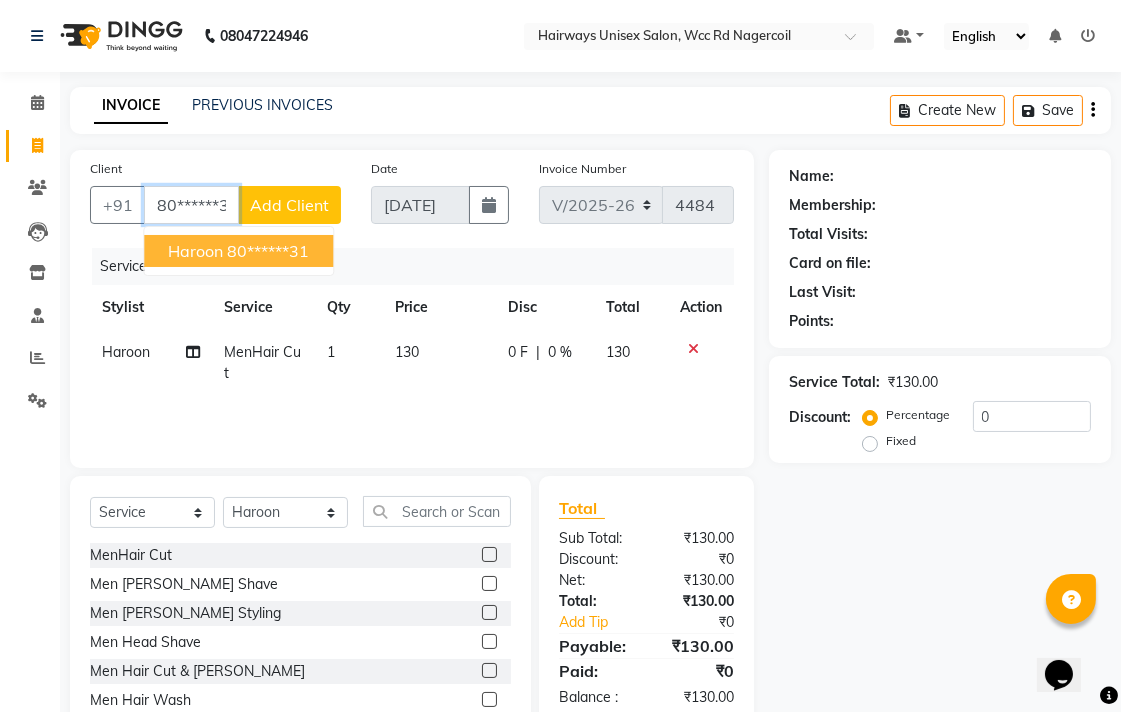type on "80******31" 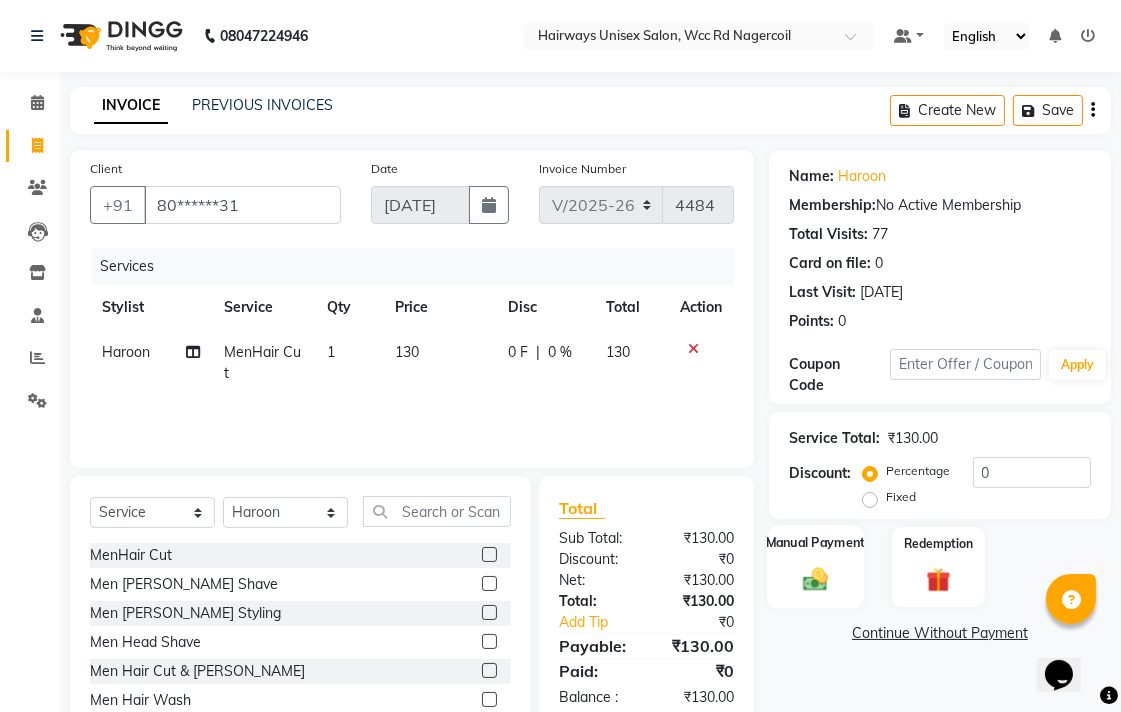 click on "Manual Payment" 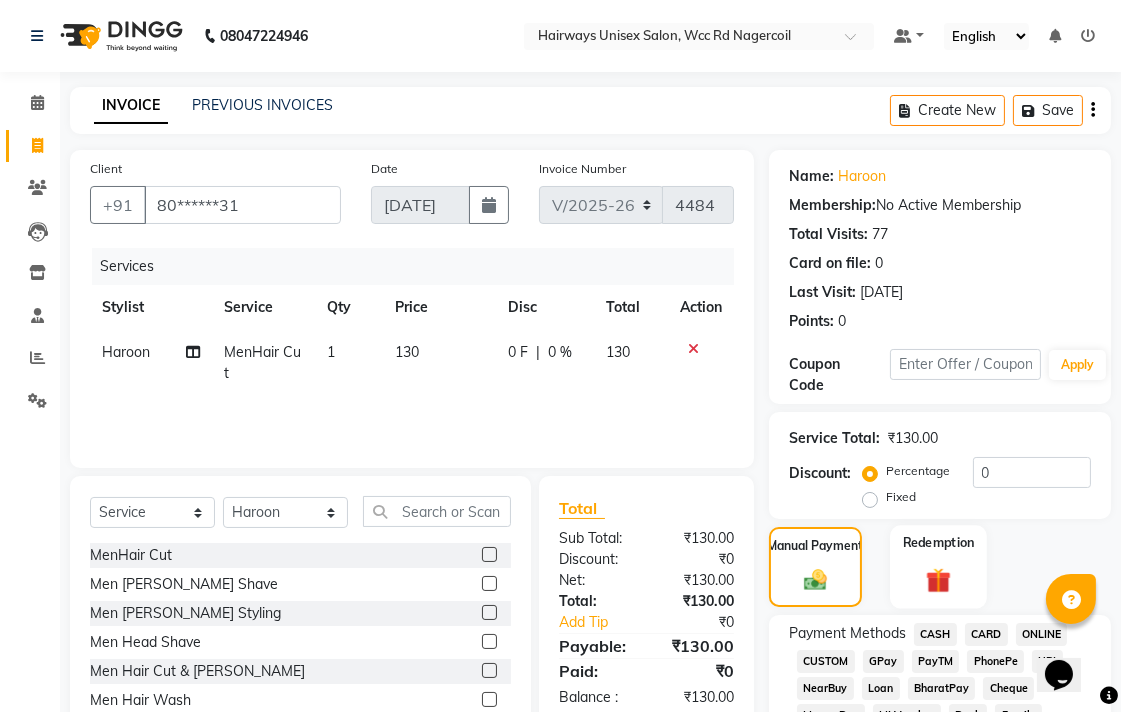 scroll, scrollTop: 111, scrollLeft: 0, axis: vertical 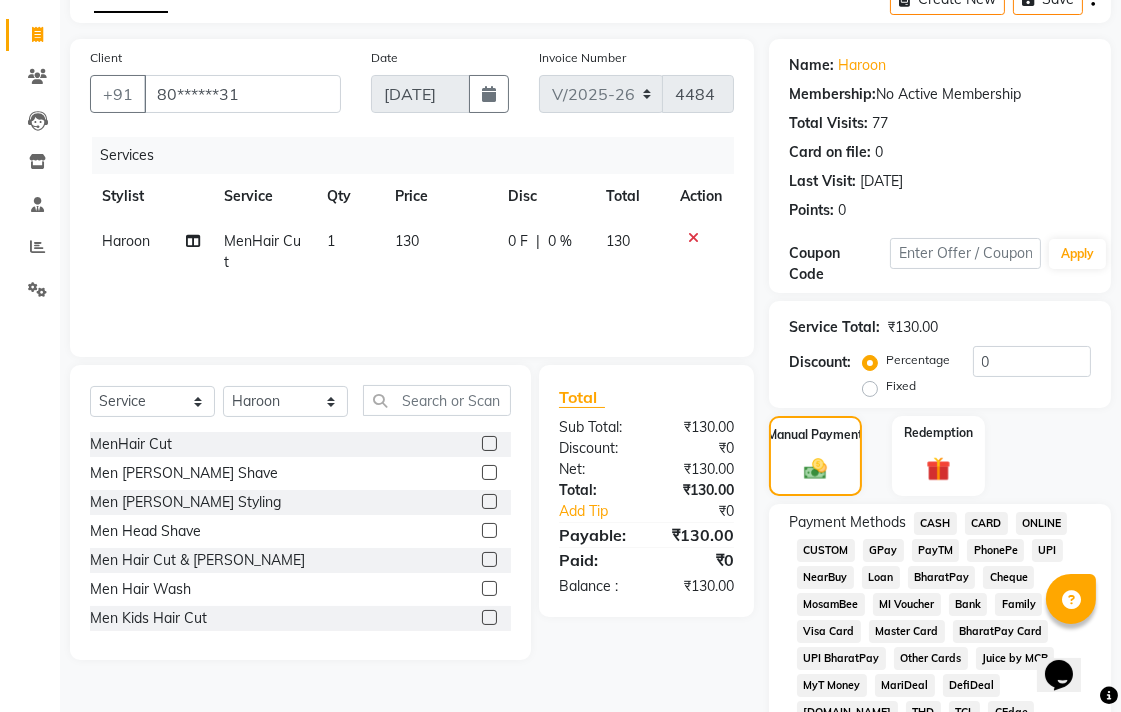 click on "CASH" 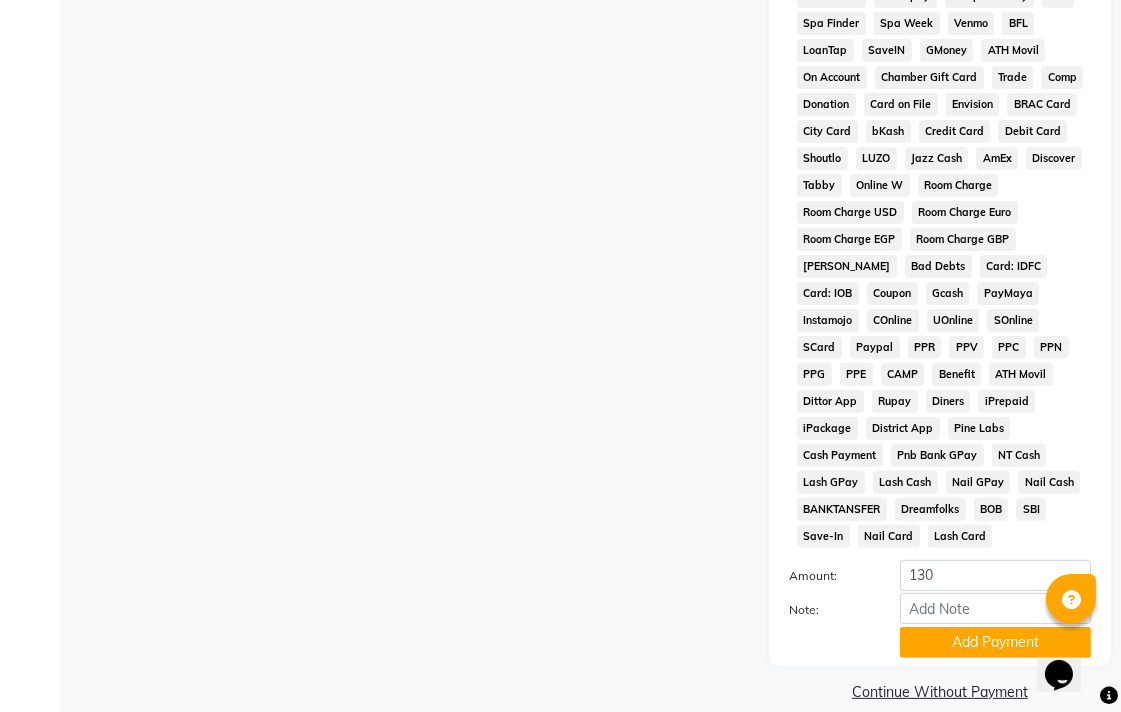 scroll, scrollTop: 913, scrollLeft: 0, axis: vertical 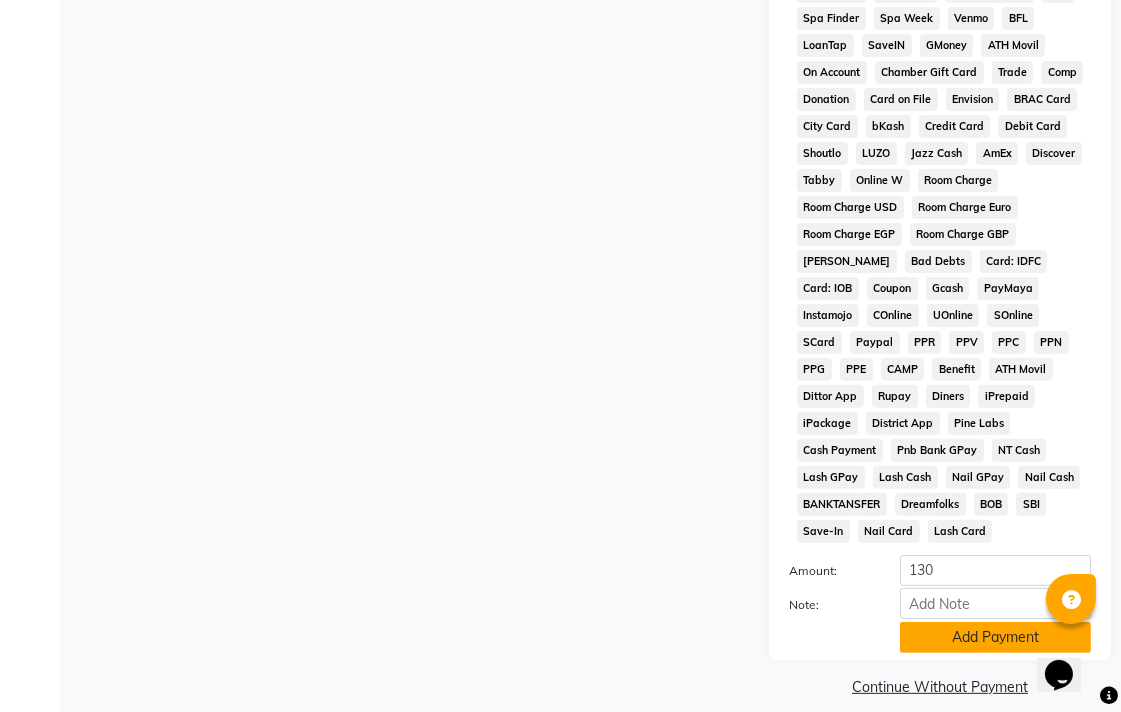 click on "Add Payment" 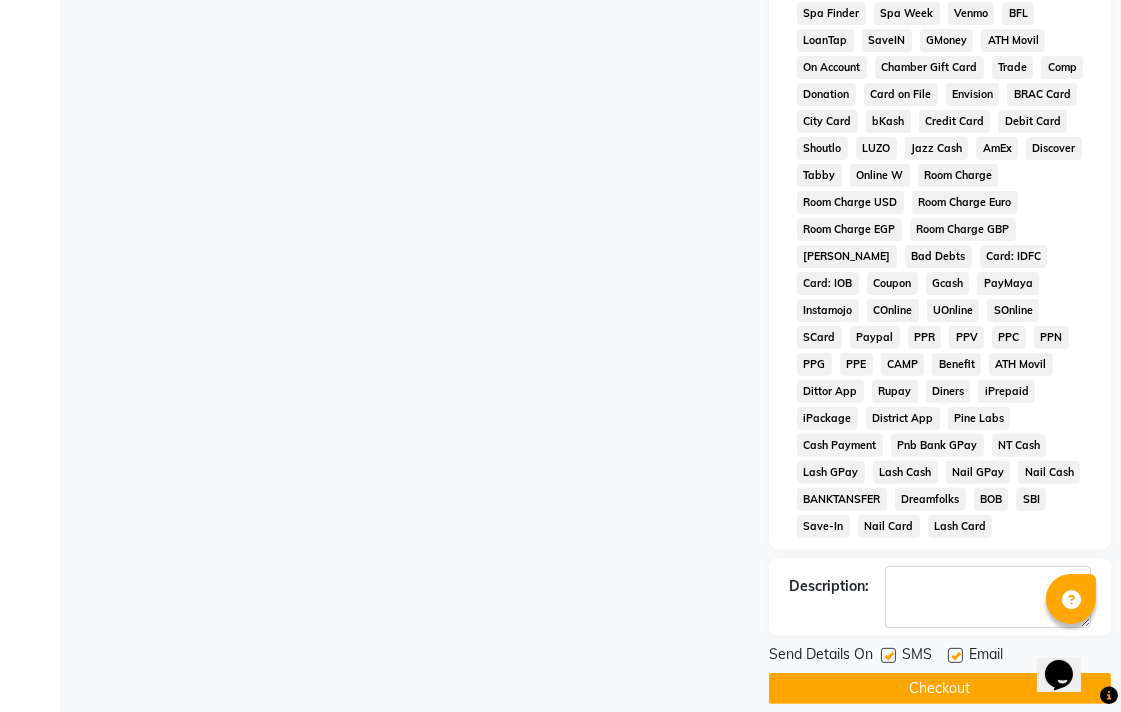 scroll, scrollTop: 921, scrollLeft: 0, axis: vertical 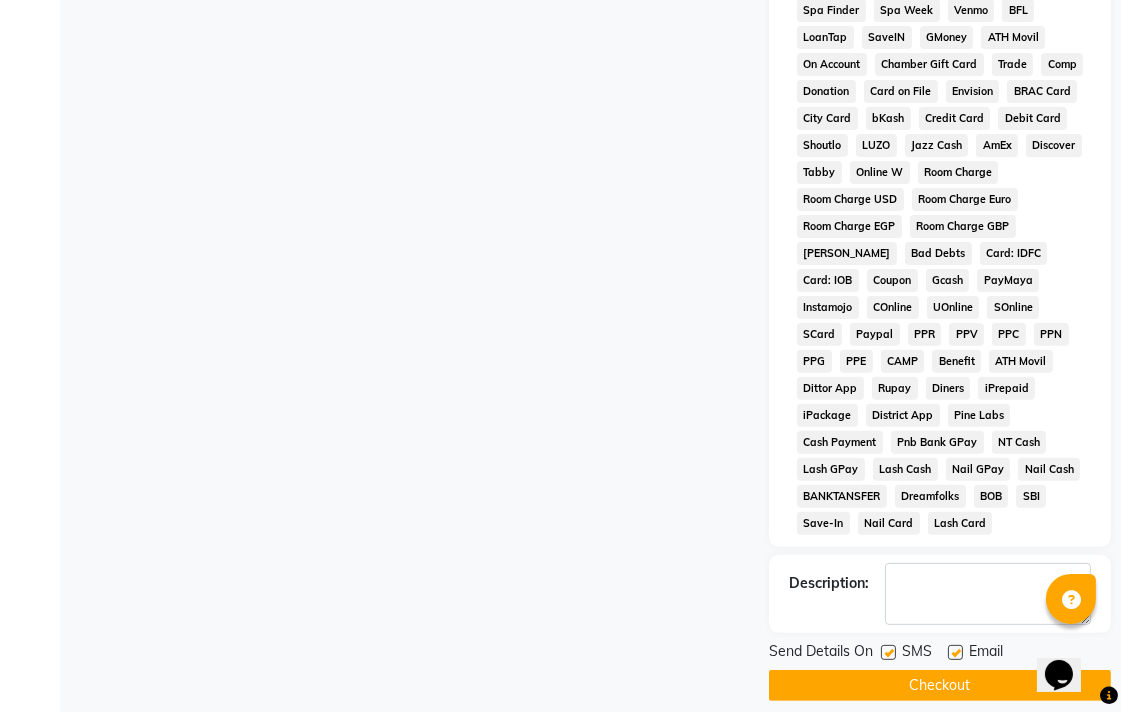 click on "Checkout" 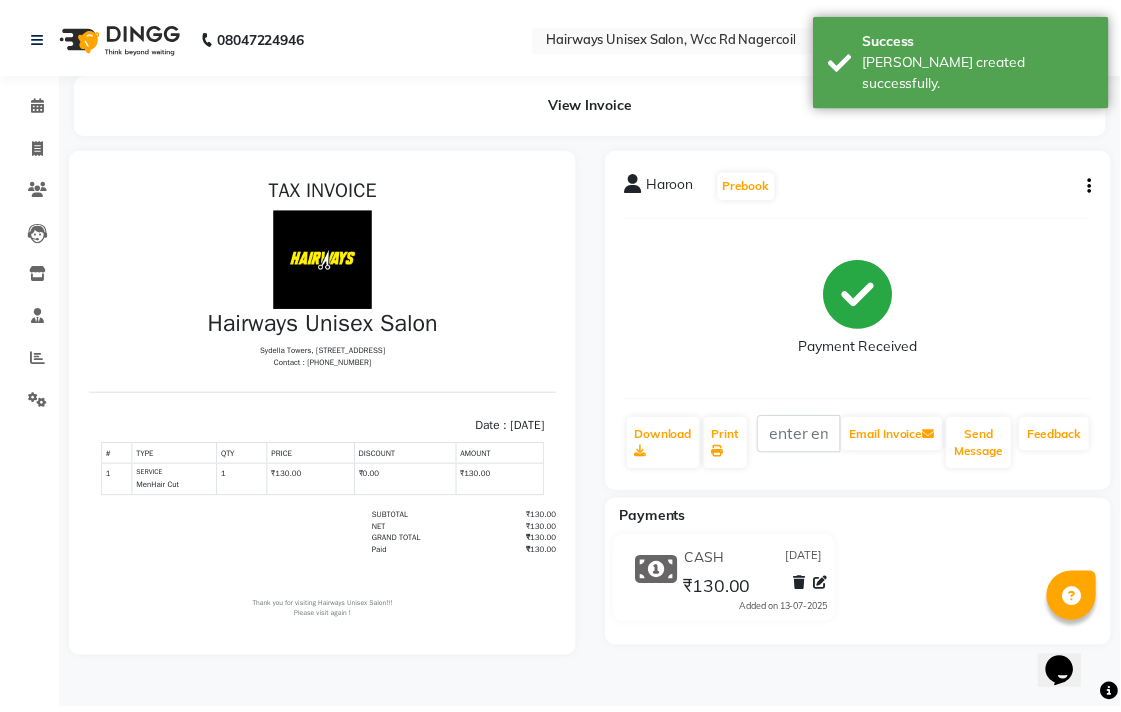 scroll, scrollTop: 0, scrollLeft: 0, axis: both 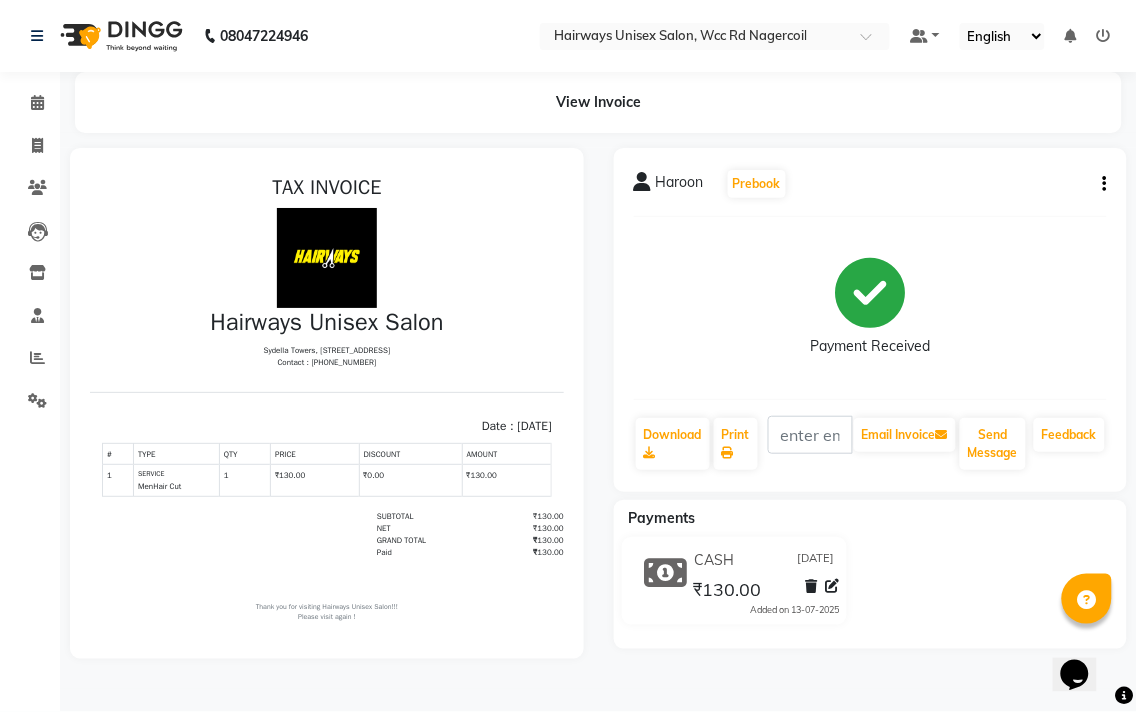 click on "Hairways Unisex Salon" at bounding box center [326, 321] 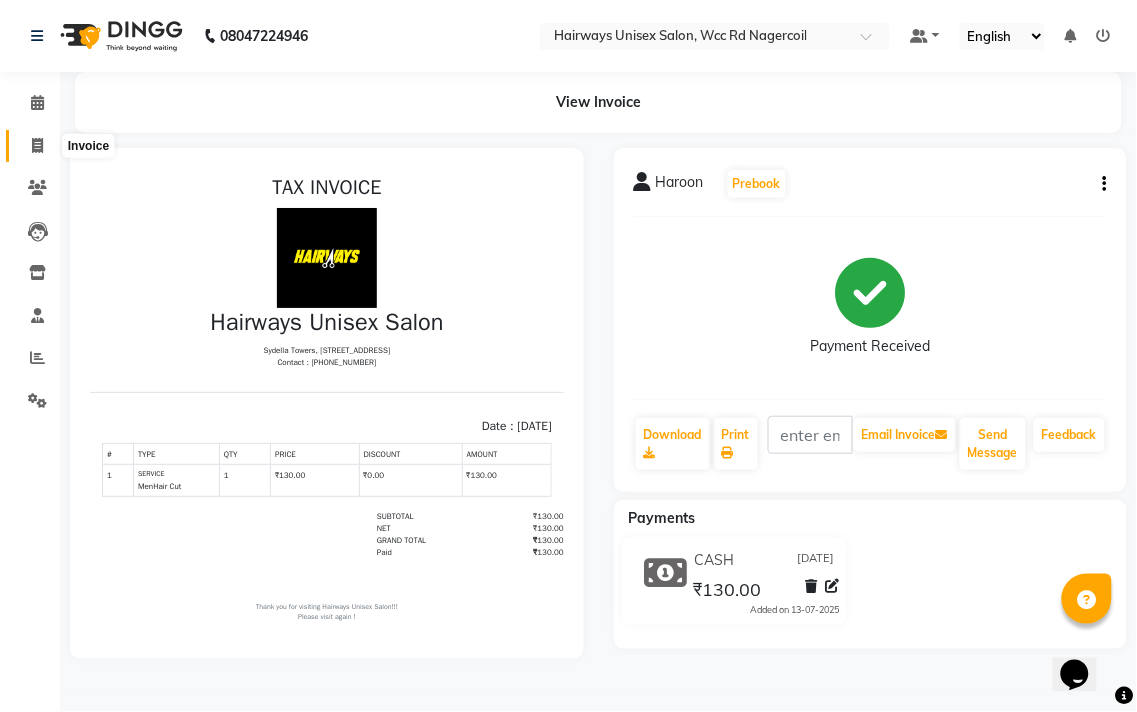 click 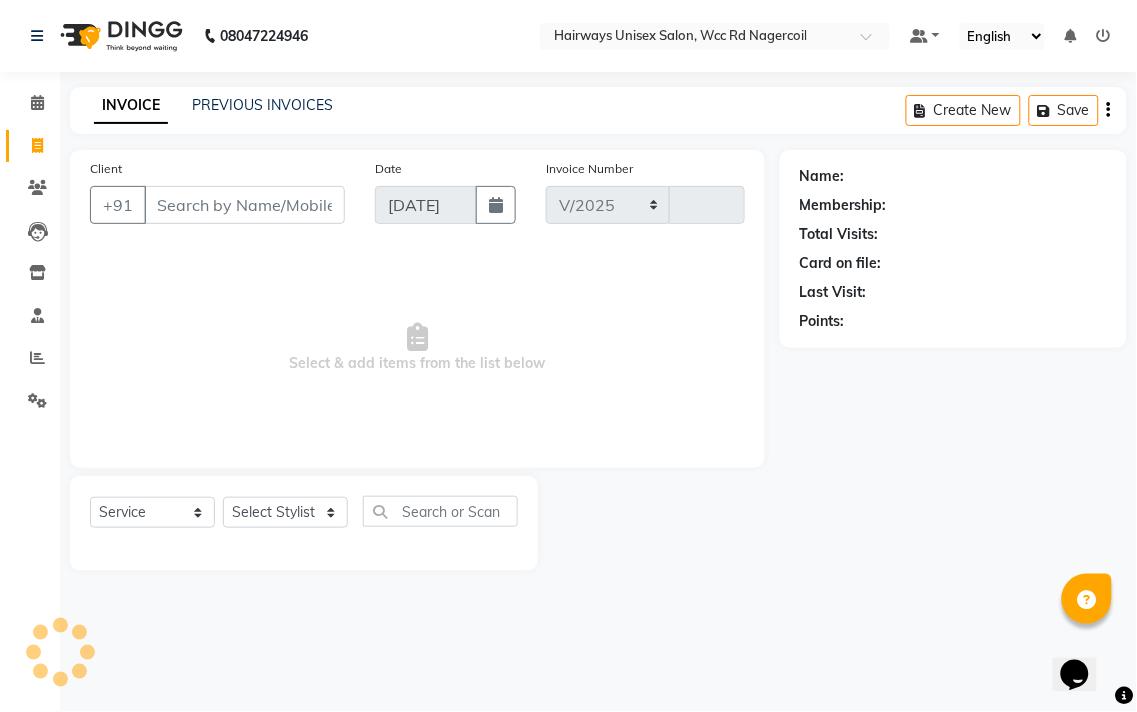 select on "6523" 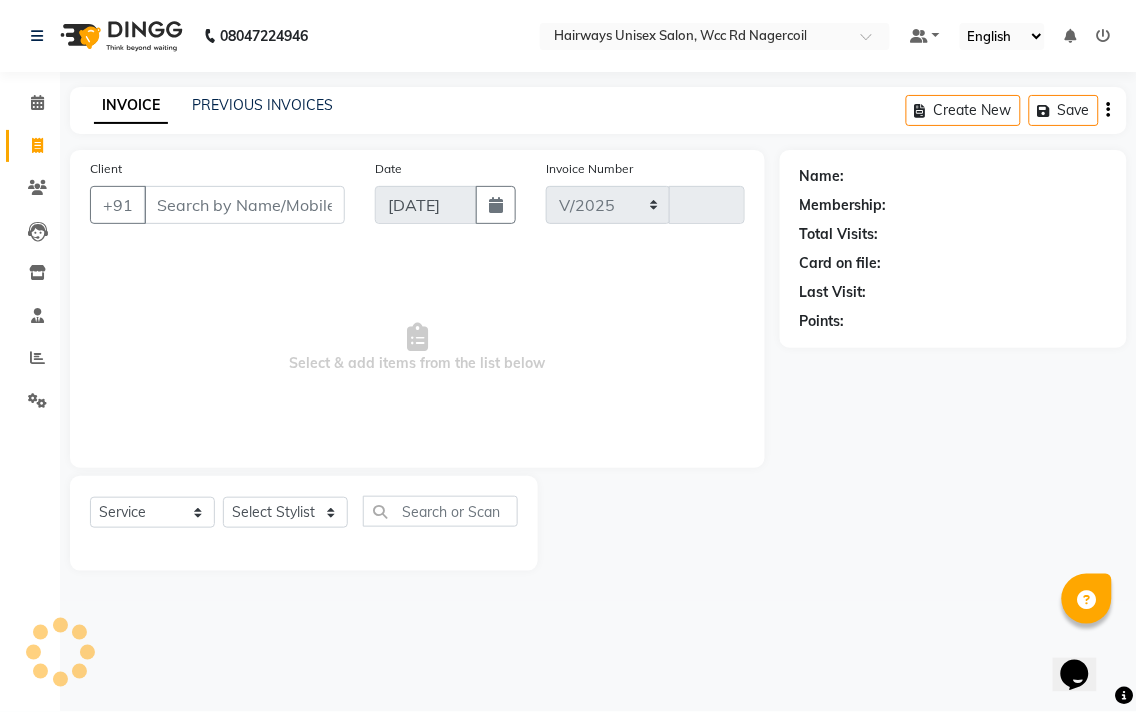 type on "4485" 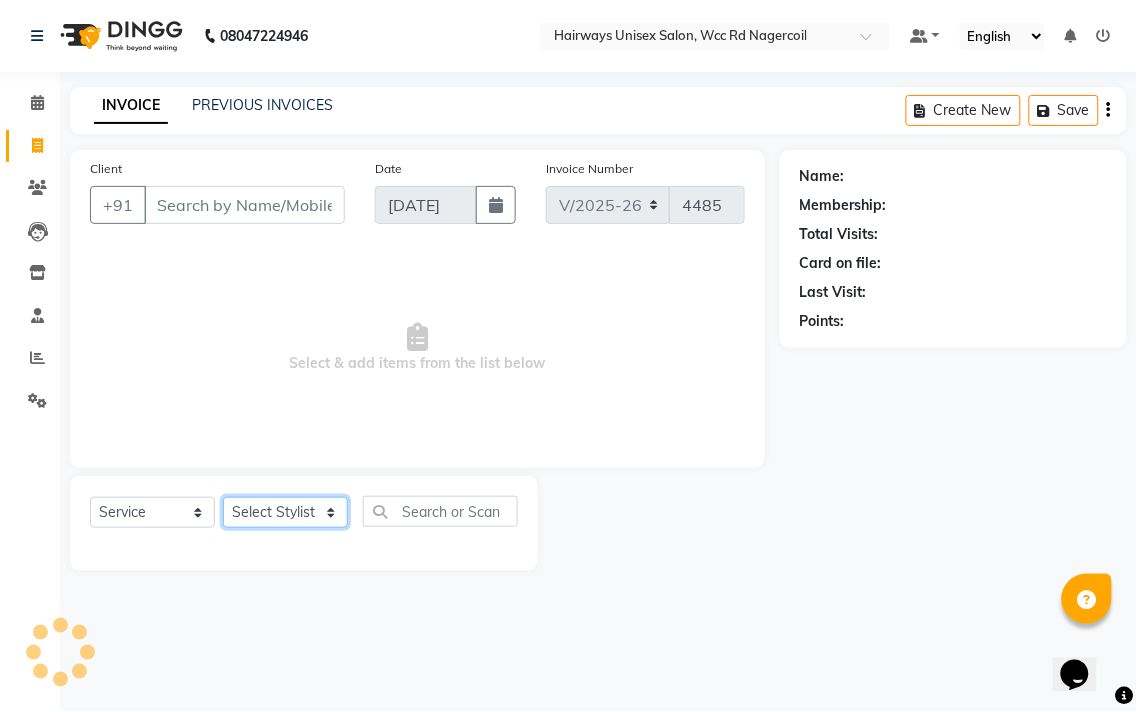 click on "Select Stylist" 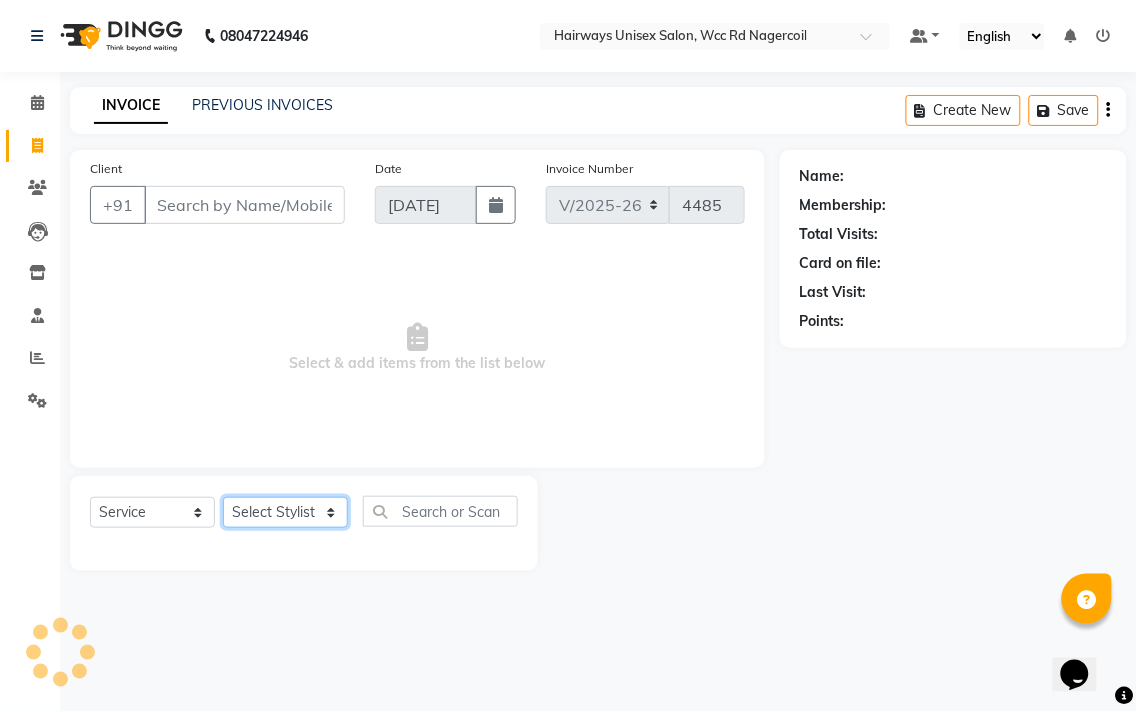 click on "Select Stylist" 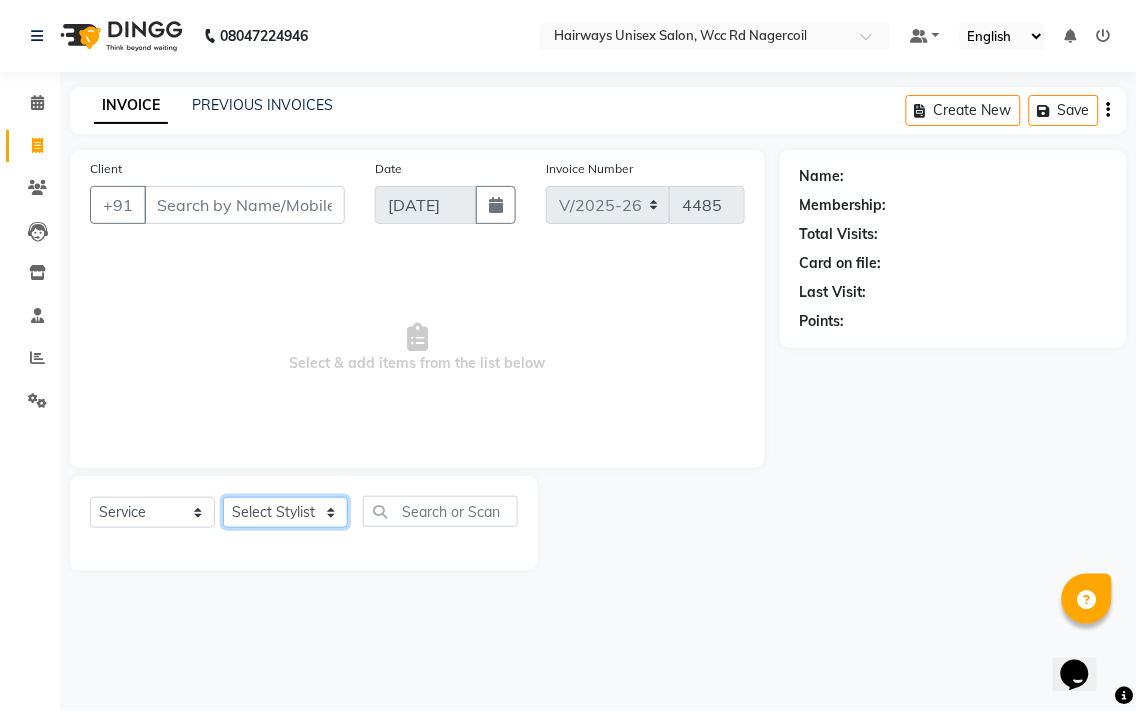 click on "Select Stylist Admin Chitra divya [PERSON_NAME] [PERSON_NAME] Reception [PERSON_NAME] [PERSON_NAME] Talib" 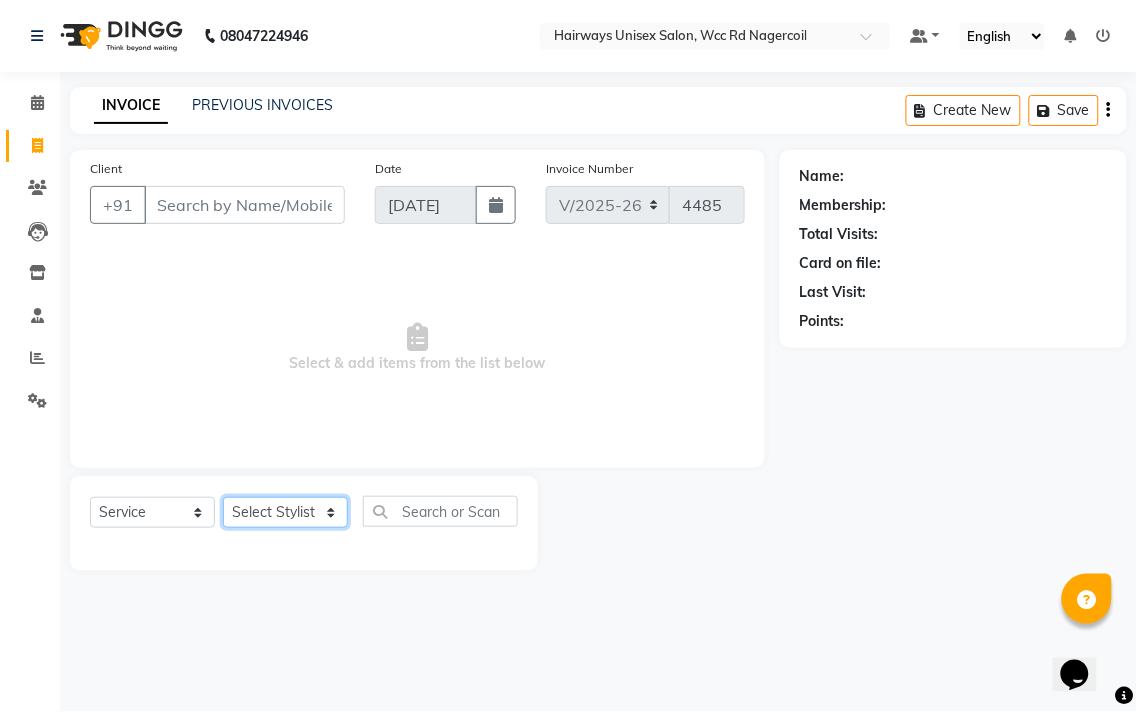 select on "49914" 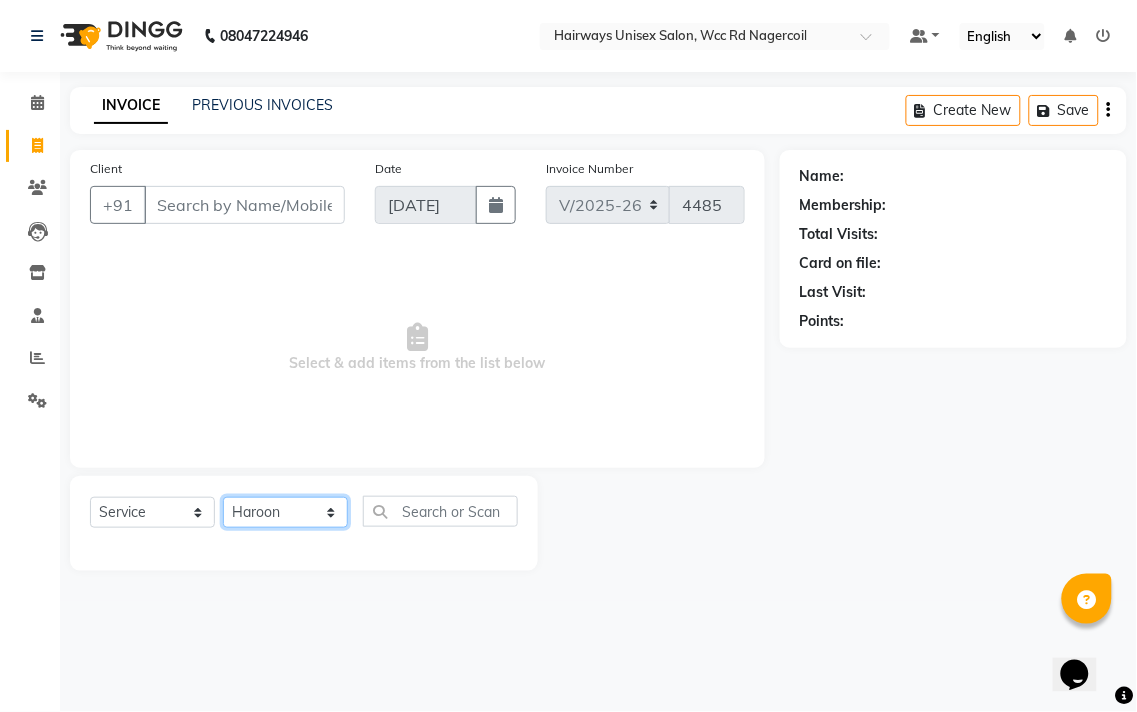 click on "Select Stylist Admin Chitra divya [PERSON_NAME] [PERSON_NAME] Reception [PERSON_NAME] [PERSON_NAME] Talib" 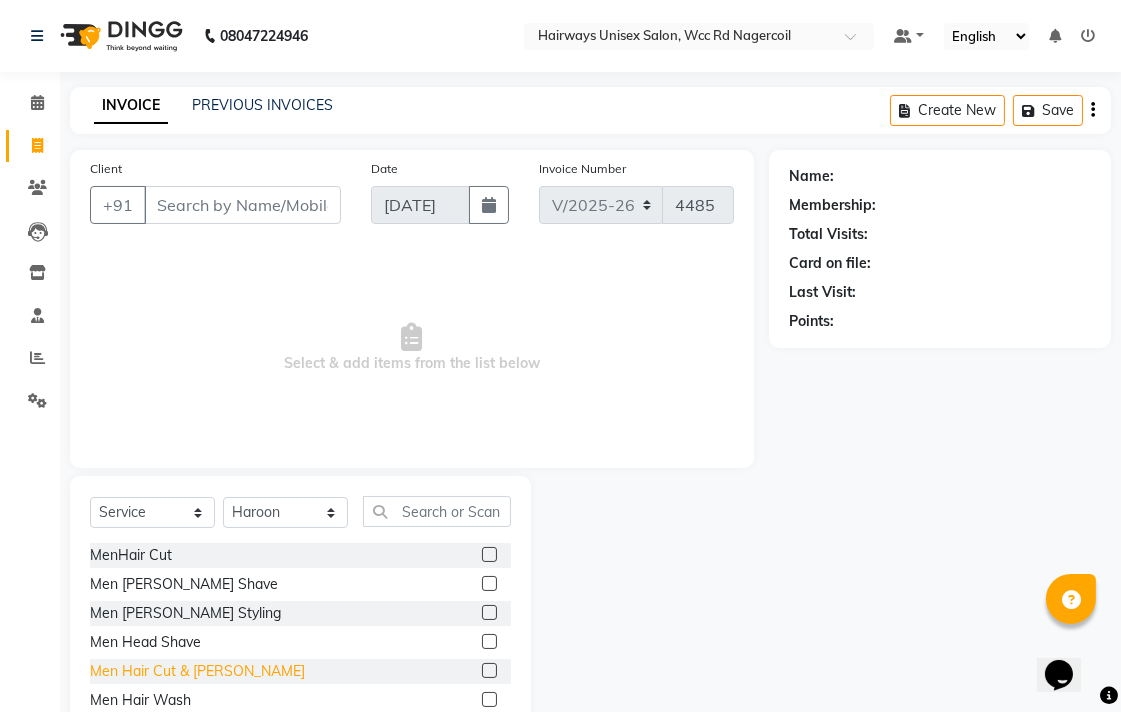 click on "Men Hair Cut & [PERSON_NAME]" 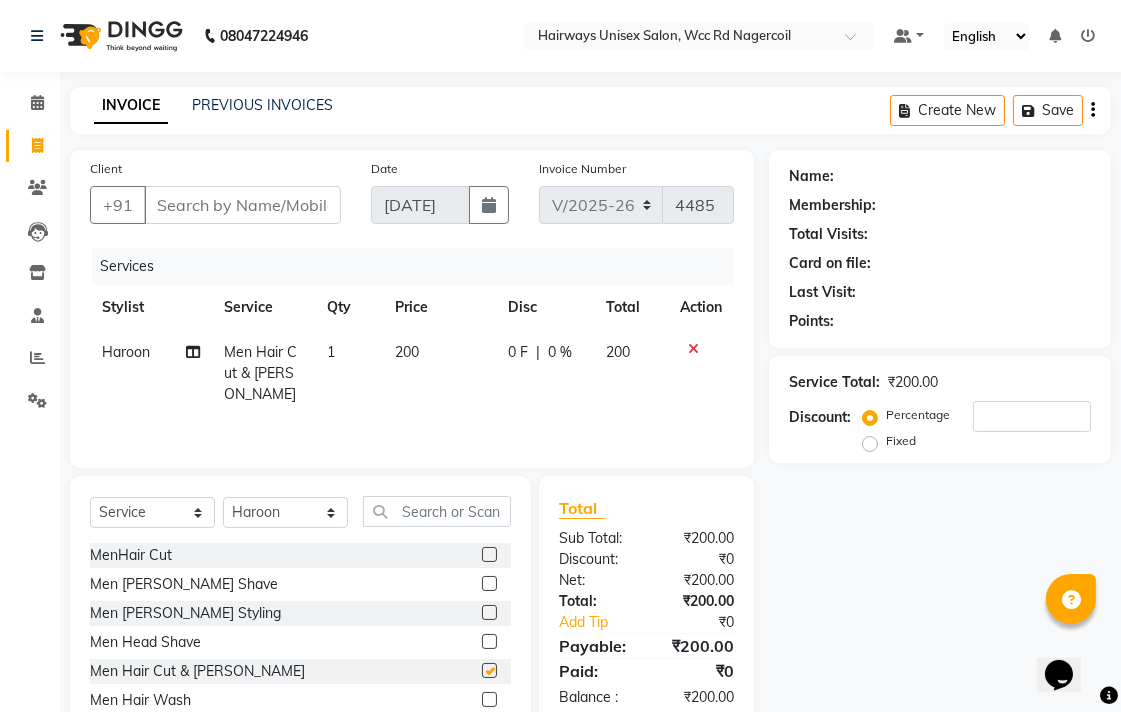 checkbox on "false" 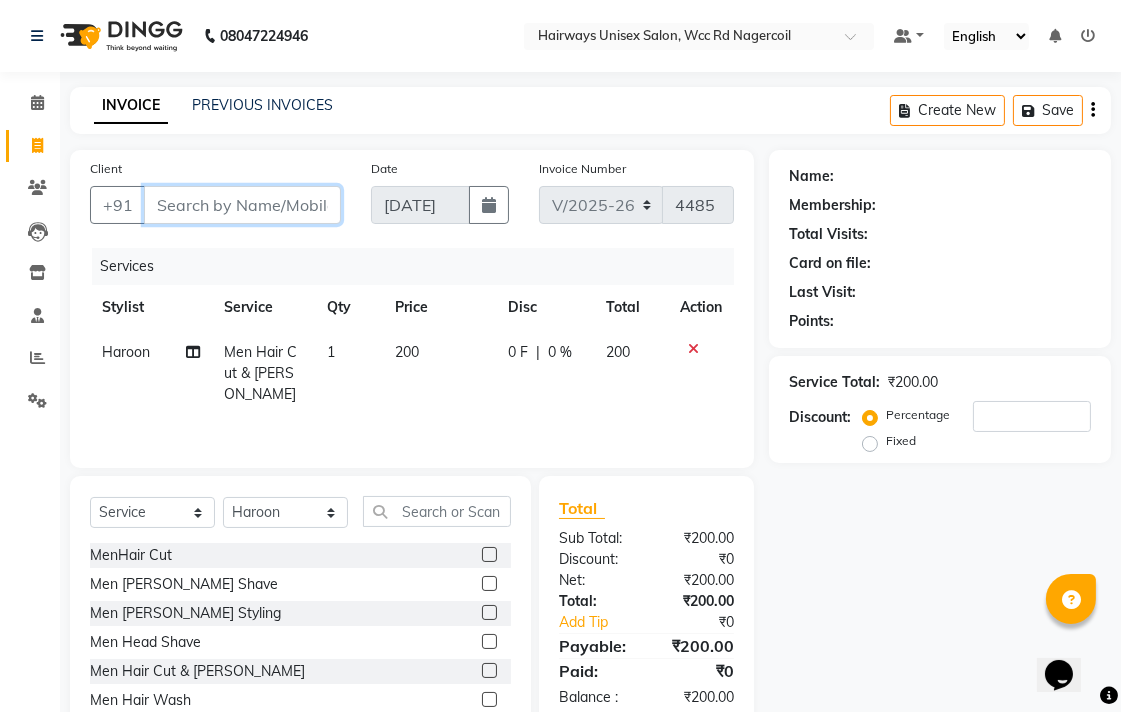 click on "Client" at bounding box center (242, 205) 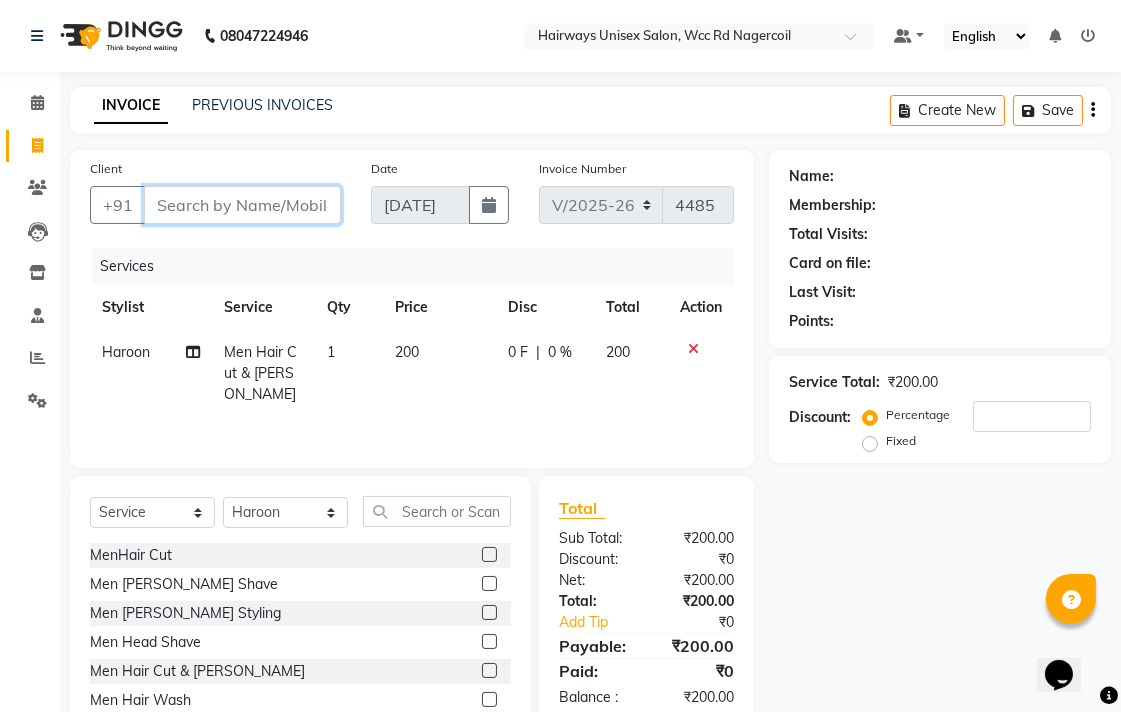 type on "9" 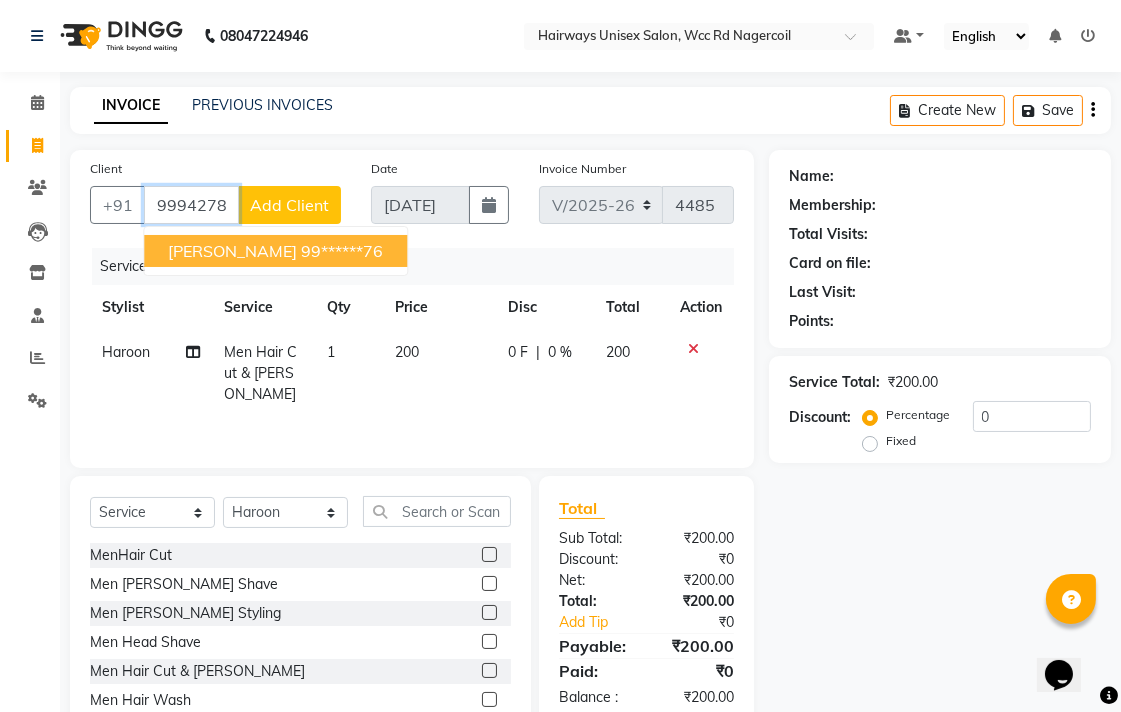 click on "99******76" at bounding box center [342, 251] 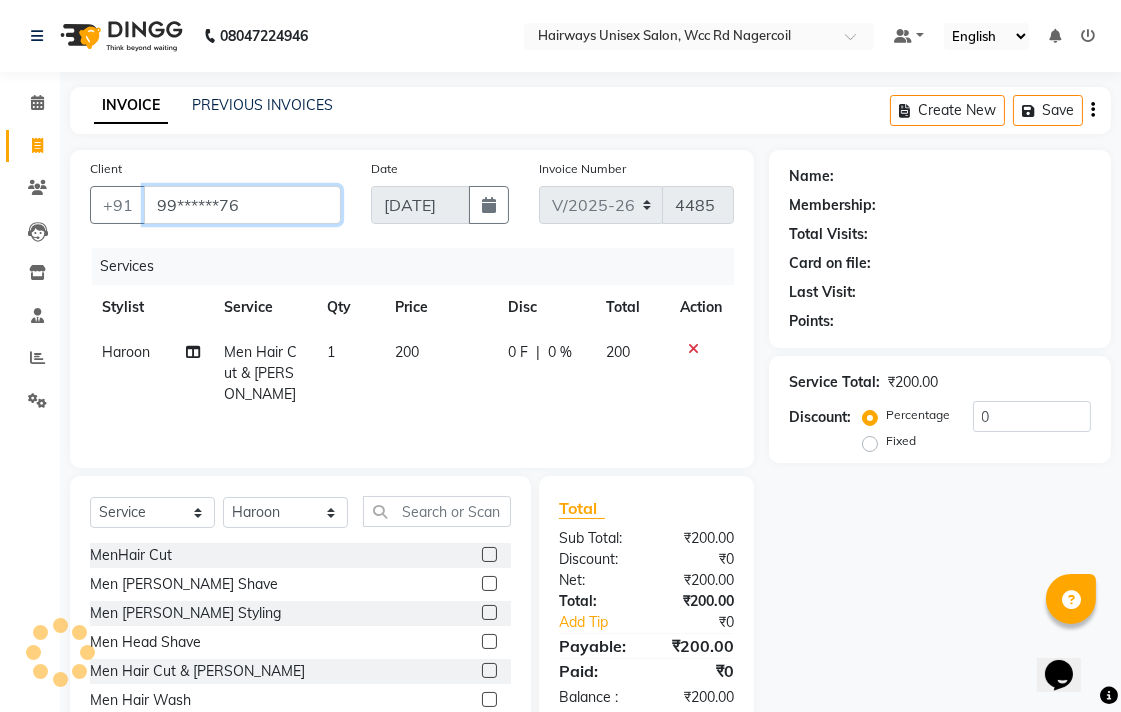 type on "99******76" 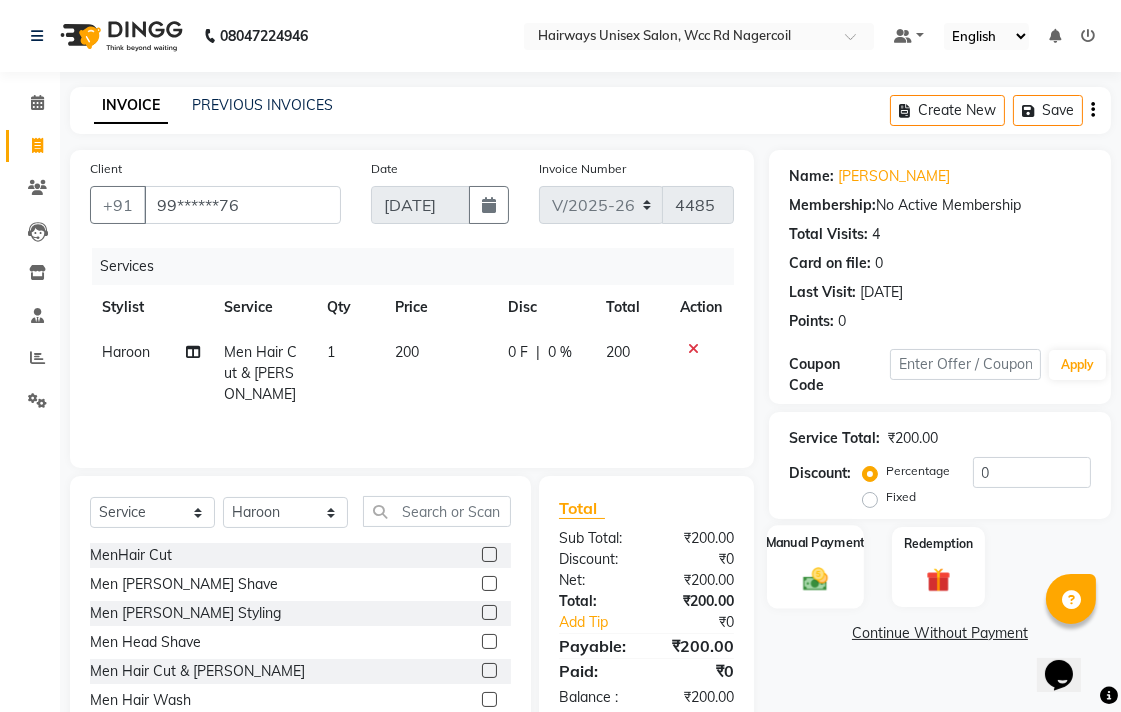 click 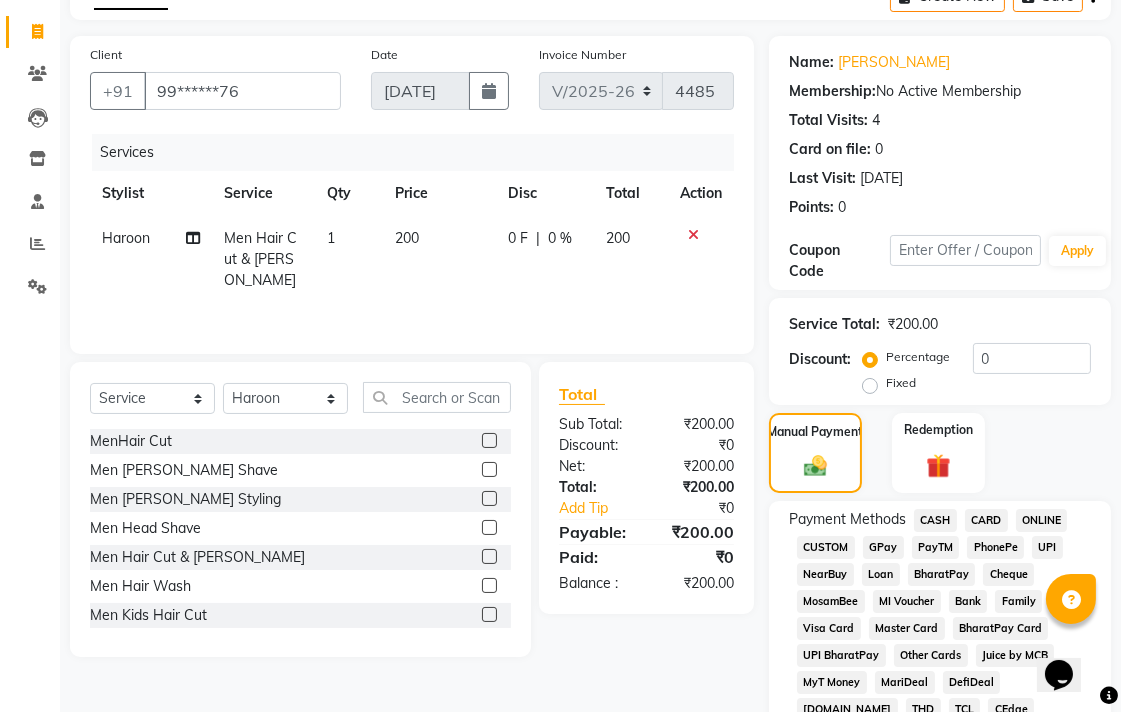 scroll, scrollTop: 222, scrollLeft: 0, axis: vertical 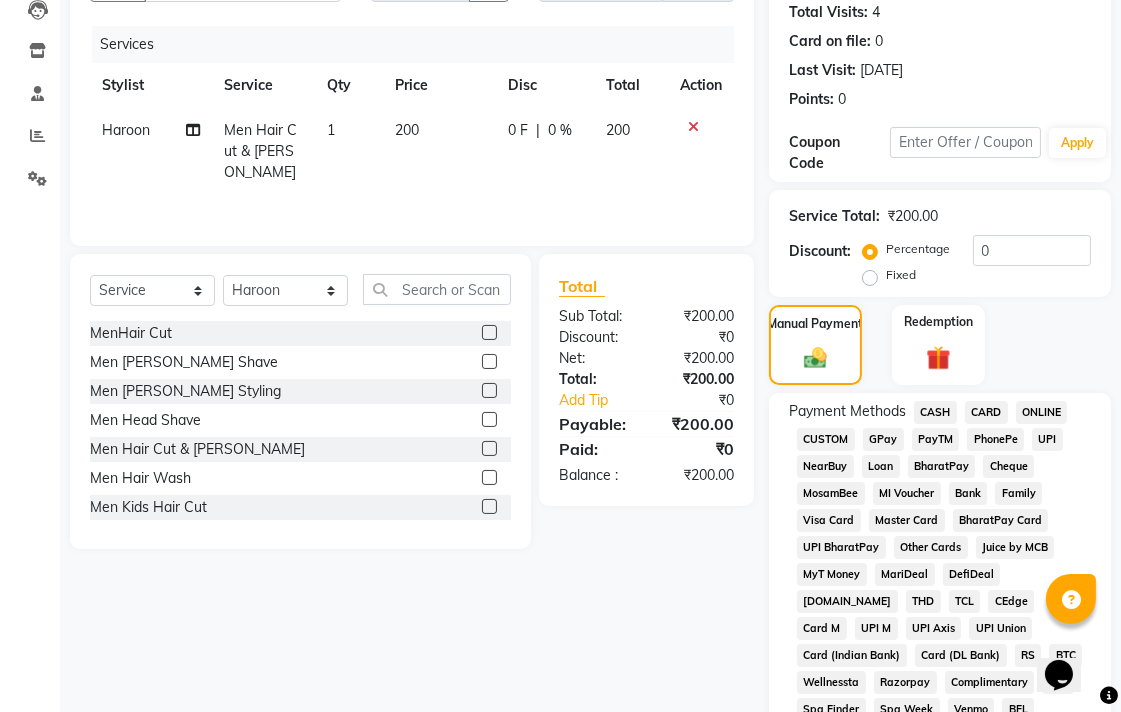 click on "UPI" 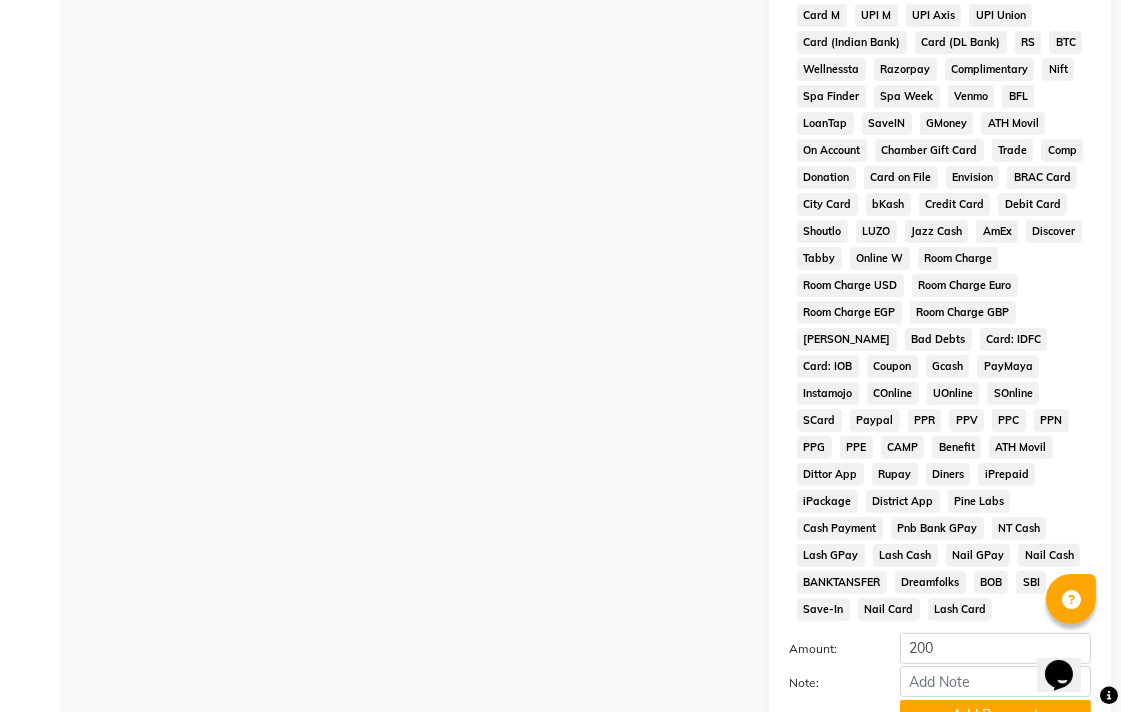 scroll, scrollTop: 913, scrollLeft: 0, axis: vertical 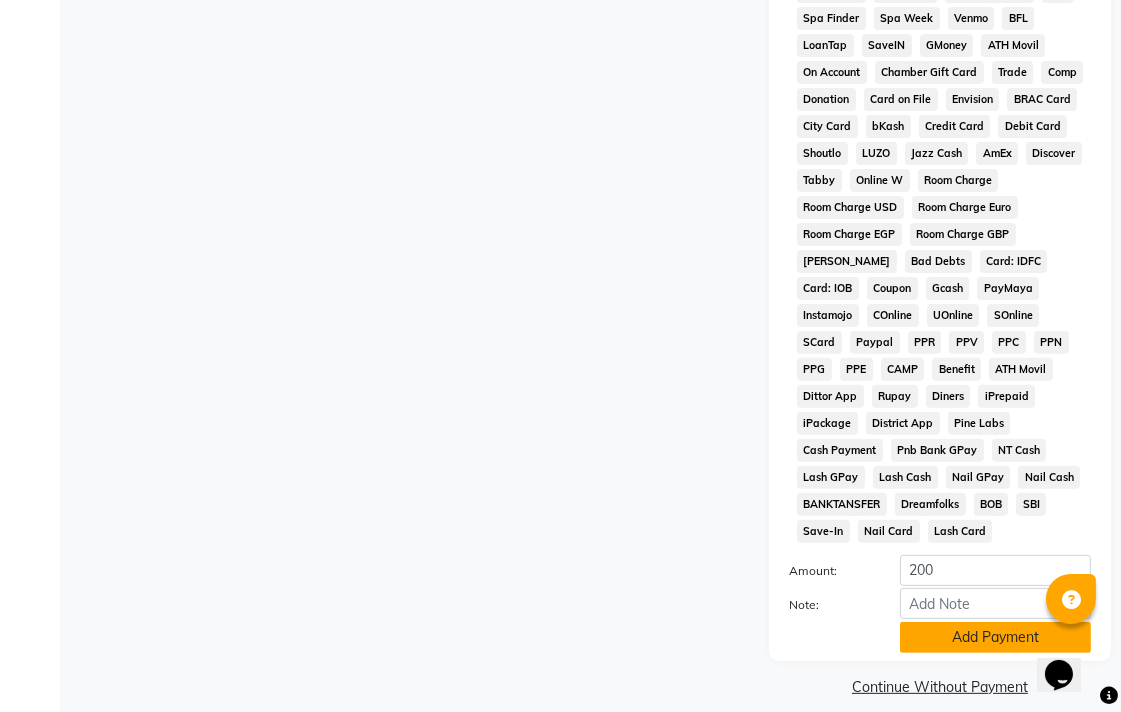 click on "Add Payment" 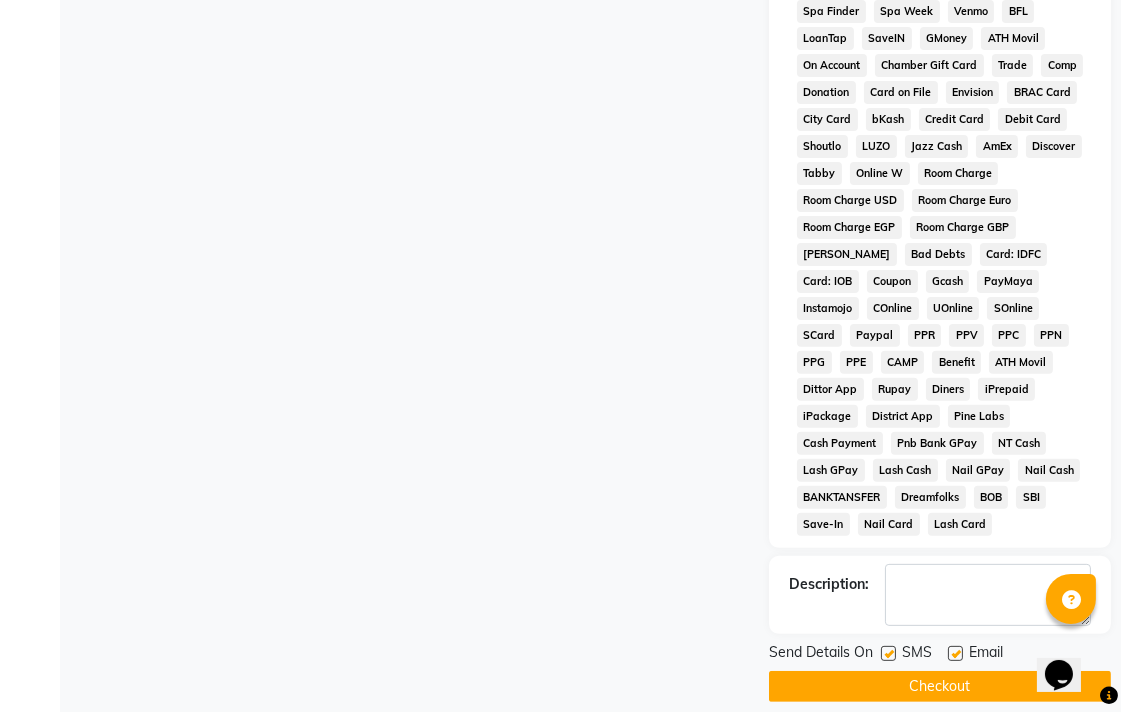 scroll, scrollTop: 921, scrollLeft: 0, axis: vertical 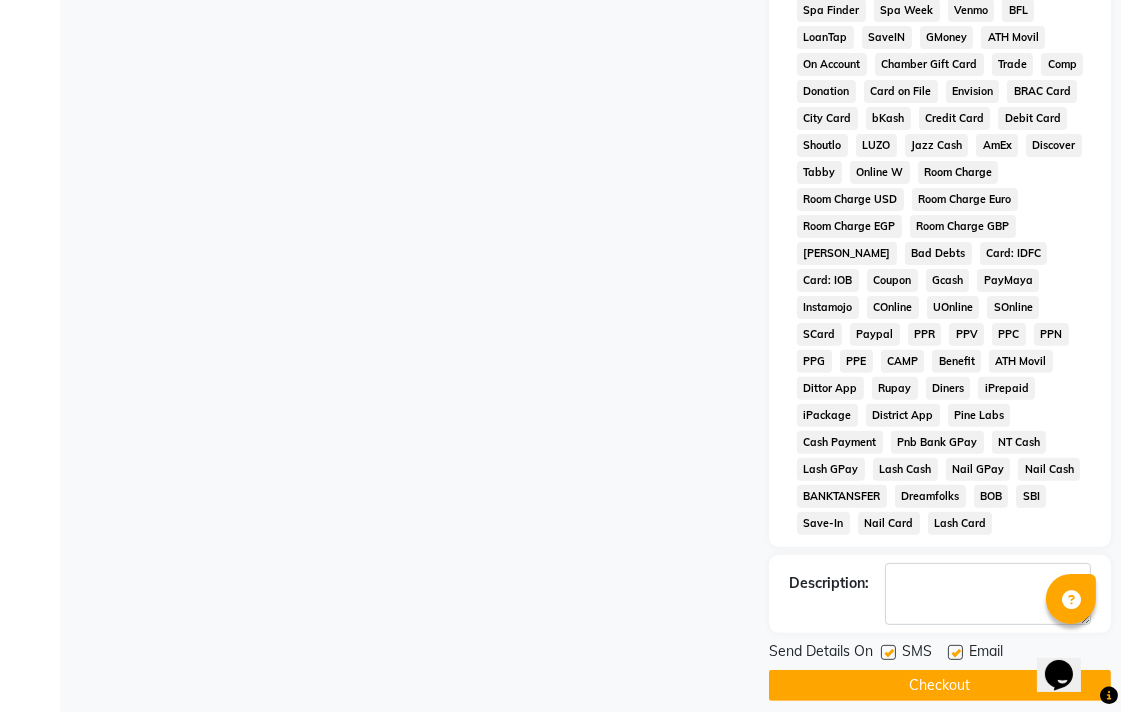 click on "Checkout" 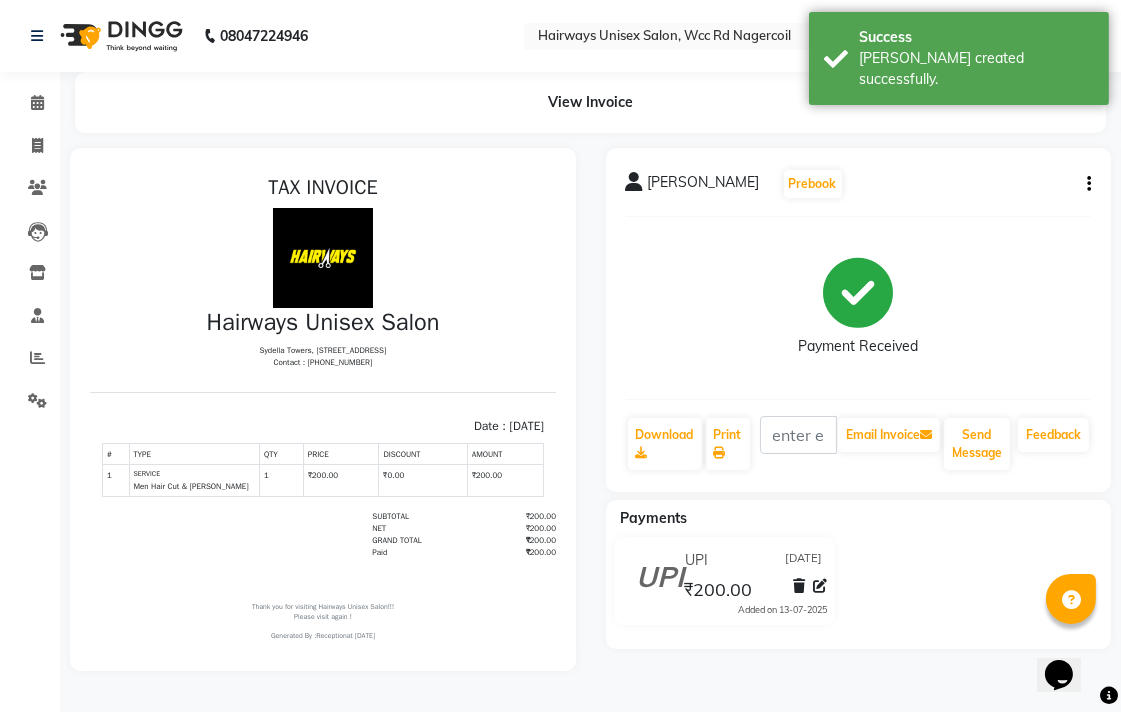 scroll, scrollTop: 0, scrollLeft: 0, axis: both 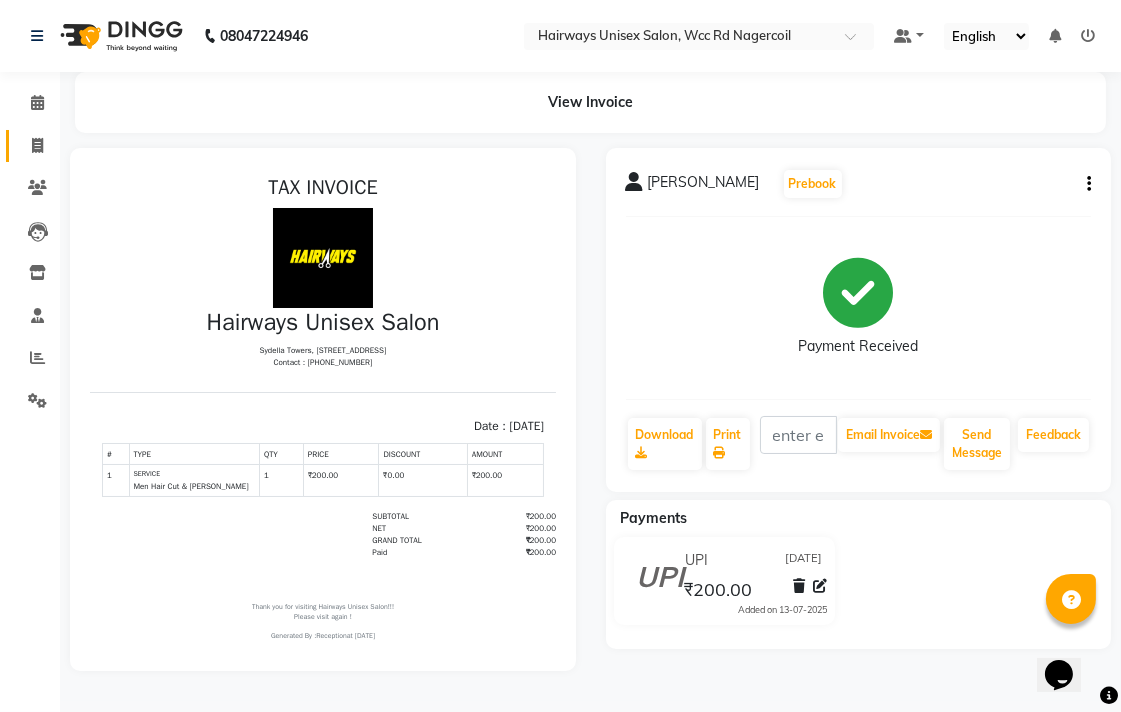 click on "Invoice" 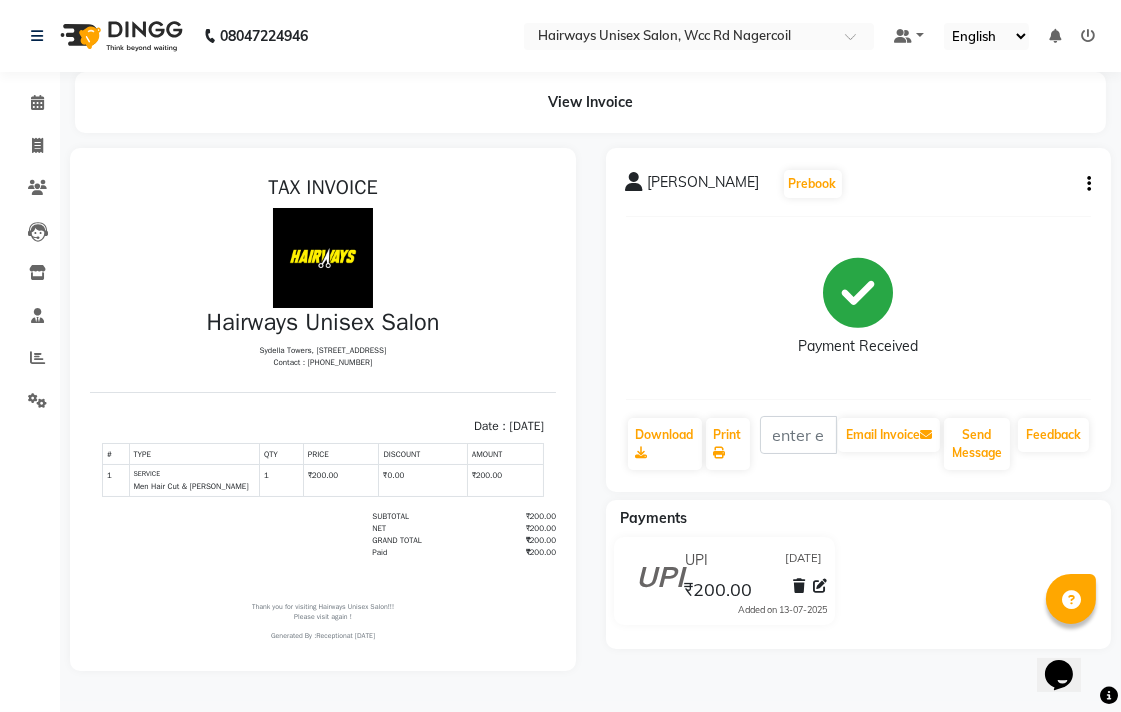 select on "service" 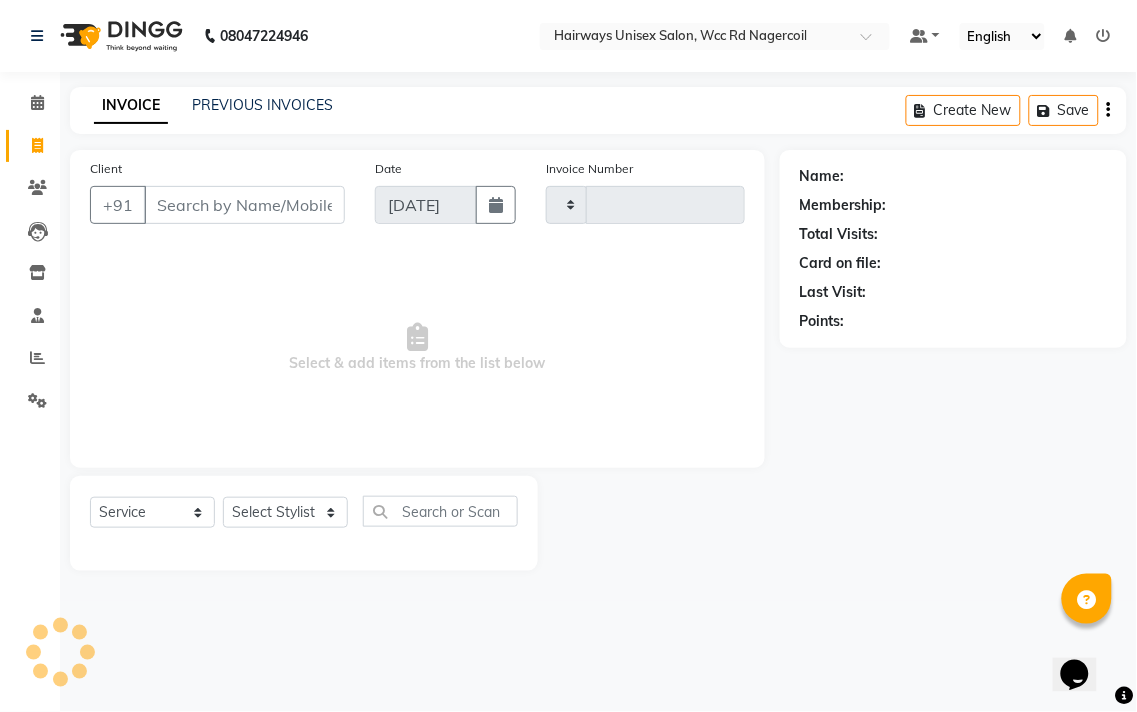 type on "4486" 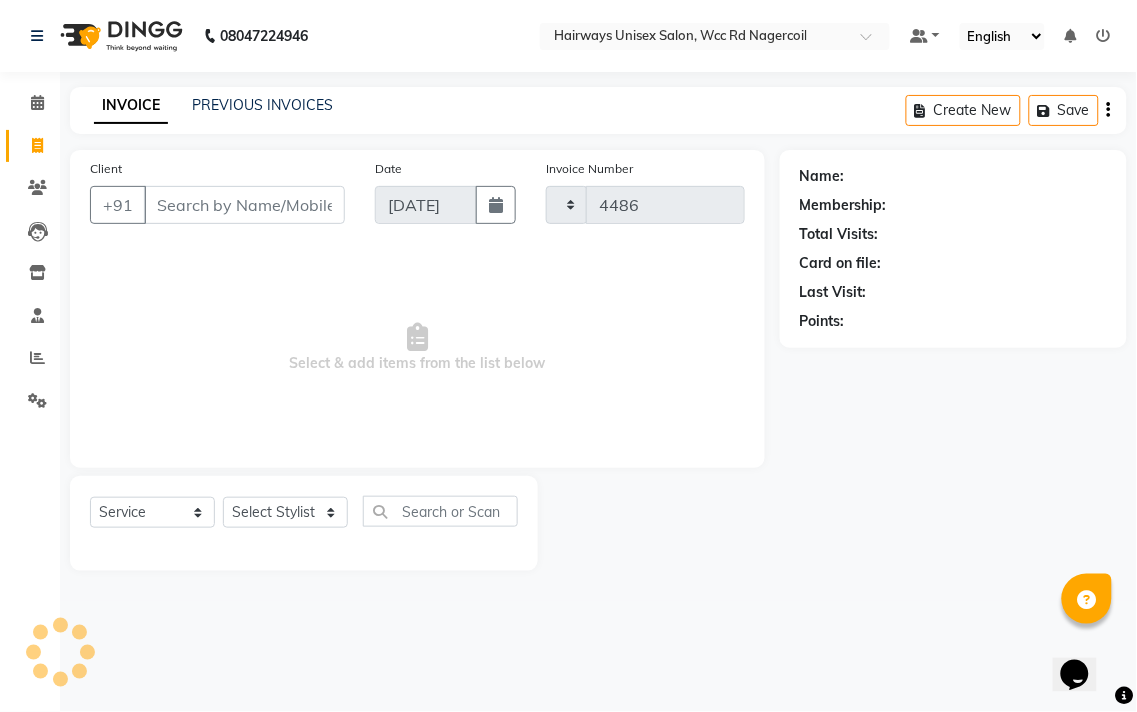 select on "6523" 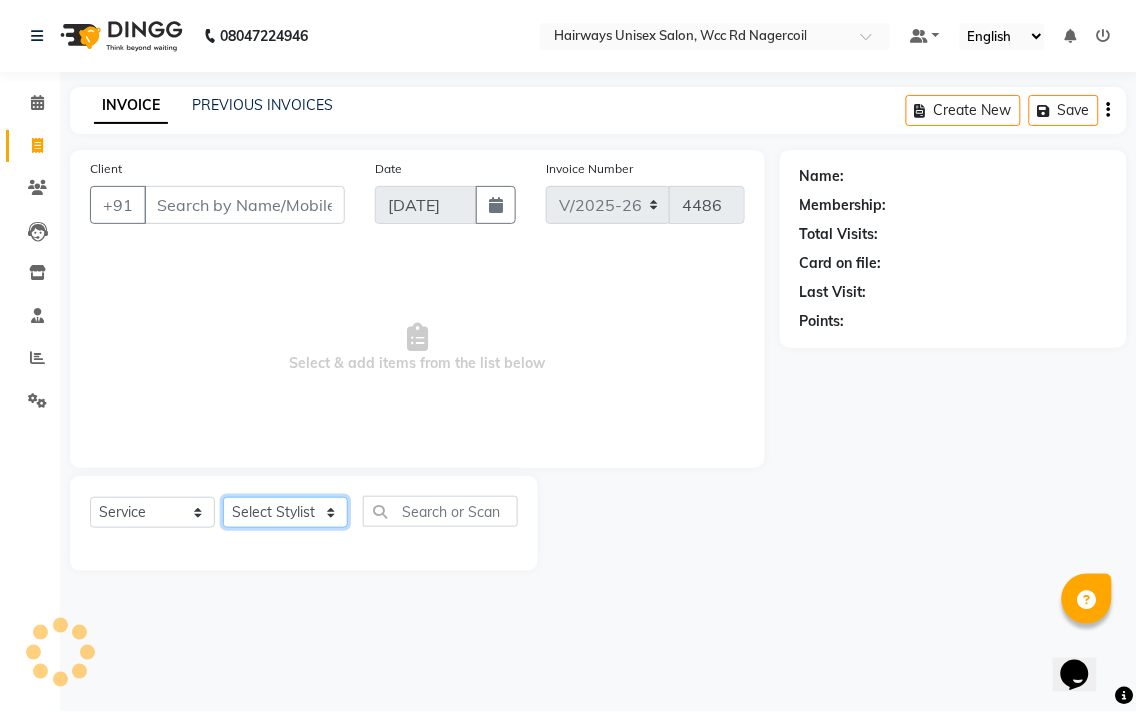 click on "Select Stylist Admin Chitra divya [PERSON_NAME] [PERSON_NAME] Reception [PERSON_NAME] [PERSON_NAME] Talib" 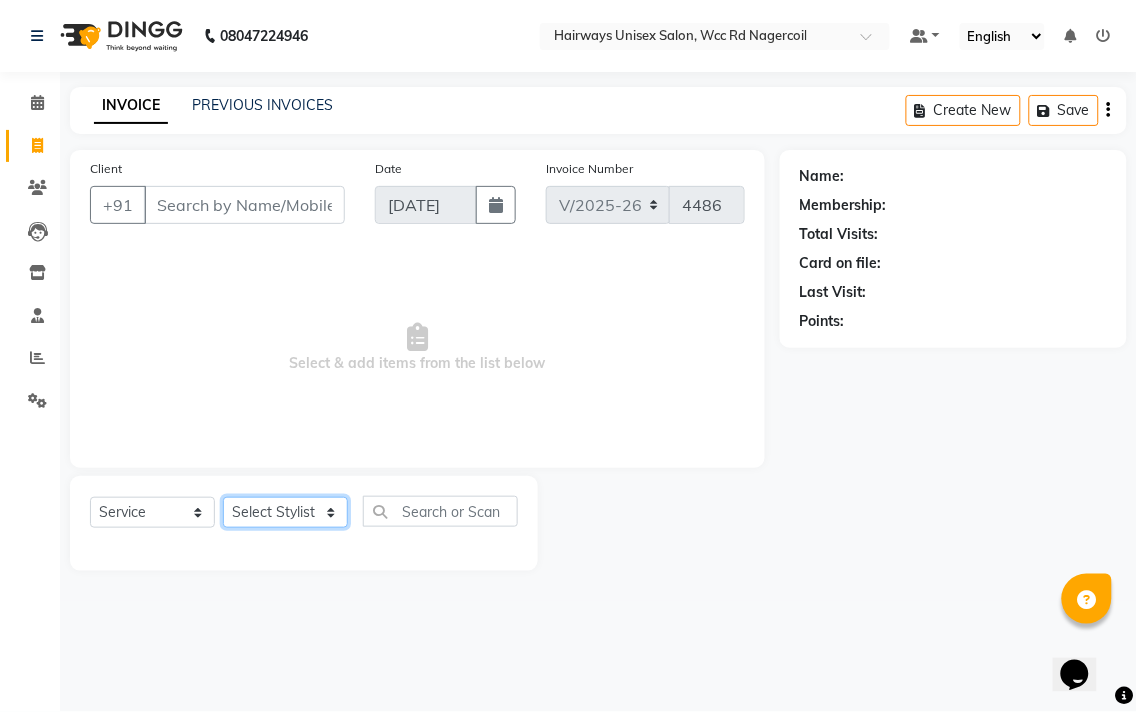 select on "49914" 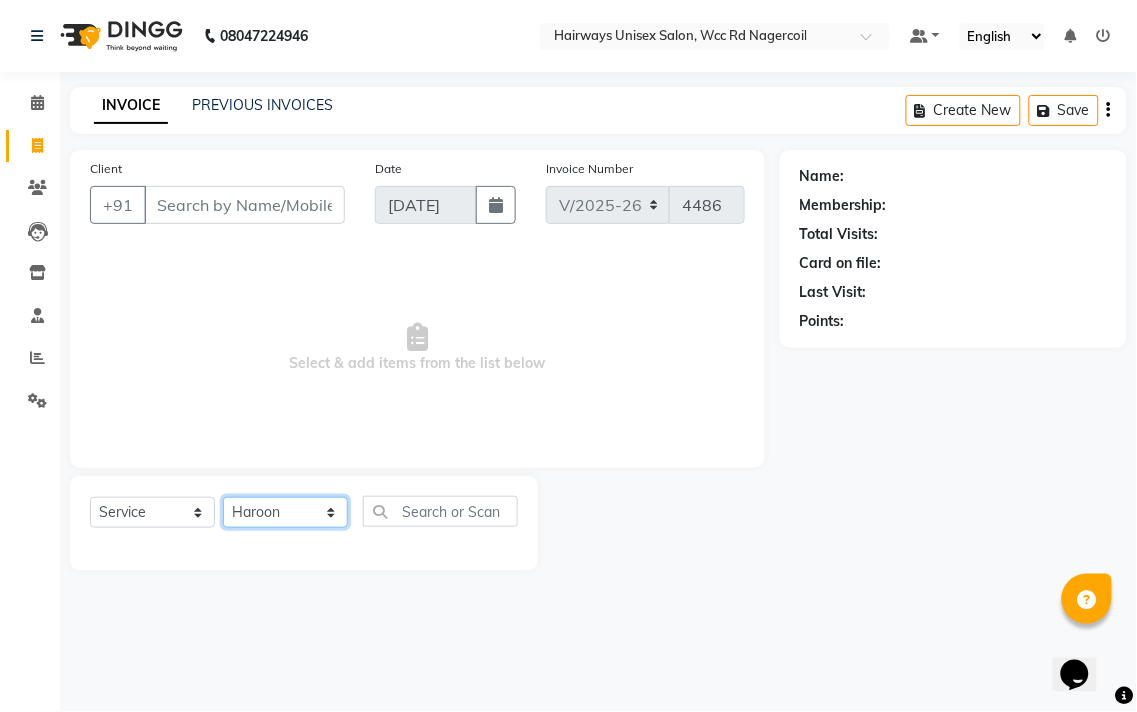click on "Select Stylist Admin Chitra divya [PERSON_NAME] [PERSON_NAME] Reception [PERSON_NAME] [PERSON_NAME] Talib" 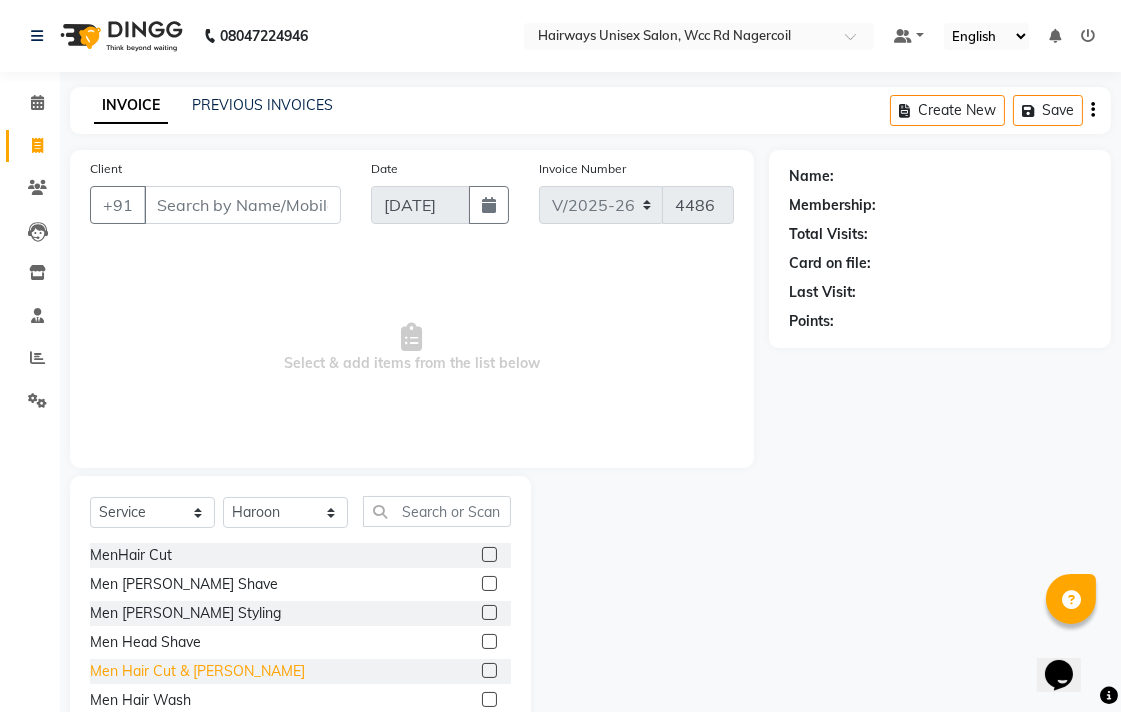 click on "Men Hair Cut & [PERSON_NAME]" 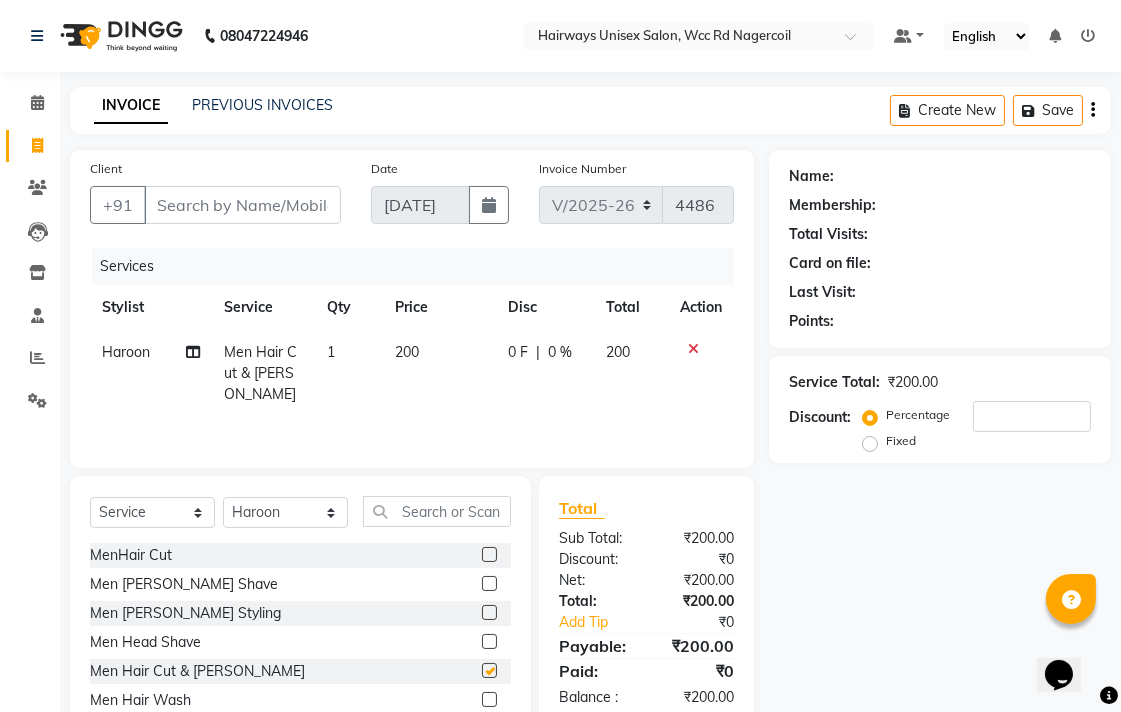 checkbox on "false" 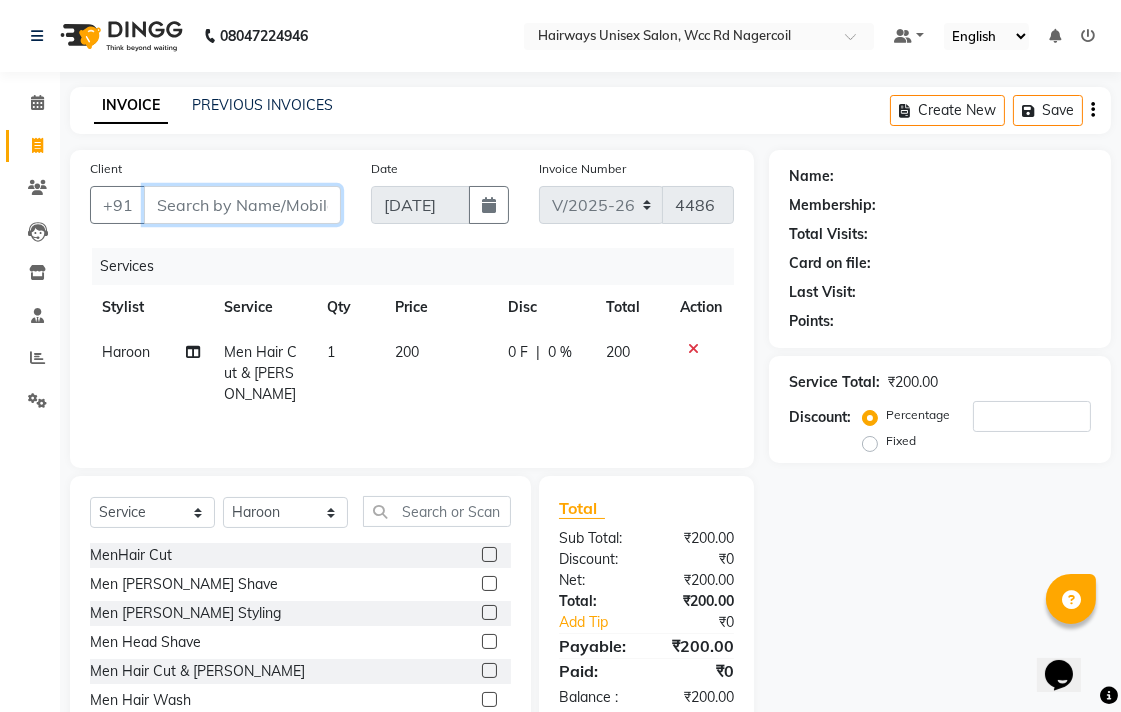click on "Client" at bounding box center [242, 205] 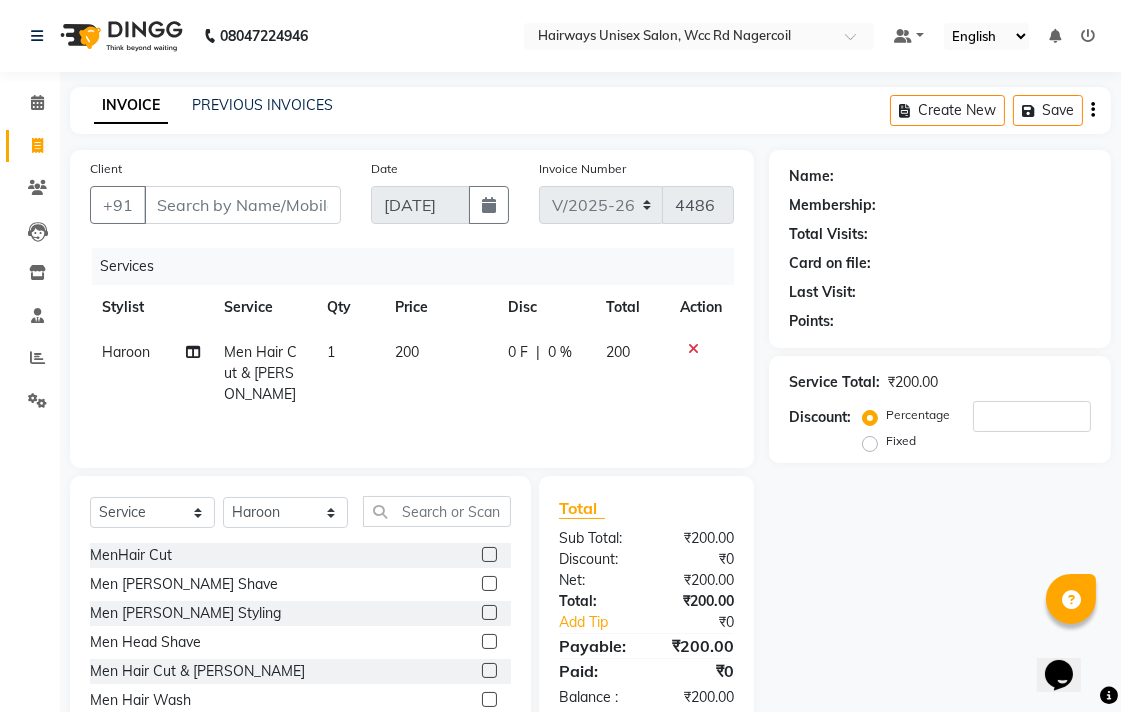 click 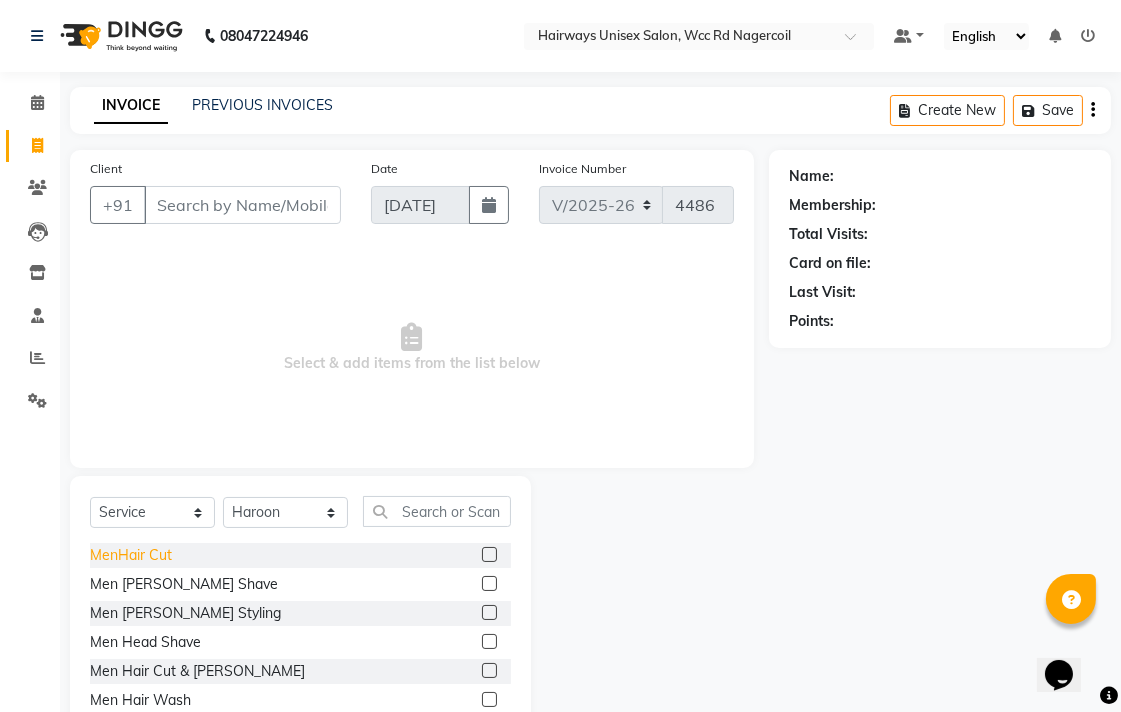 click on "MenHair Cut" 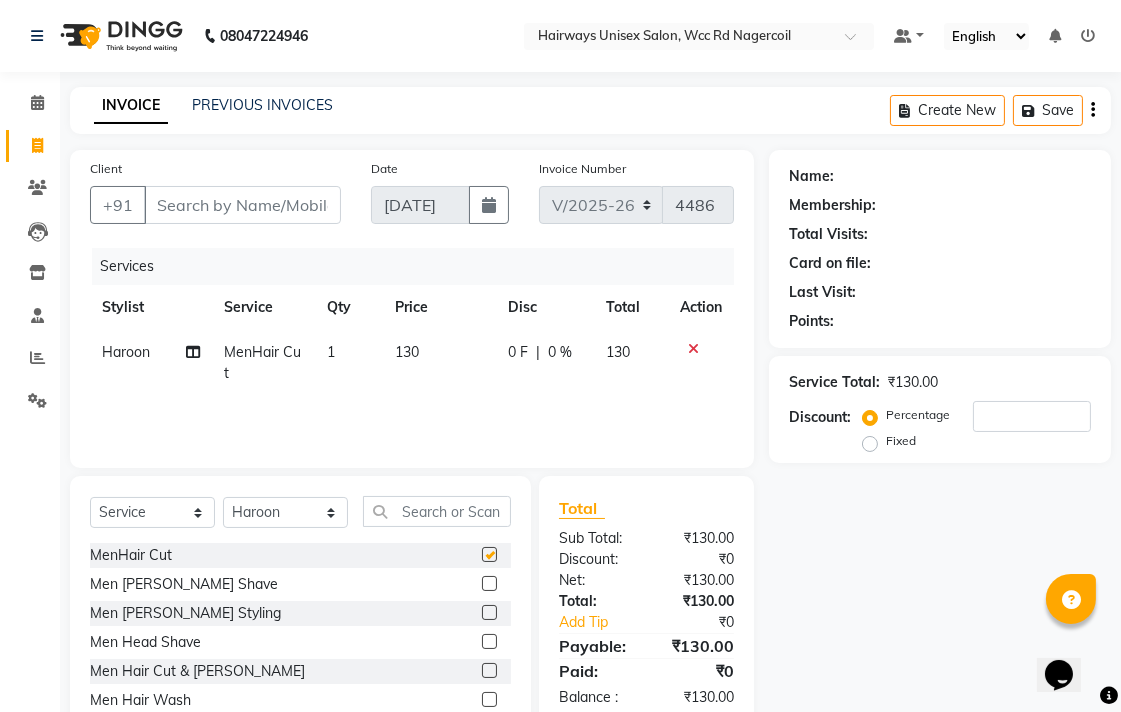 checkbox on "false" 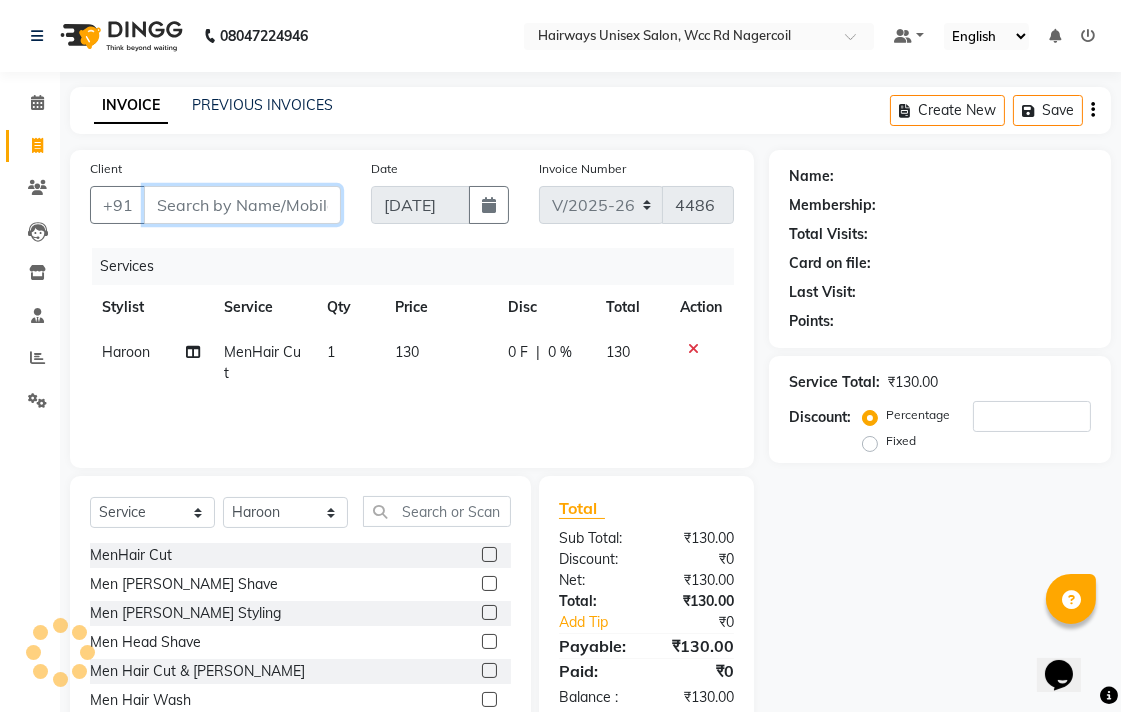 click on "Client" at bounding box center [242, 205] 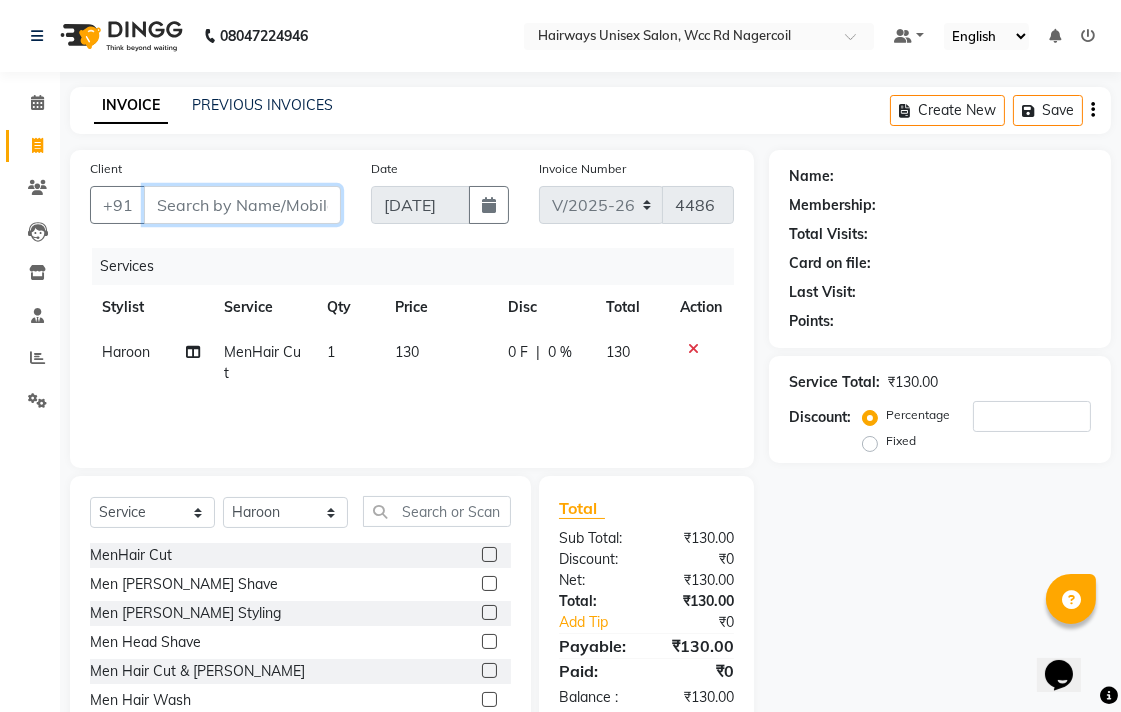 type on "7" 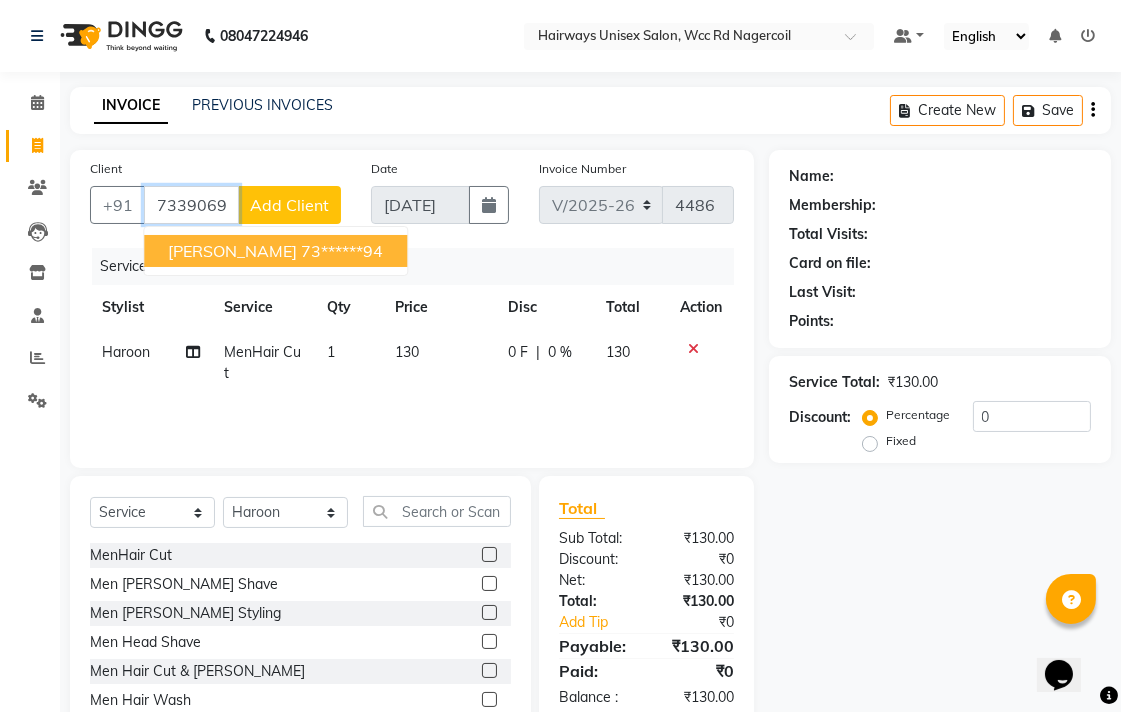 click on "[PERSON_NAME]" at bounding box center [232, 251] 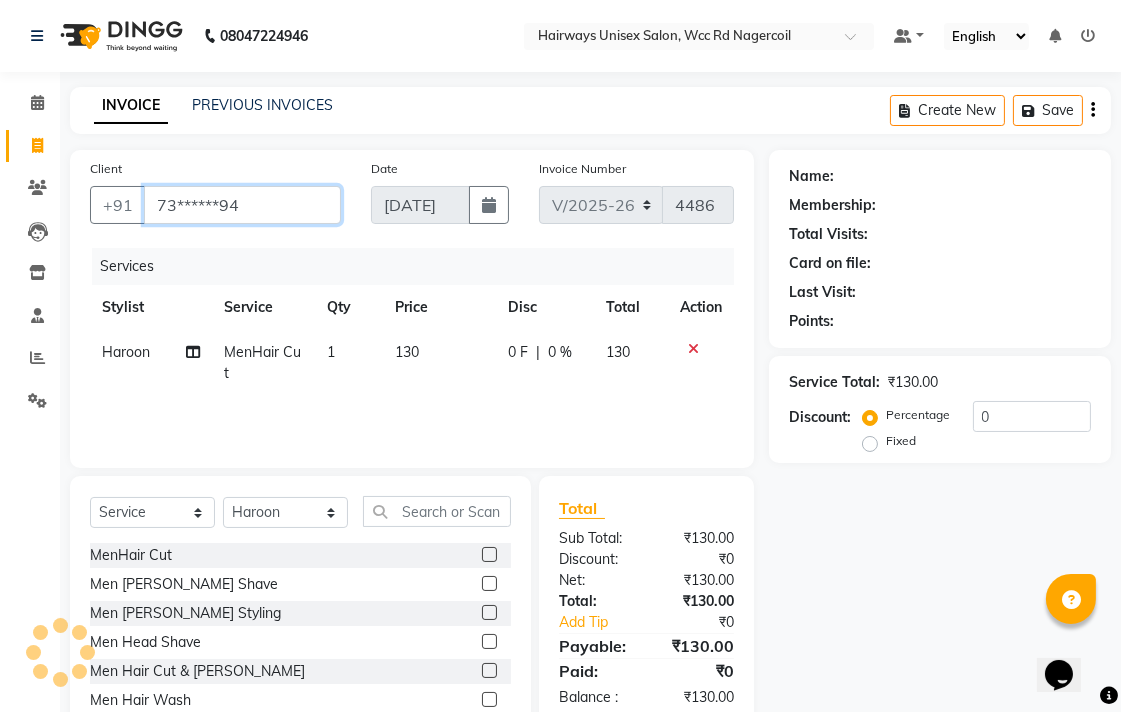 type on "73******94" 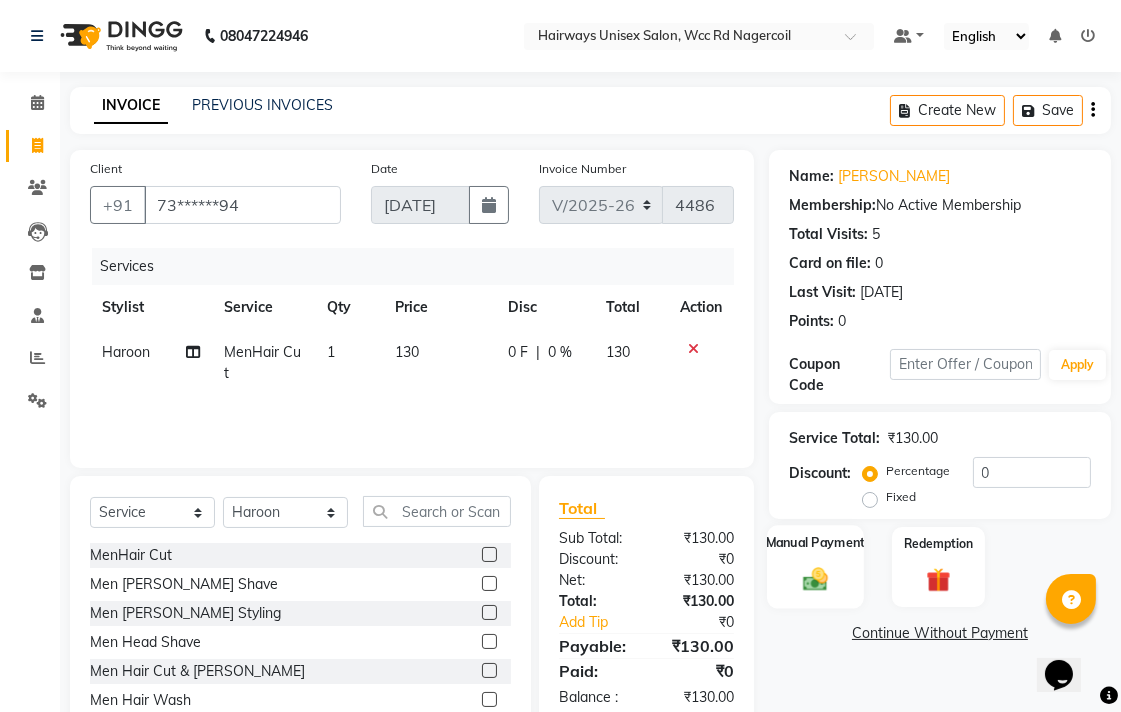 click on "Manual Payment" 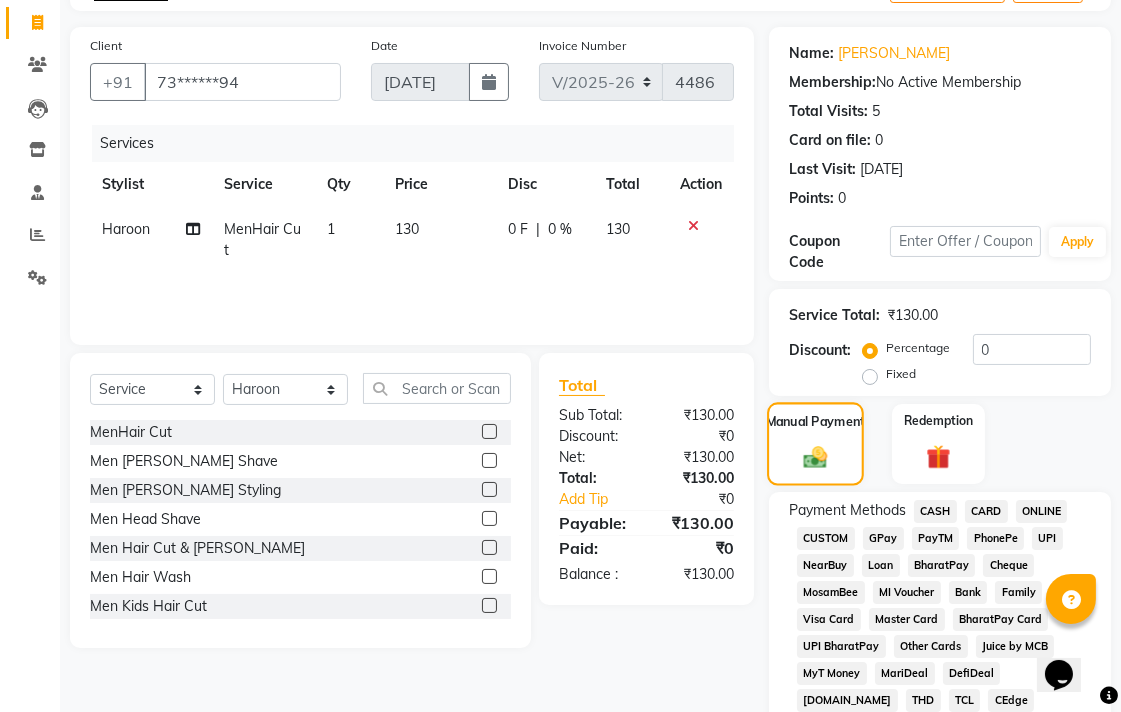 scroll, scrollTop: 222, scrollLeft: 0, axis: vertical 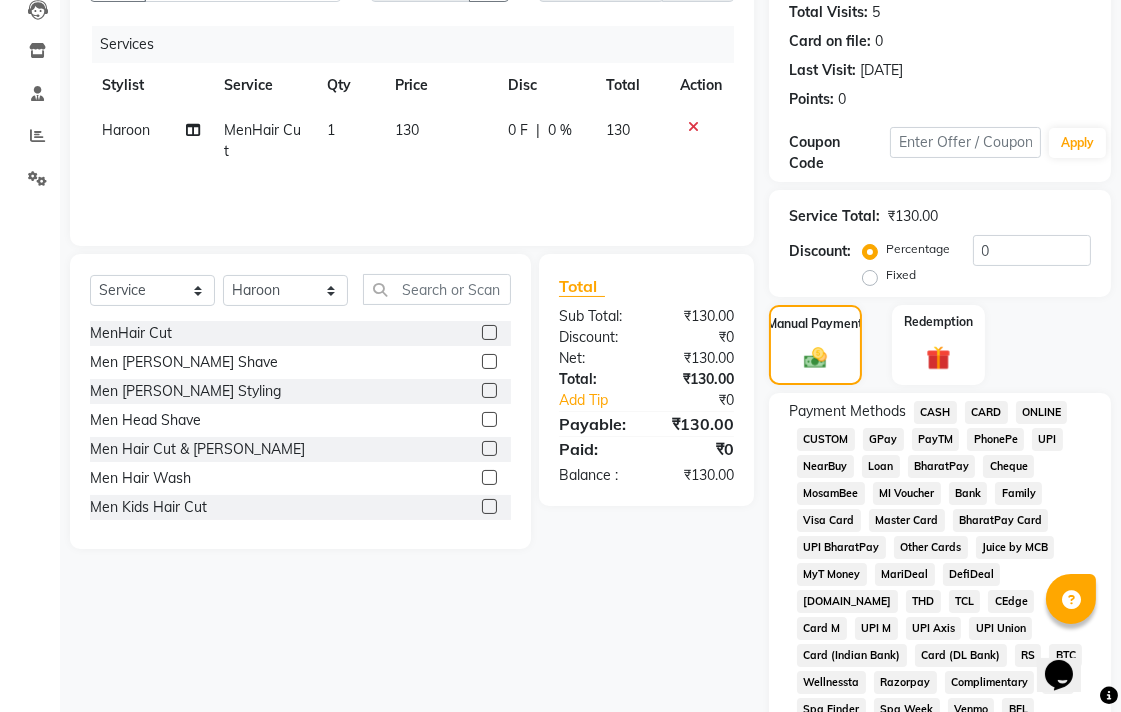 click on "CASH" 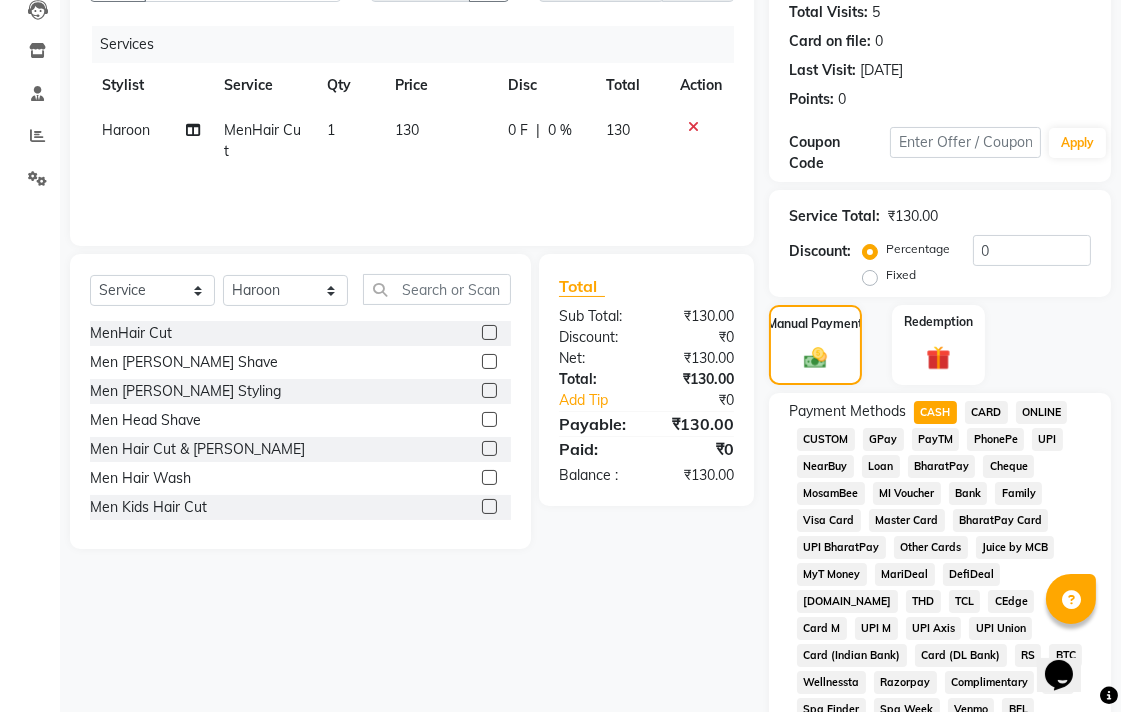 scroll, scrollTop: 913, scrollLeft: 0, axis: vertical 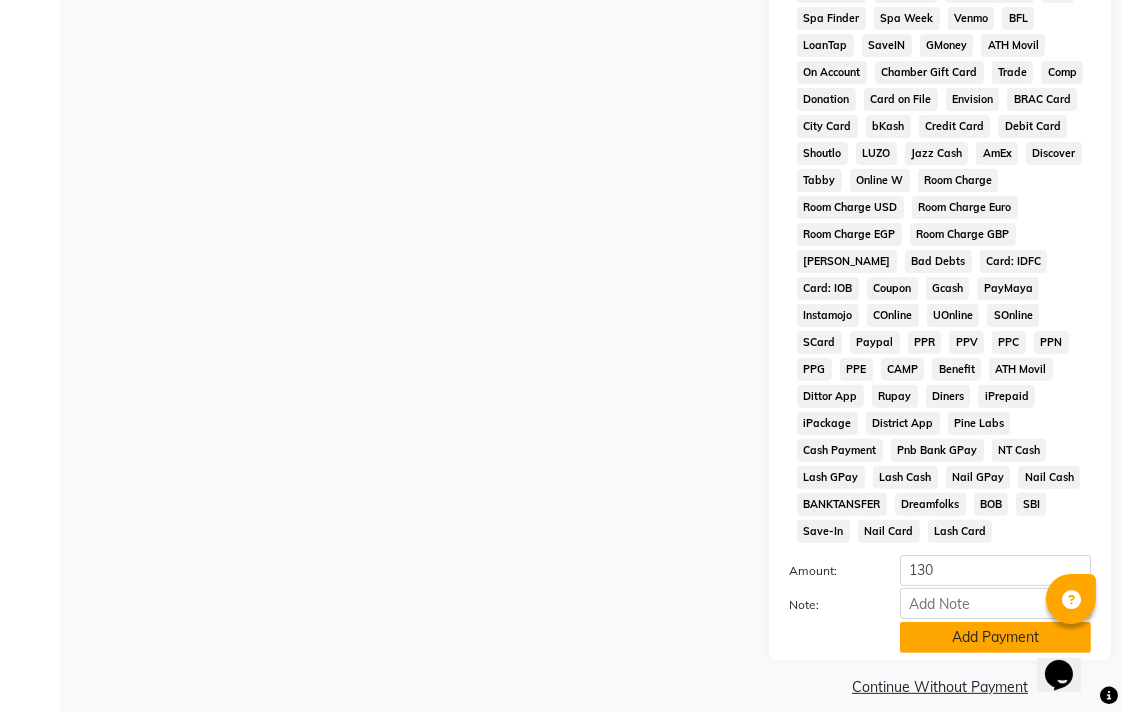 click on "Add Payment" 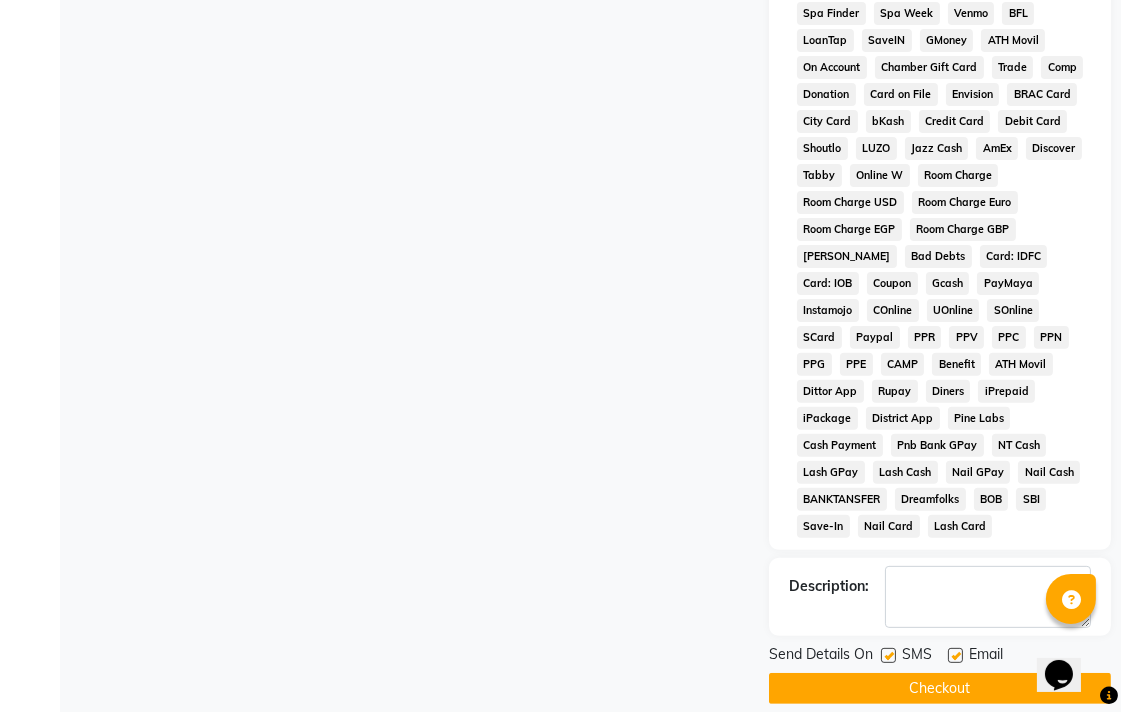 scroll, scrollTop: 921, scrollLeft: 0, axis: vertical 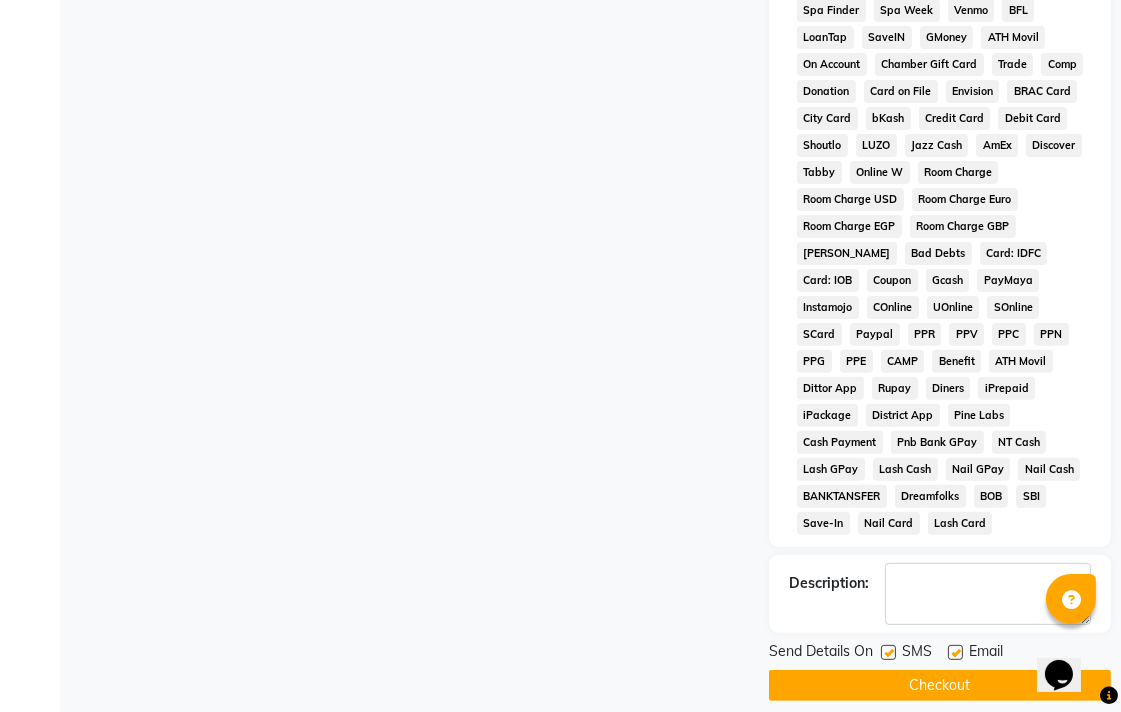 click on "Checkout" 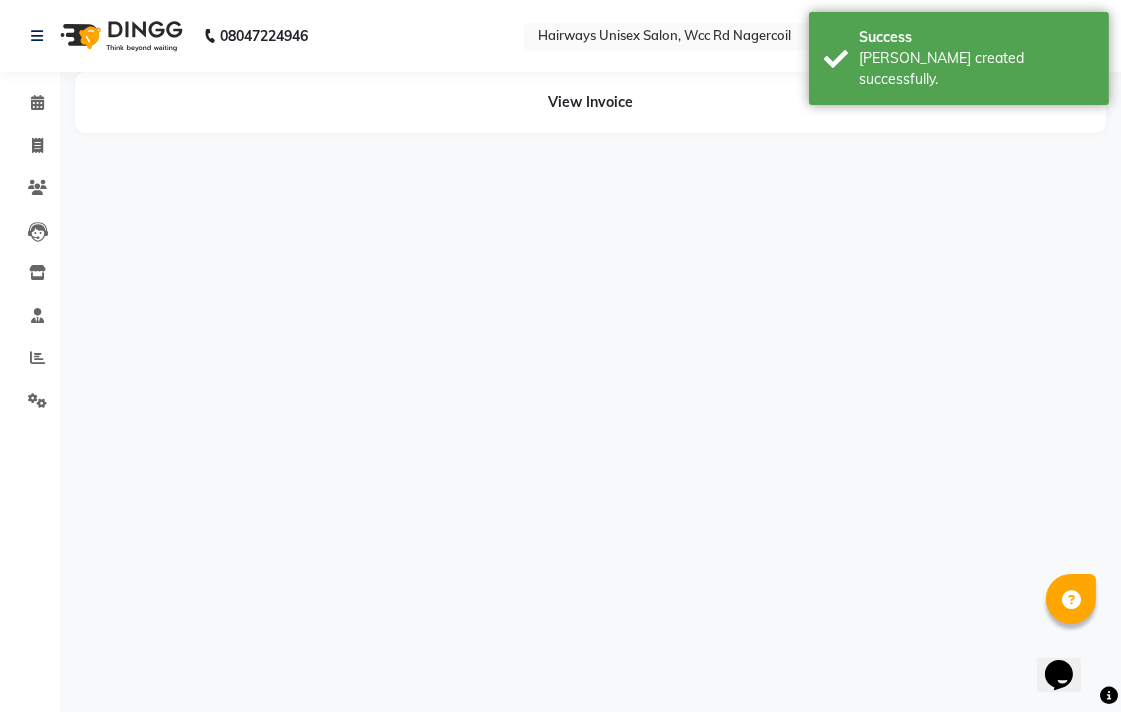 scroll, scrollTop: 0, scrollLeft: 0, axis: both 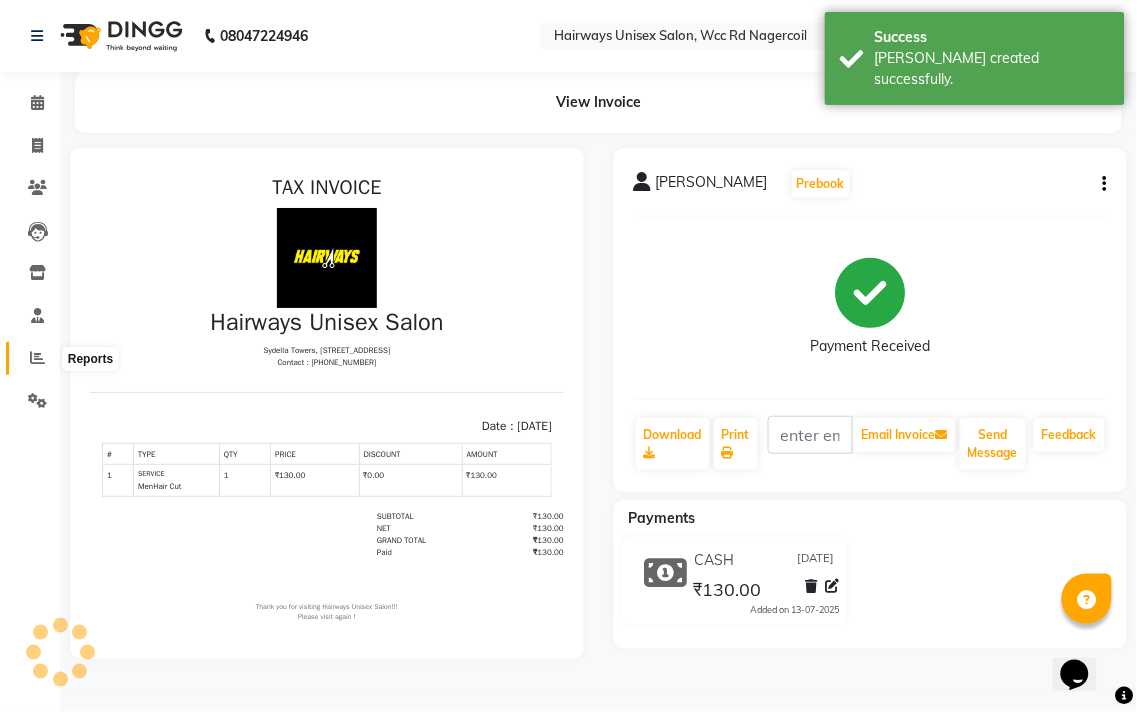 click 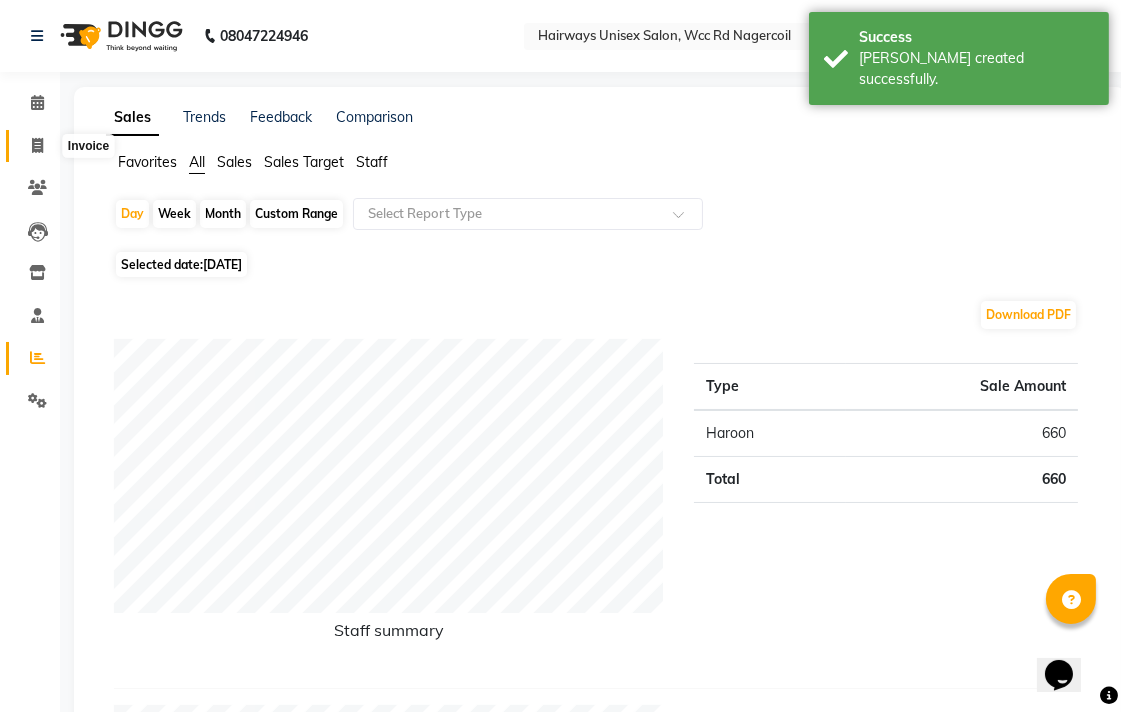 click 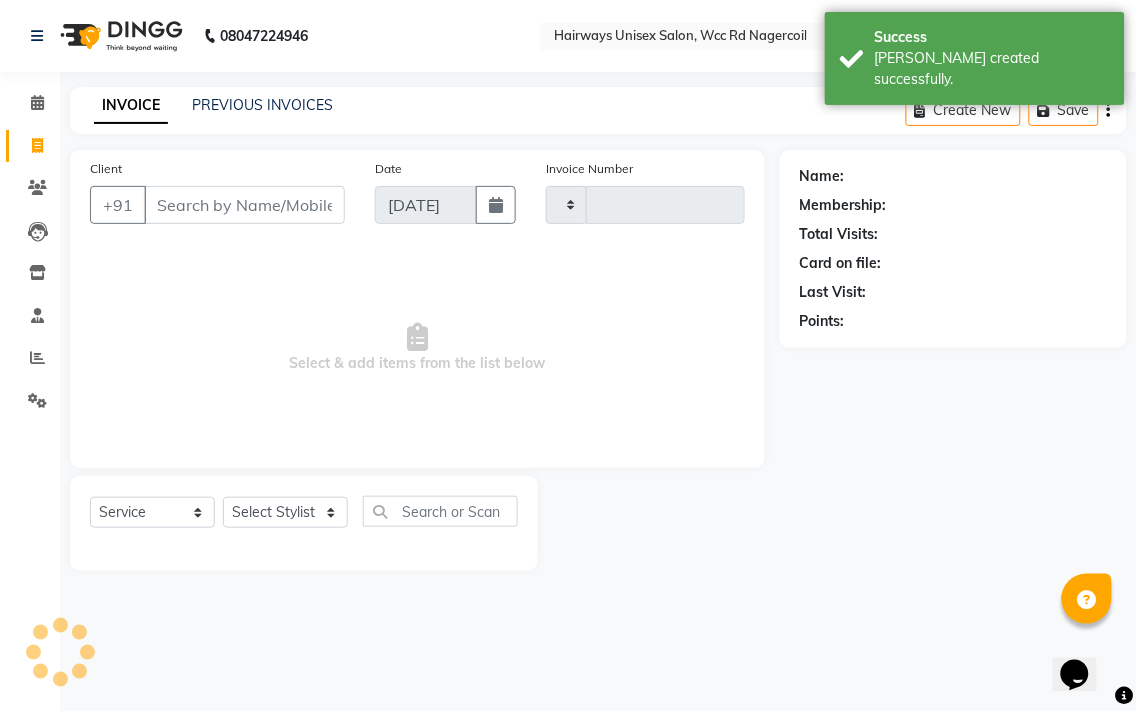 type on "4487" 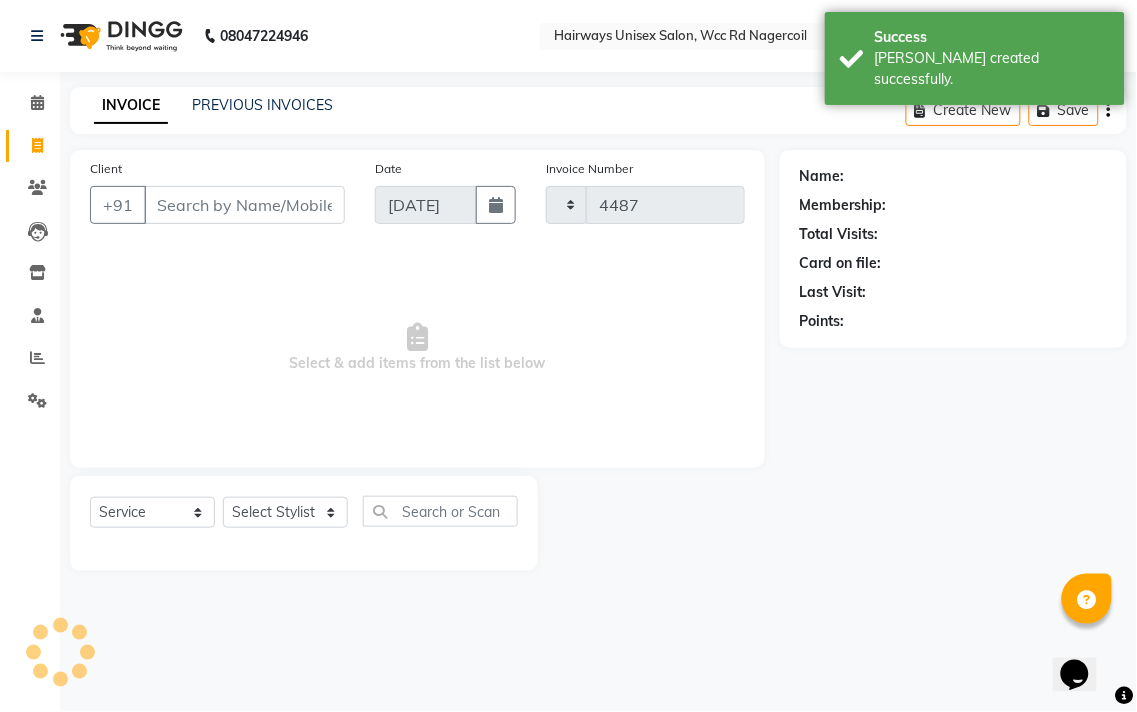 select on "6523" 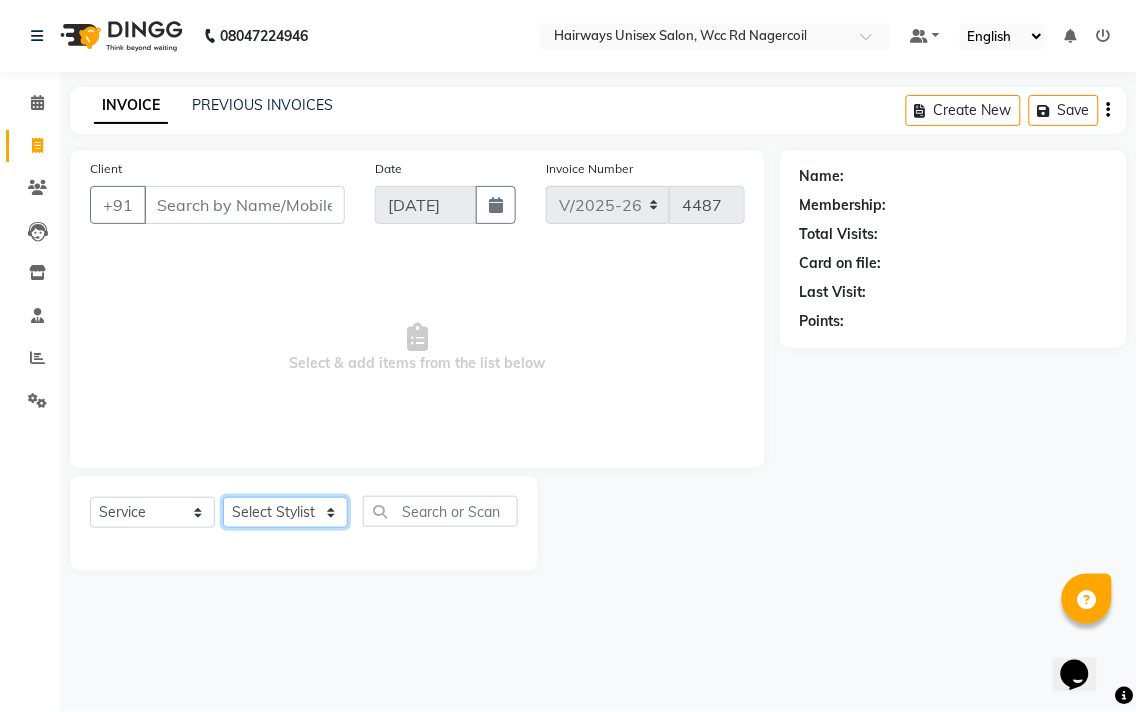 click on "Select Stylist Admin Chitra divya [PERSON_NAME] [PERSON_NAME] Reception [PERSON_NAME] [PERSON_NAME] Talib" 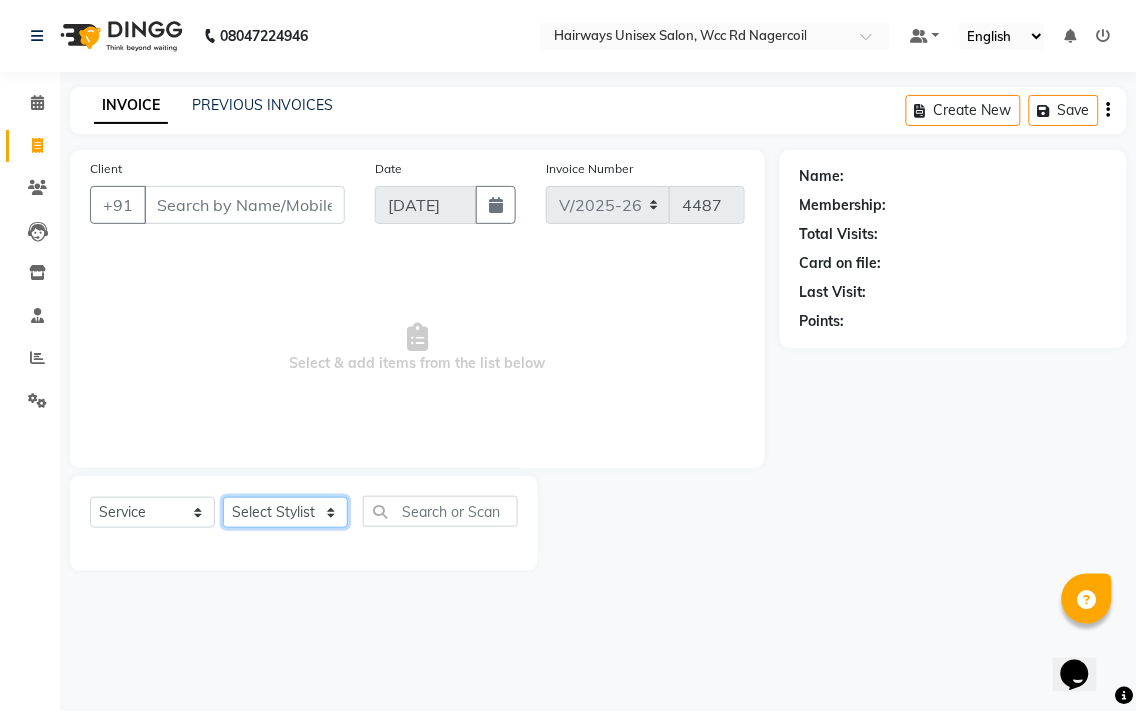 select on "50257" 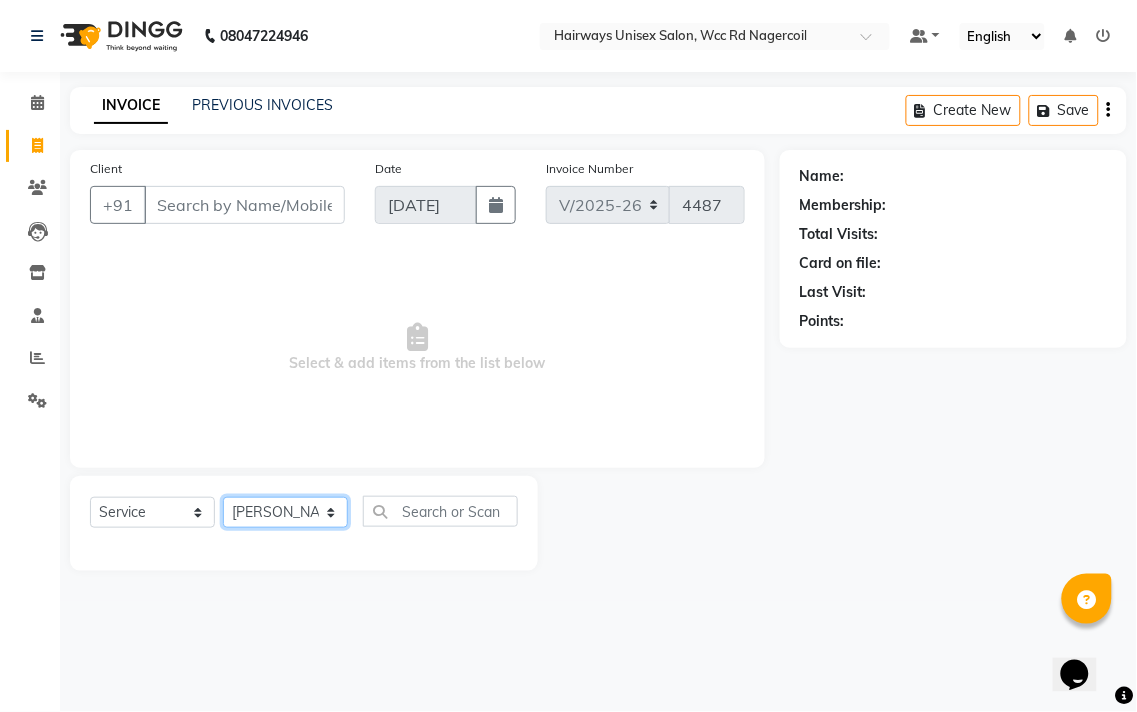 click on "Select Stylist Admin Chitra divya [PERSON_NAME] [PERSON_NAME] Reception [PERSON_NAME] [PERSON_NAME] Talib" 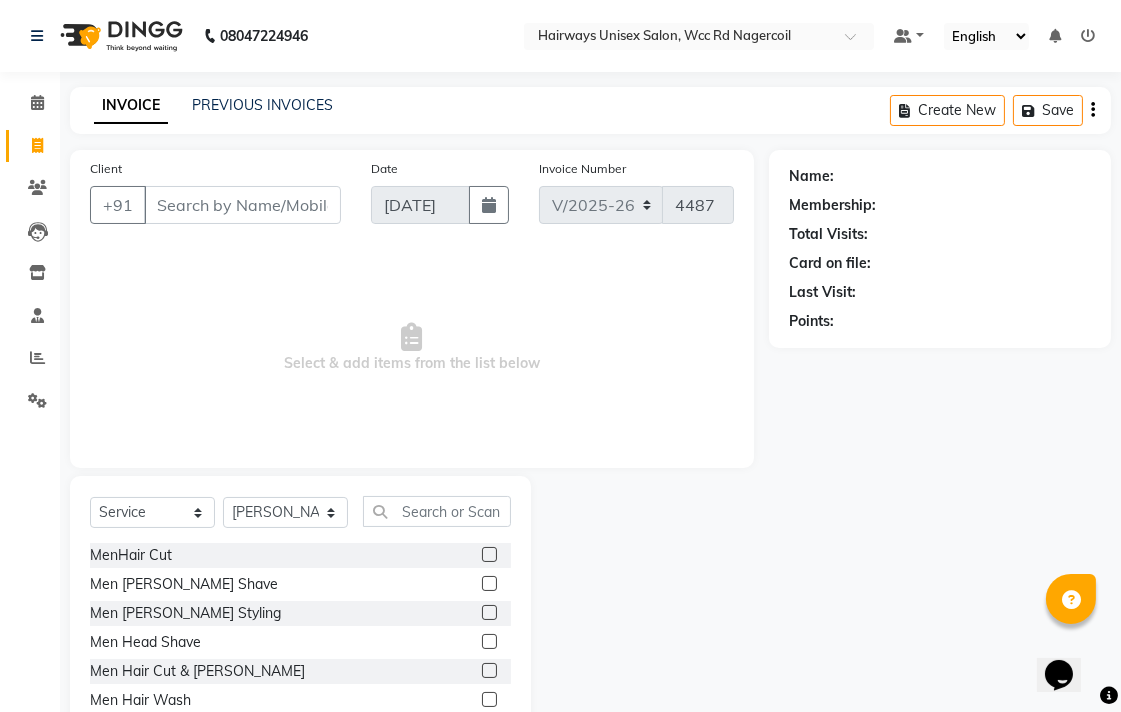 drag, startPoint x: 133, startPoint y: 550, endPoint x: 211, endPoint y: 355, distance: 210.02142 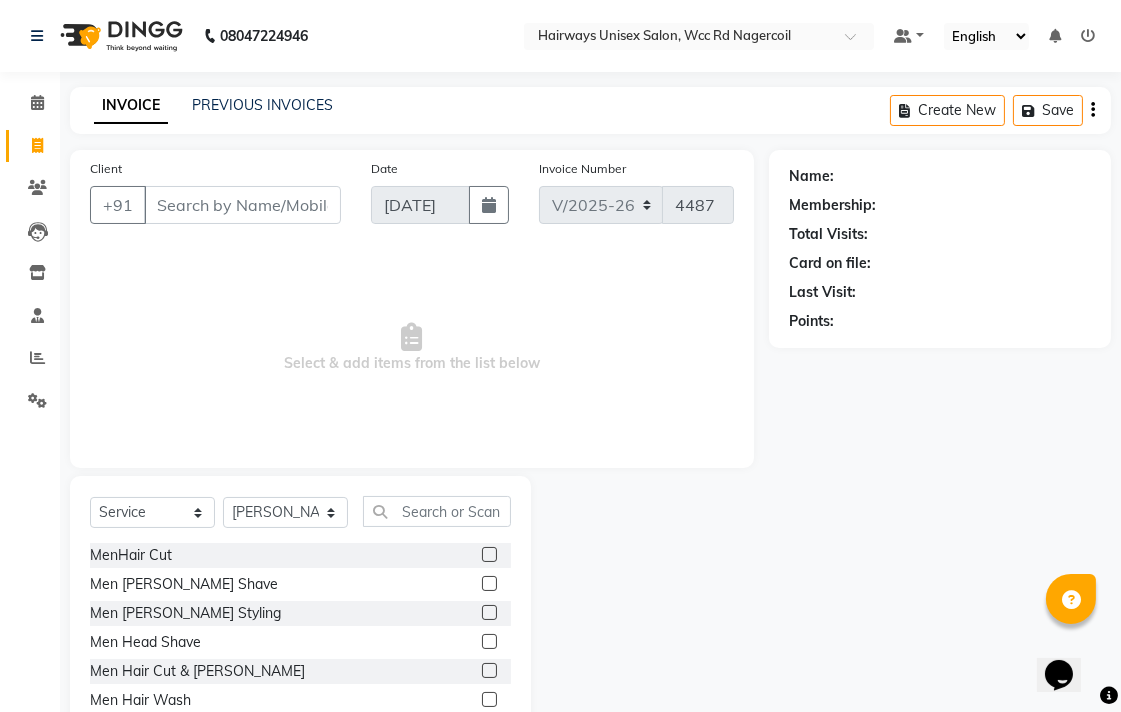 drag, startPoint x: 165, startPoint y: 550, endPoint x: 208, endPoint y: 434, distance: 123.71338 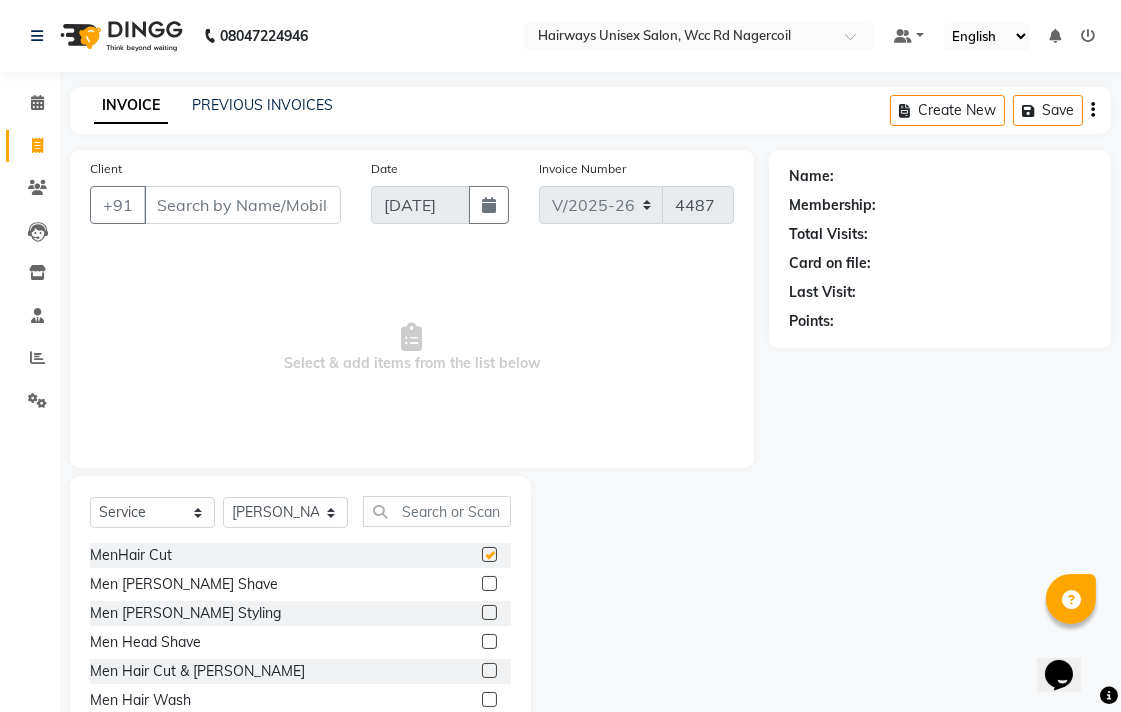 checkbox on "false" 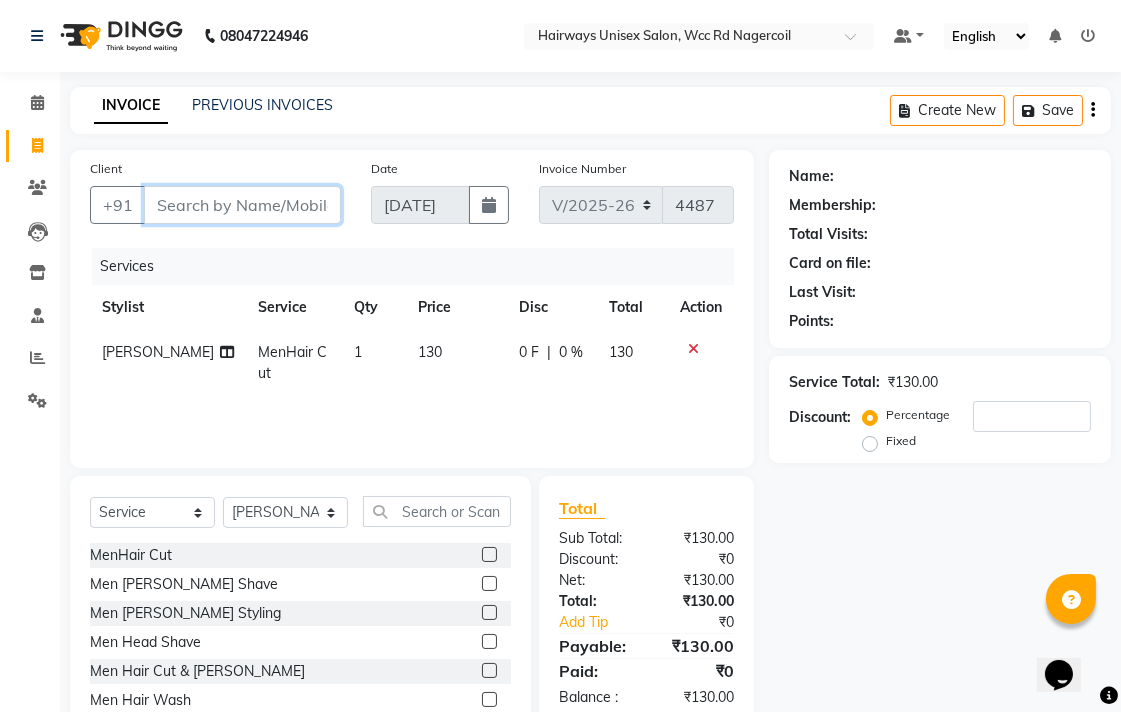 click on "Client" at bounding box center (242, 205) 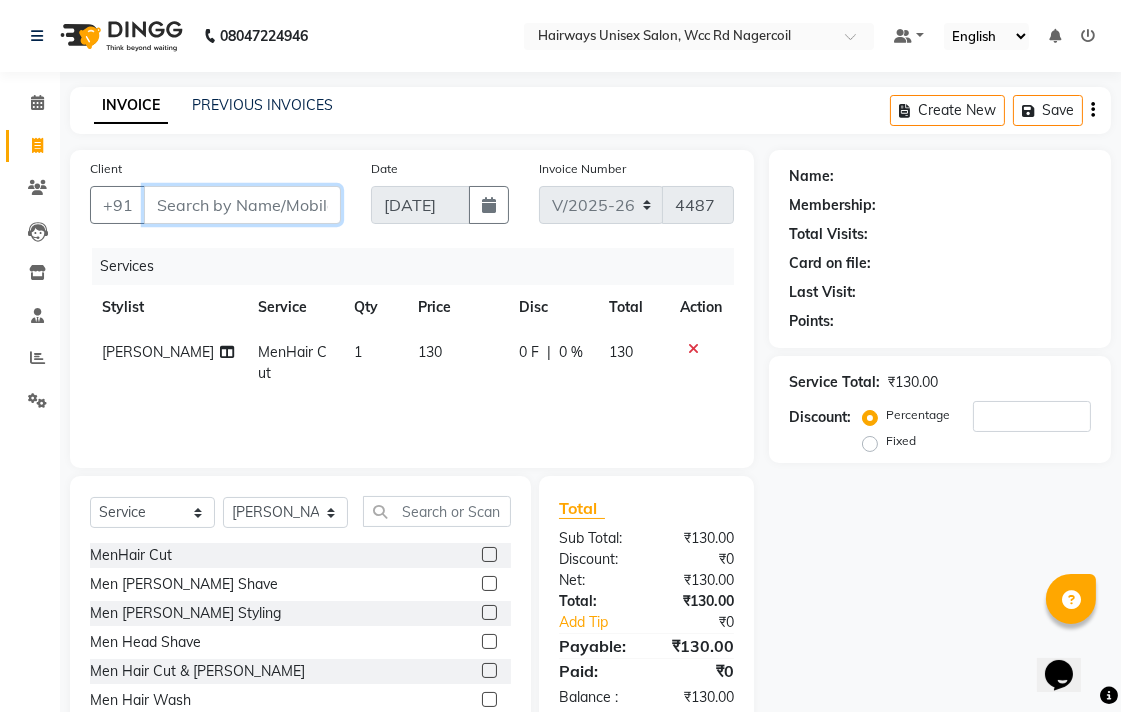 type on "9" 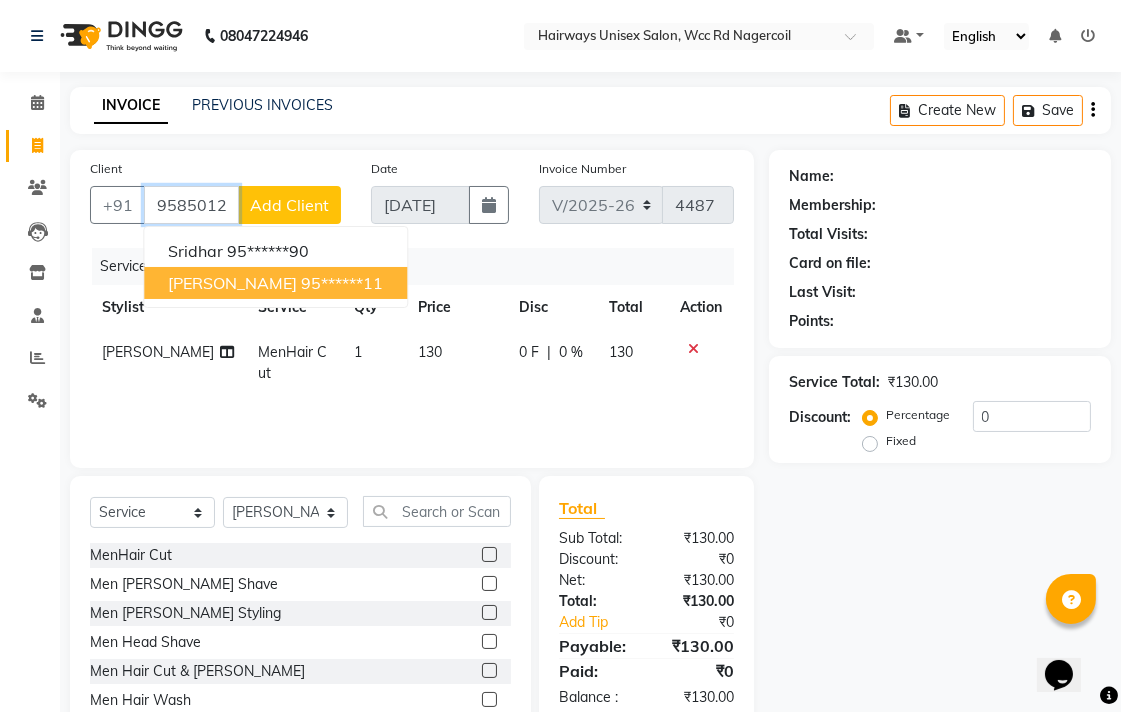 click on "[PERSON_NAME]  95******11" at bounding box center [275, 283] 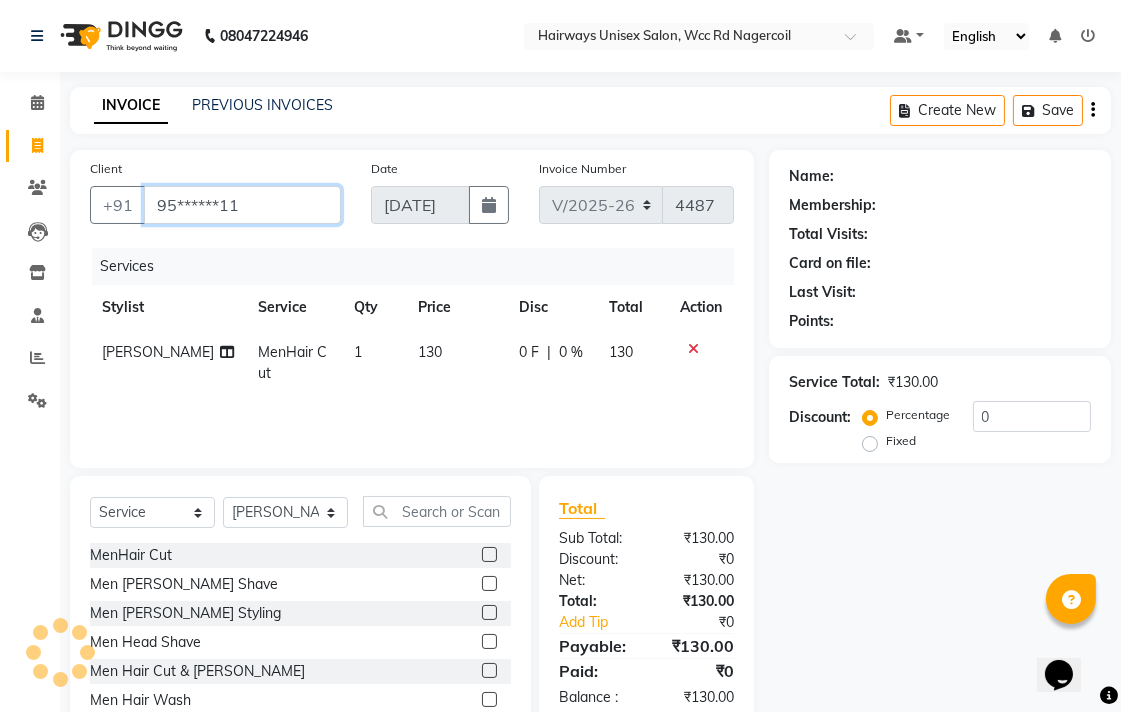 type on "95******11" 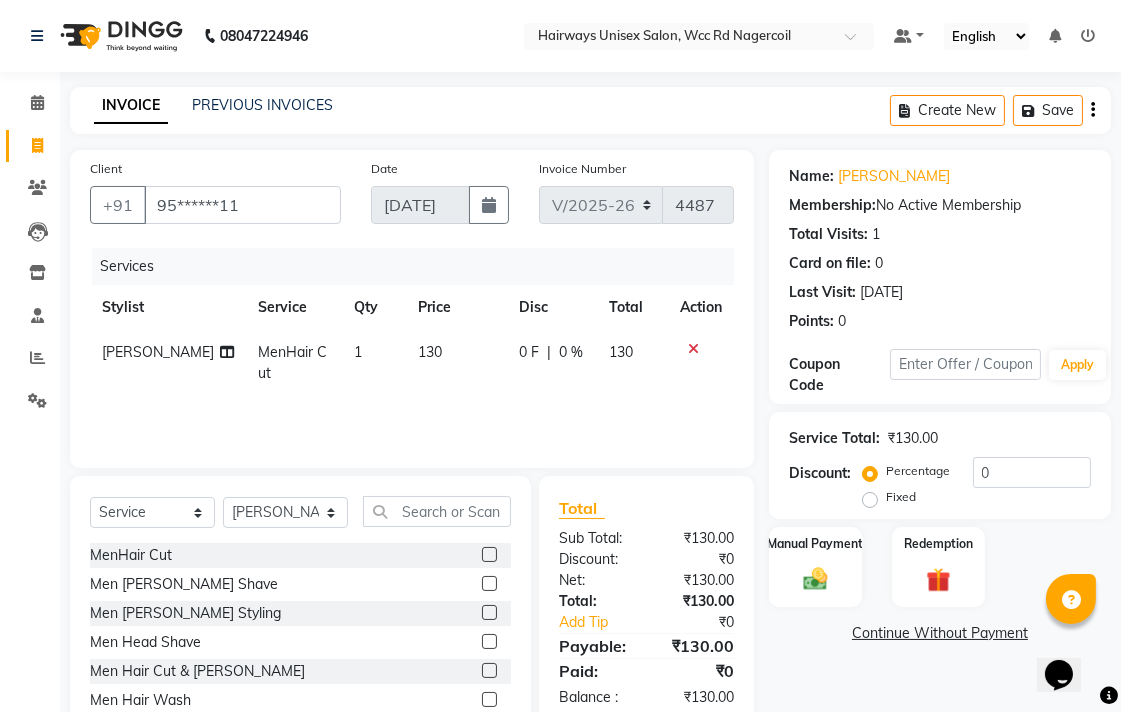 drag, startPoint x: 780, startPoint y: 575, endPoint x: 856, endPoint y: 378, distance: 211.15161 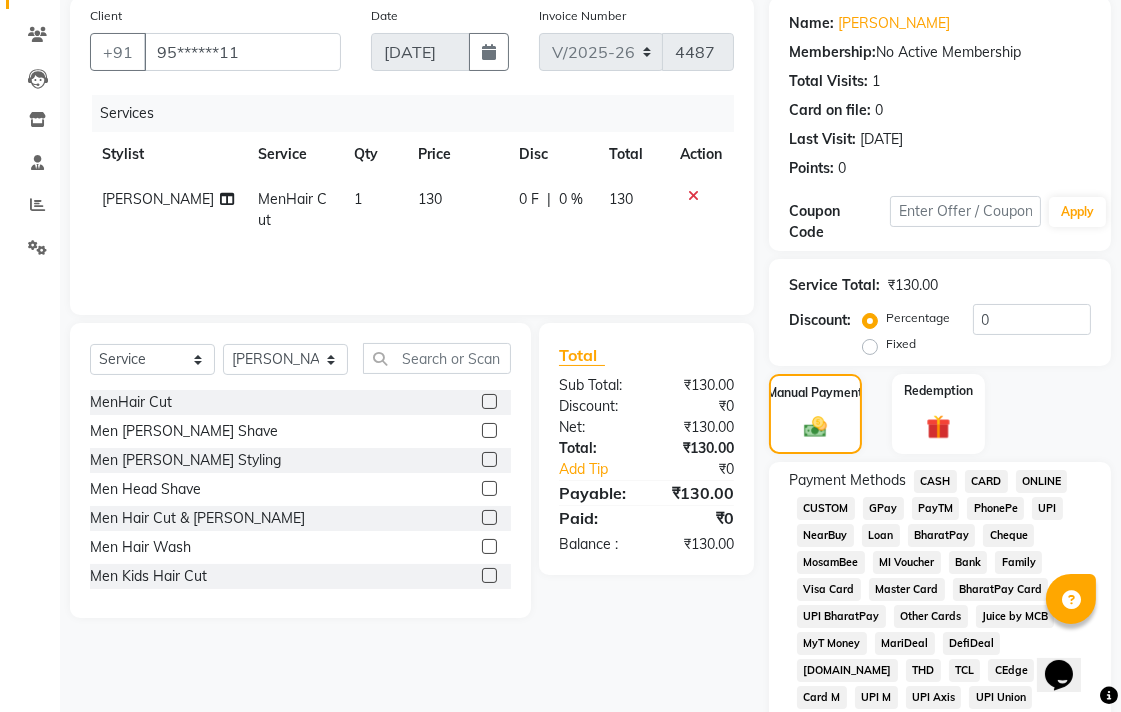 scroll, scrollTop: 333, scrollLeft: 0, axis: vertical 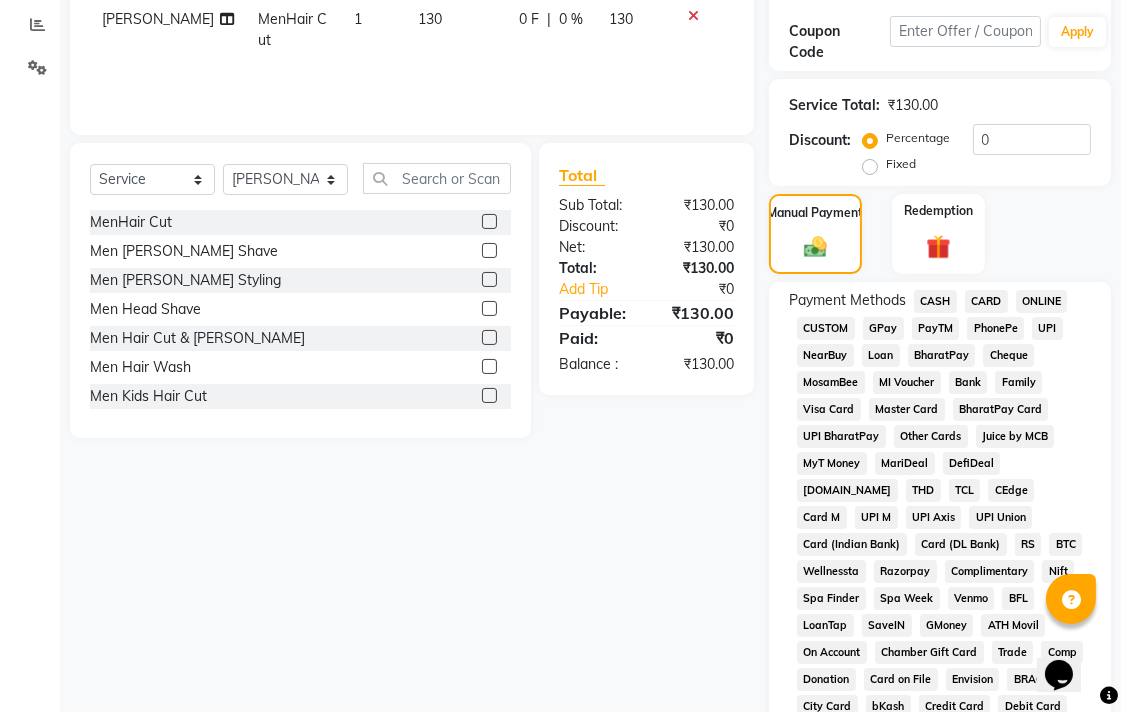 click on "CASH" 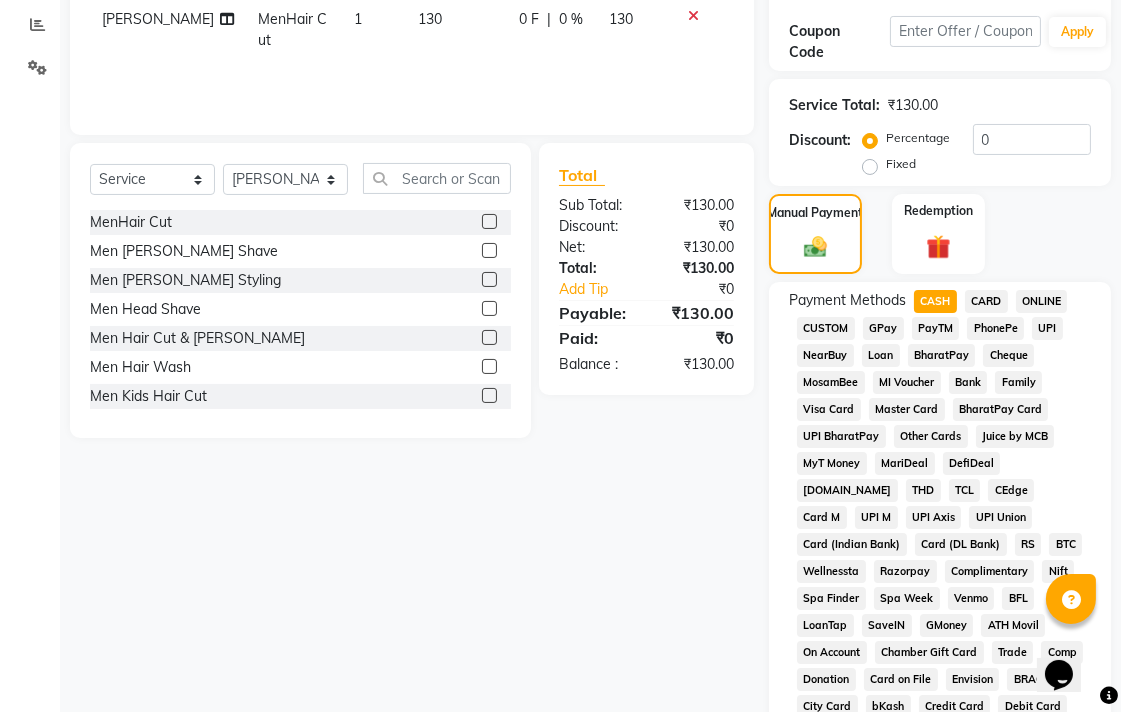 scroll, scrollTop: 913, scrollLeft: 0, axis: vertical 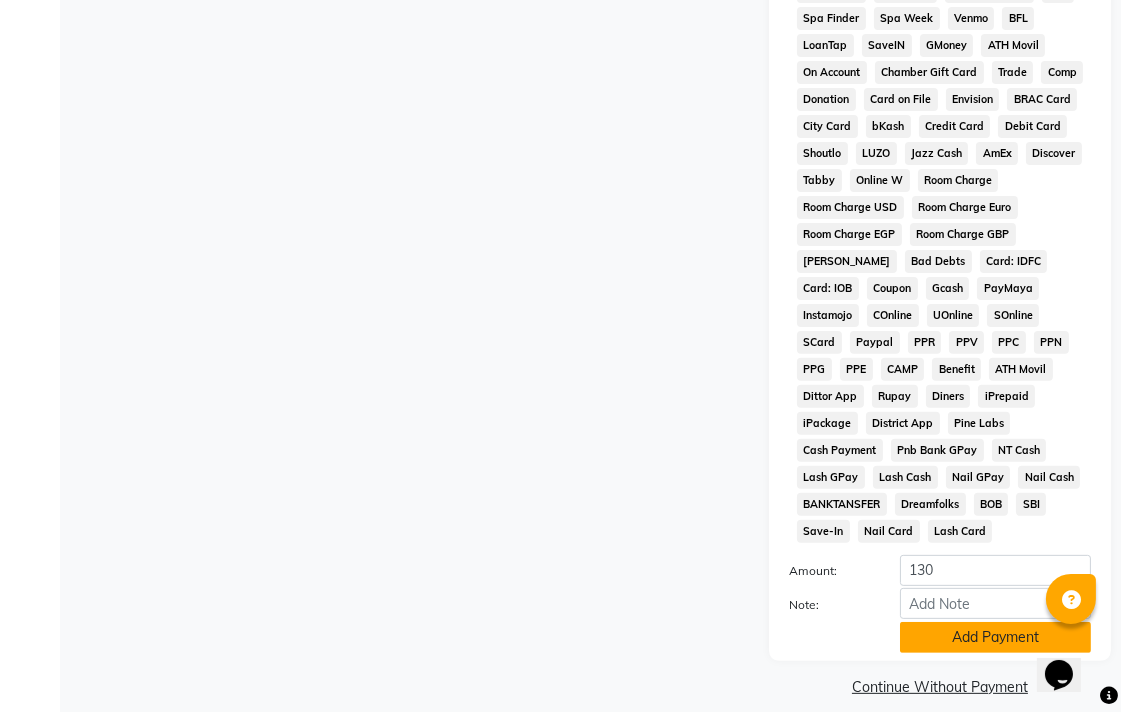 click on "Add Payment" 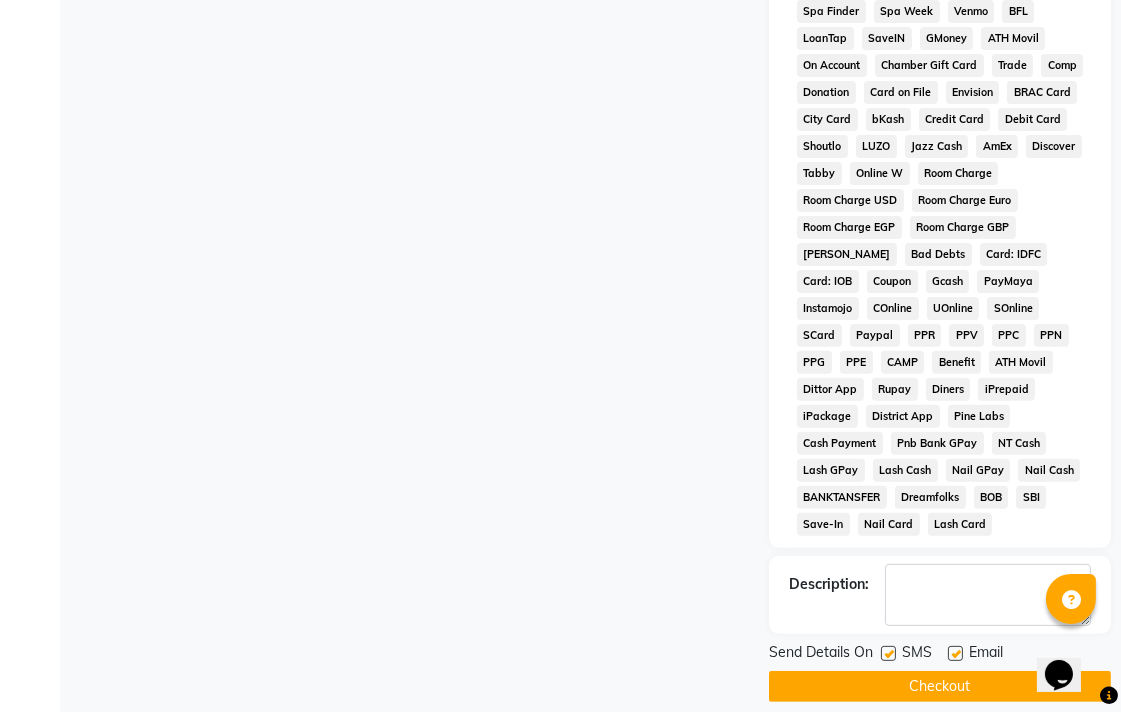 scroll, scrollTop: 921, scrollLeft: 0, axis: vertical 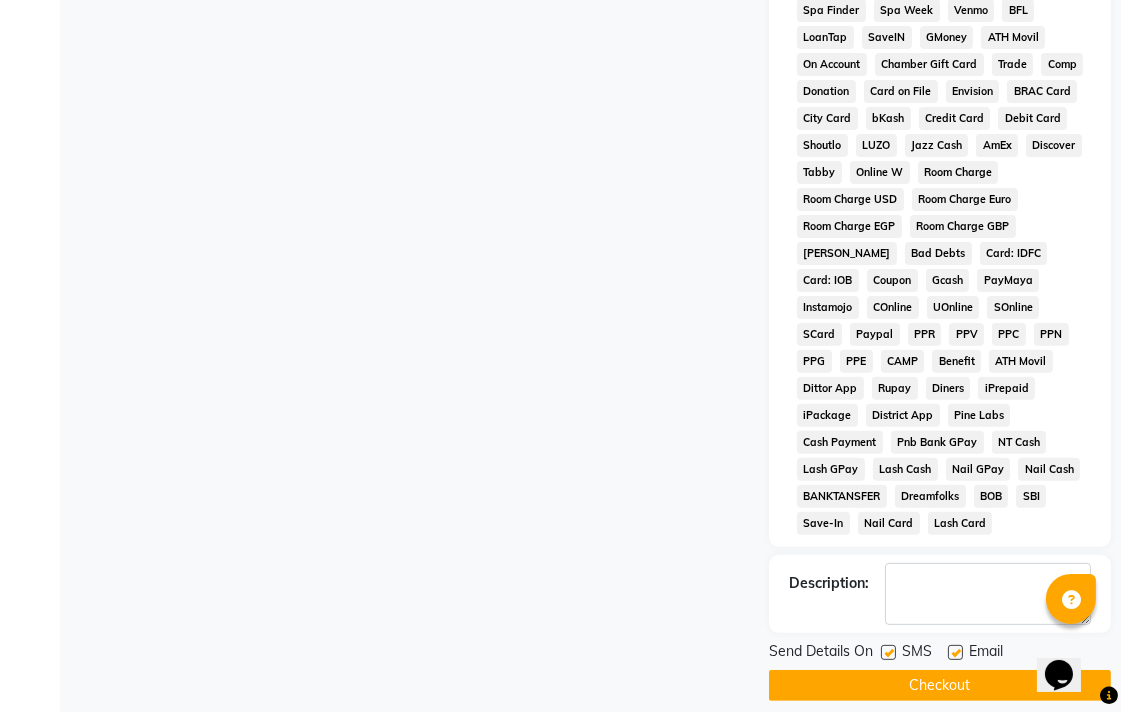click on "Checkout" 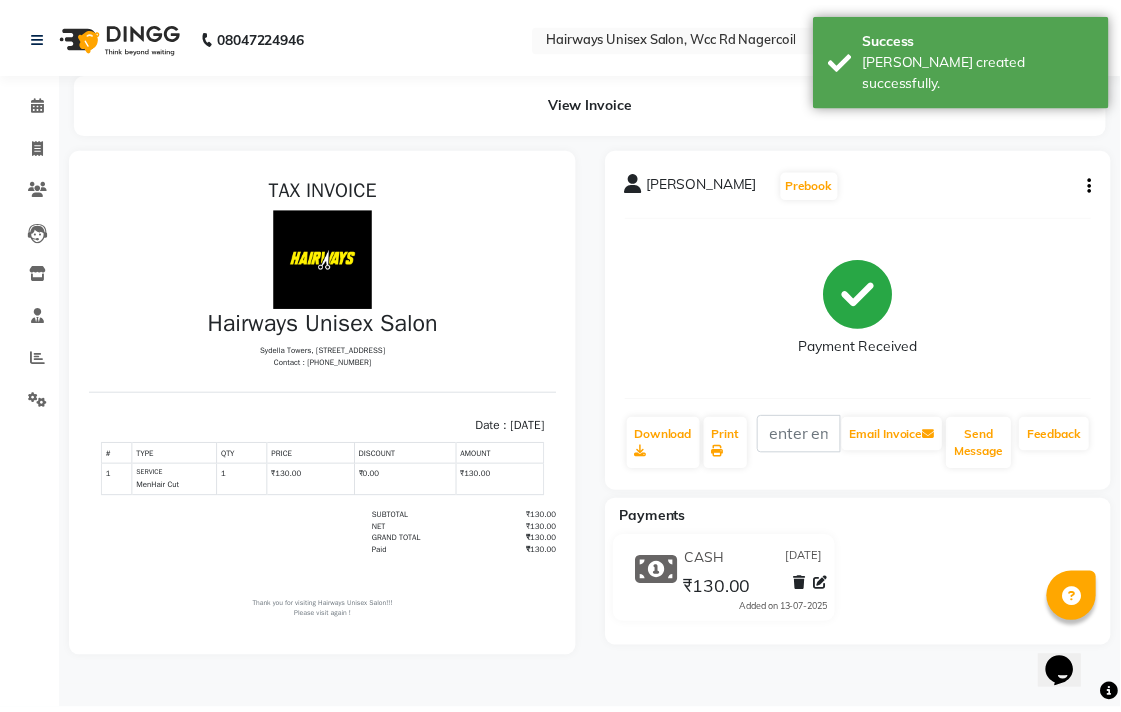 scroll, scrollTop: 0, scrollLeft: 0, axis: both 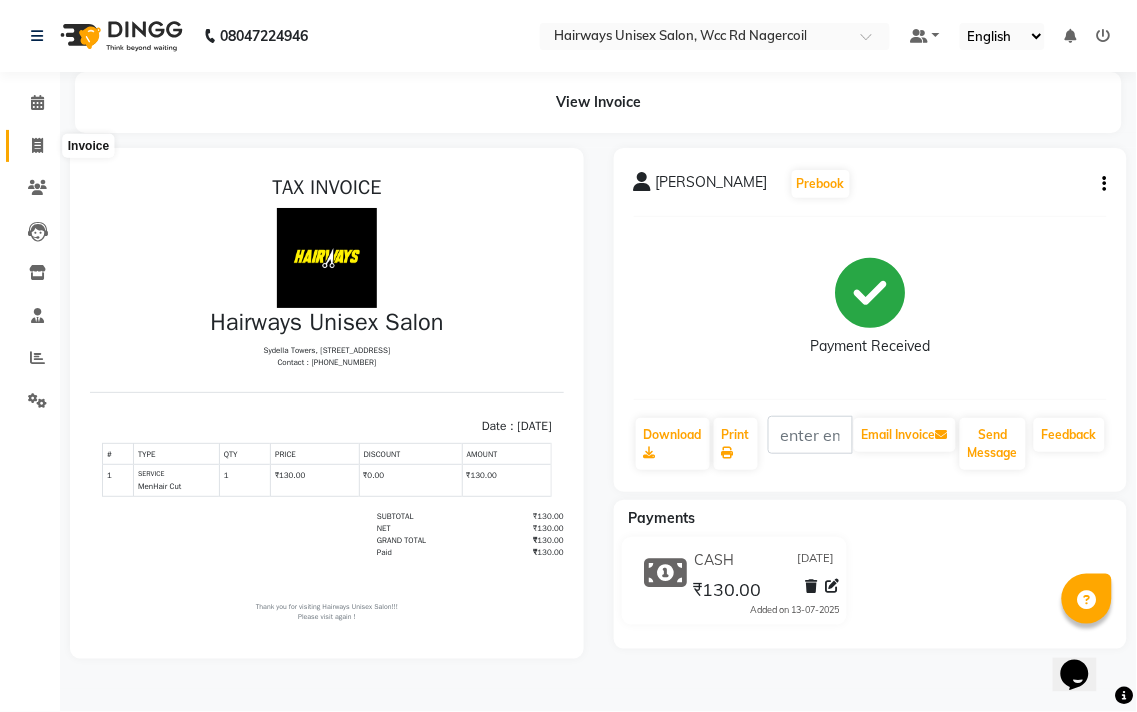 click 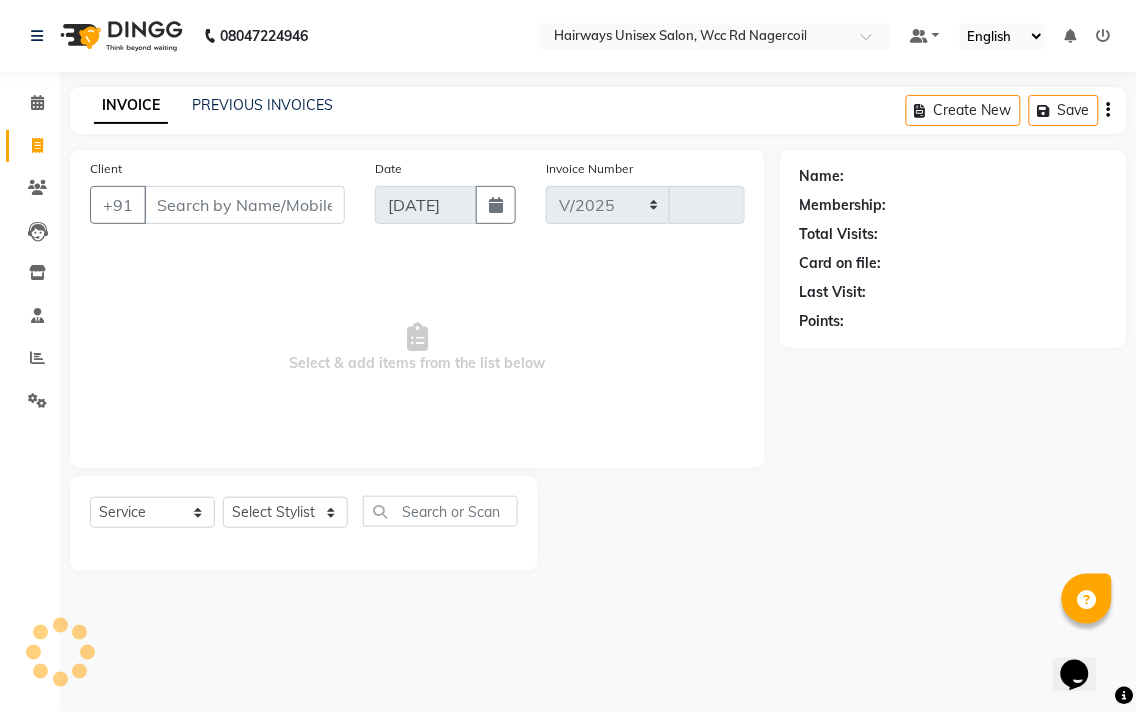 select on "6523" 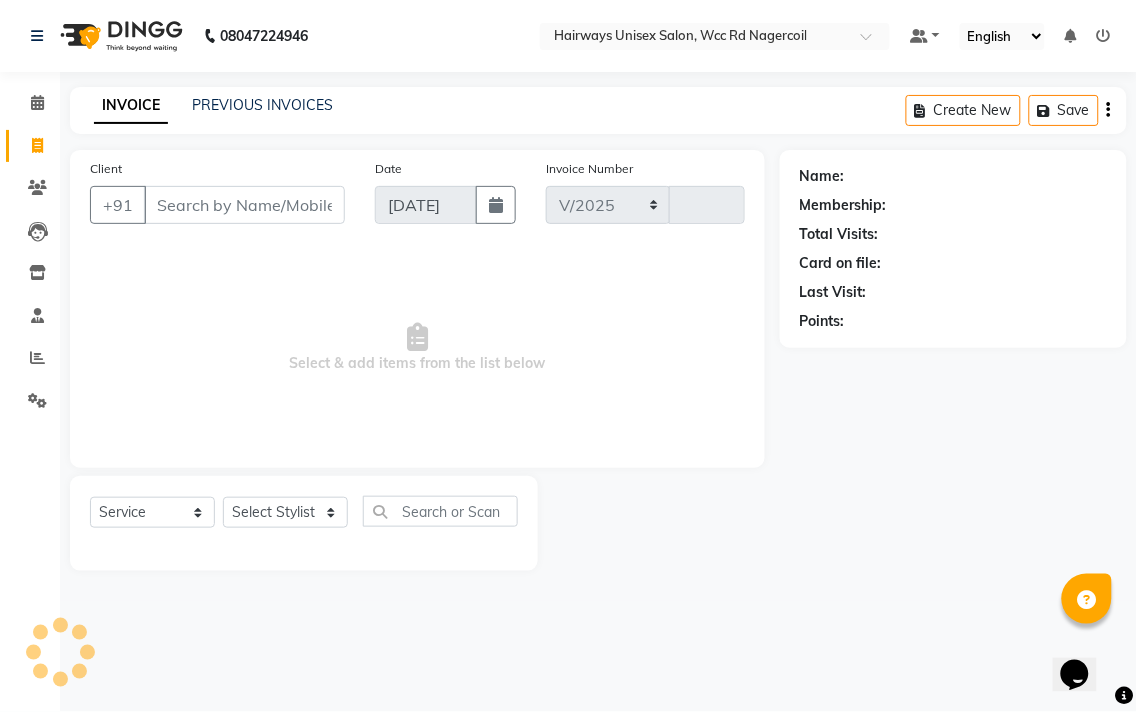 type on "4488" 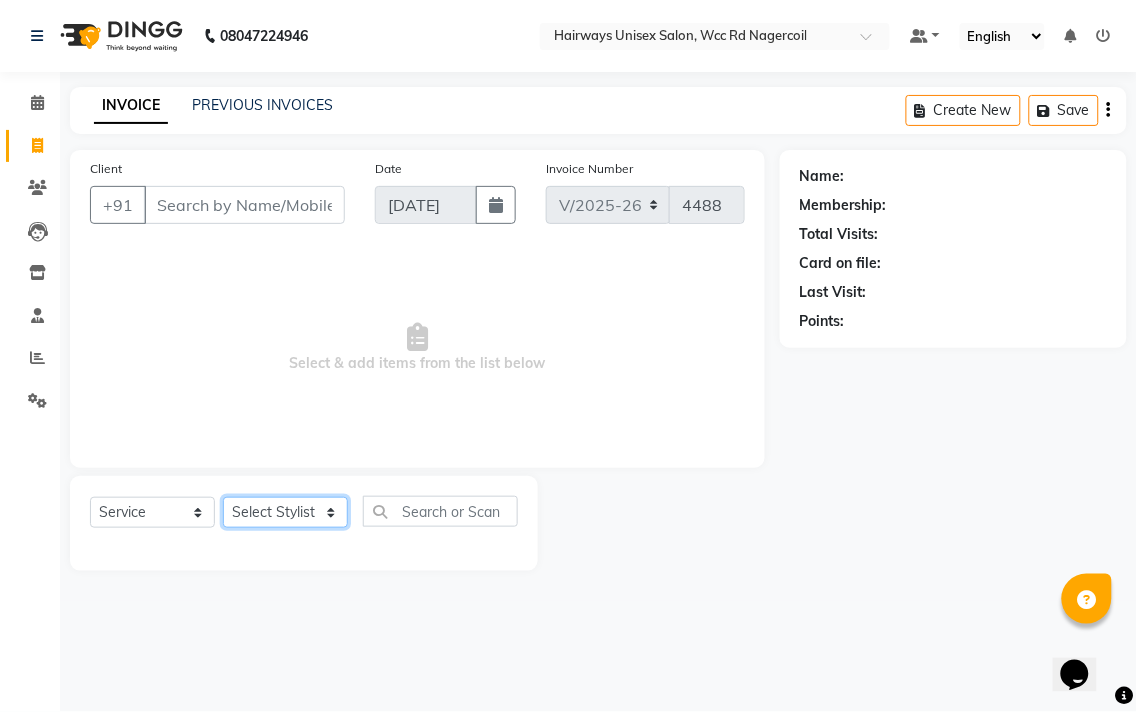 click on "Select Stylist Admin Chitra divya [PERSON_NAME] [PERSON_NAME] Reception [PERSON_NAME] [PERSON_NAME] Talib" 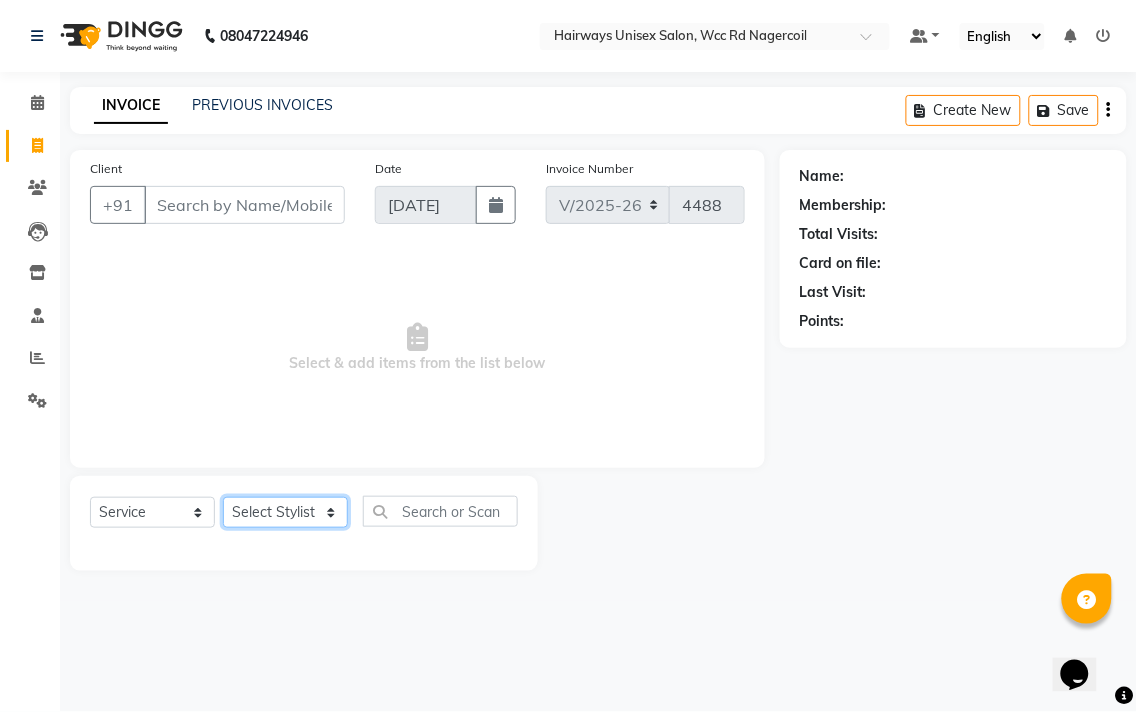 select on "49914" 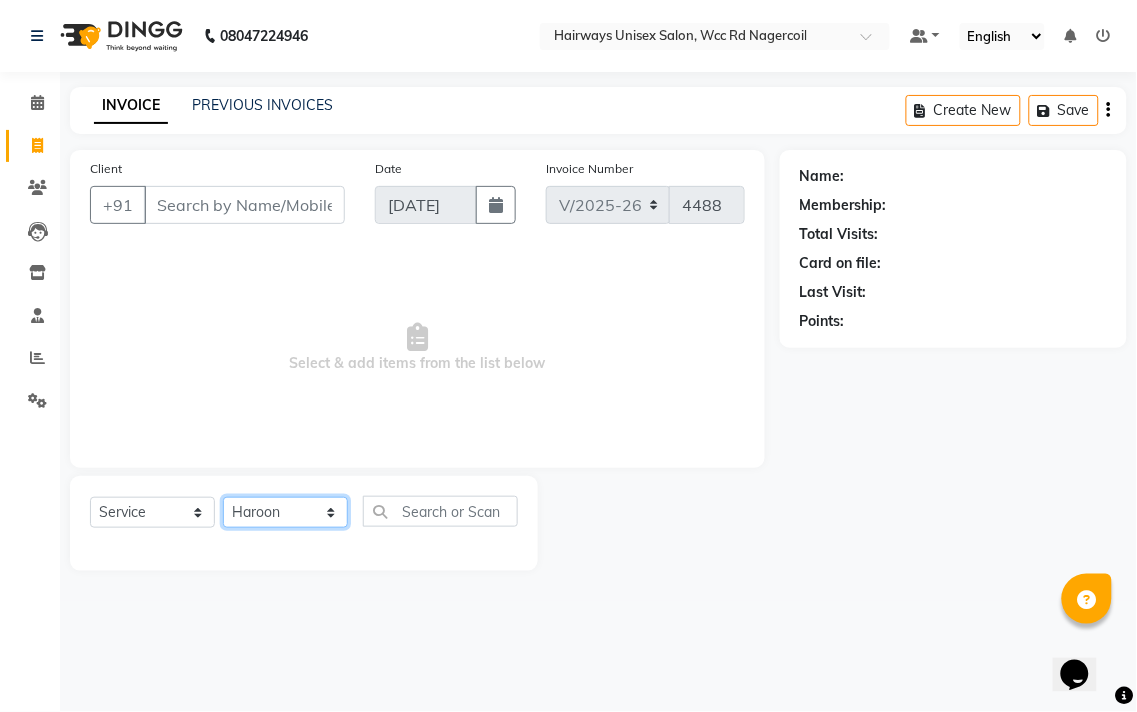click on "Select Stylist Admin Chitra divya [PERSON_NAME] [PERSON_NAME] Reception [PERSON_NAME] [PERSON_NAME] Talib" 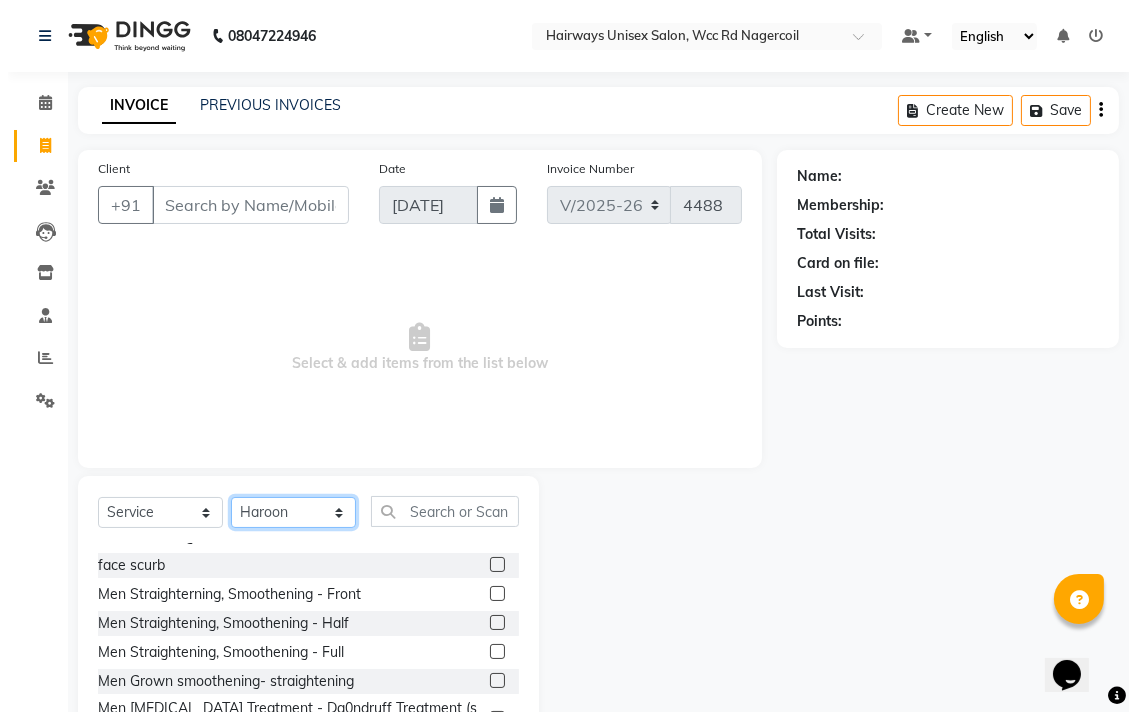scroll, scrollTop: 111, scrollLeft: 0, axis: vertical 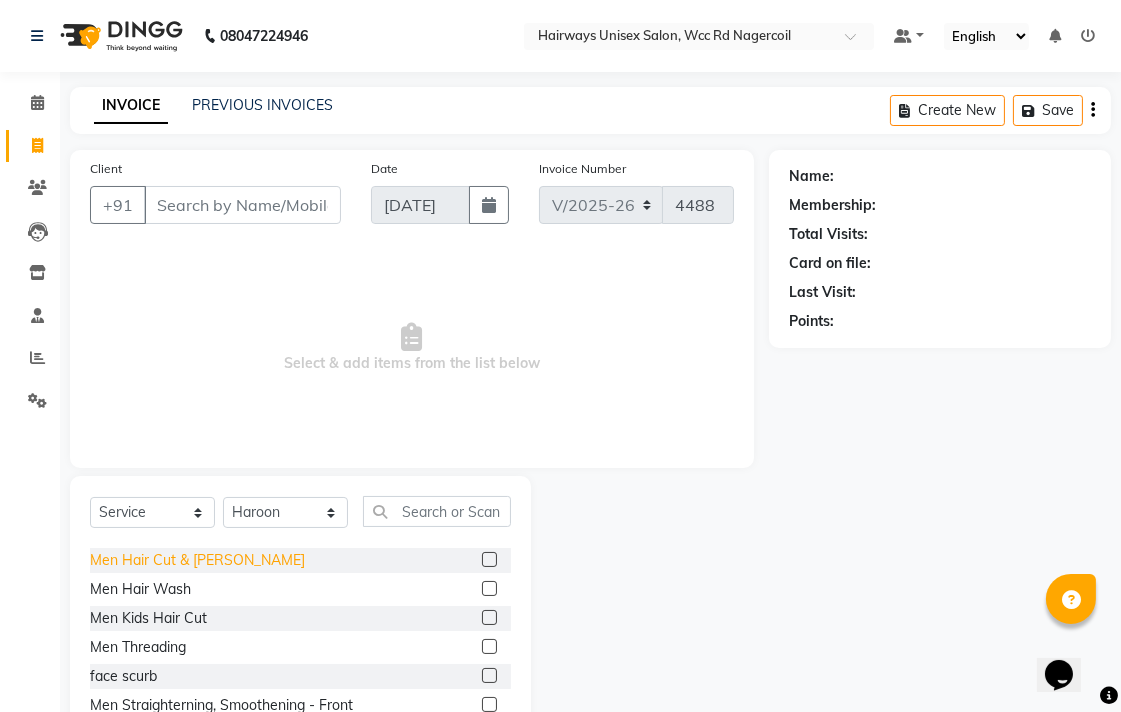 click on "Men Hair Cut & [PERSON_NAME]" 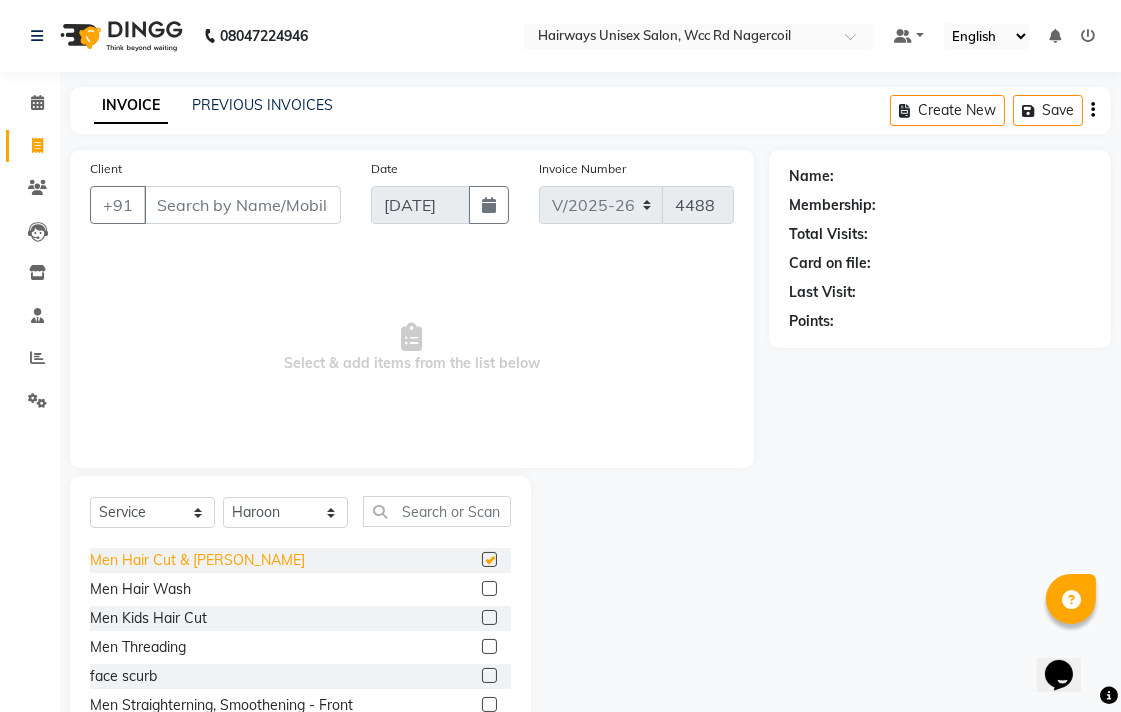 checkbox on "false" 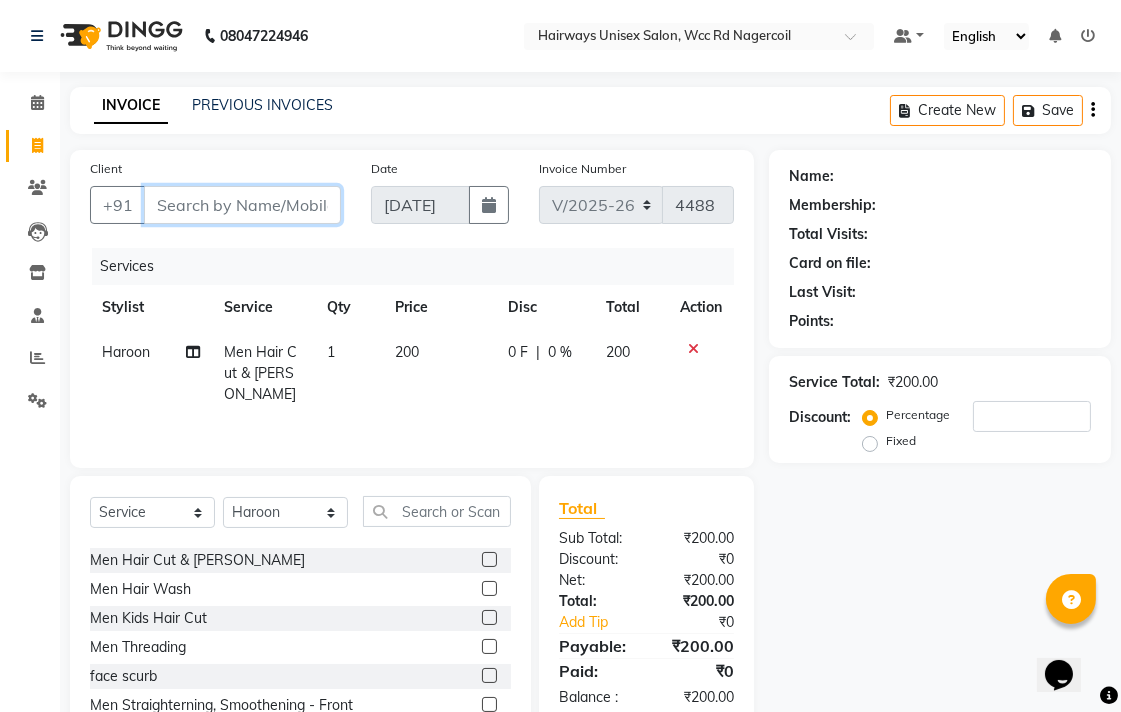 click on "Client" at bounding box center [242, 205] 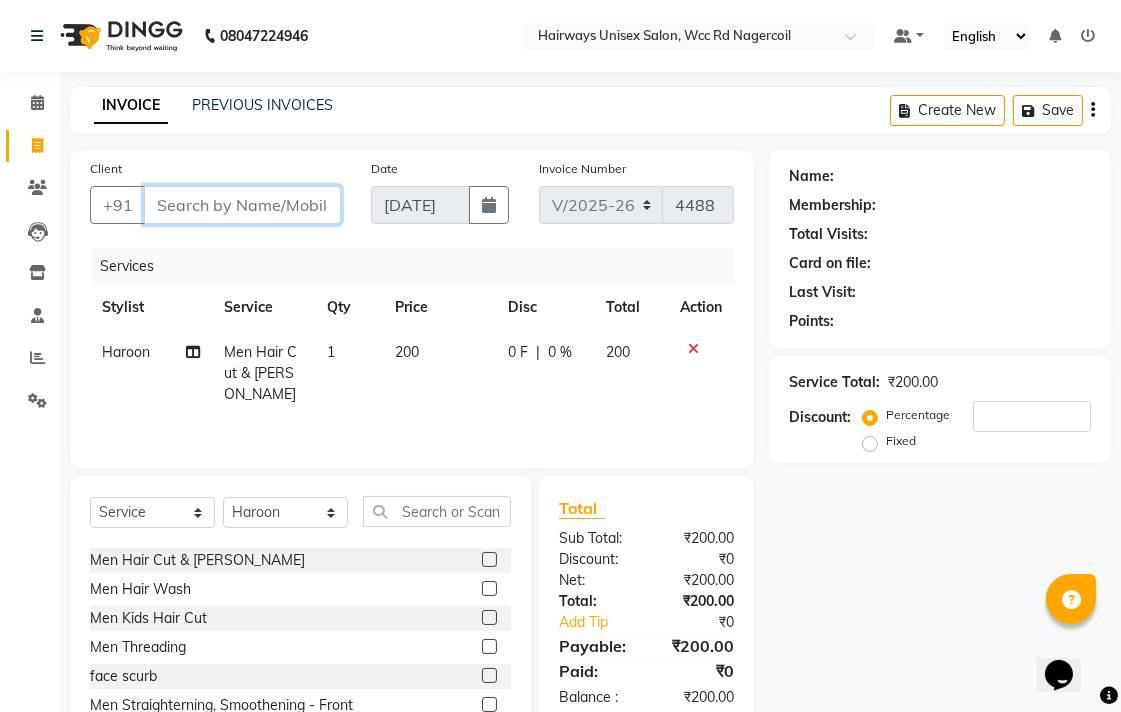 type on "8" 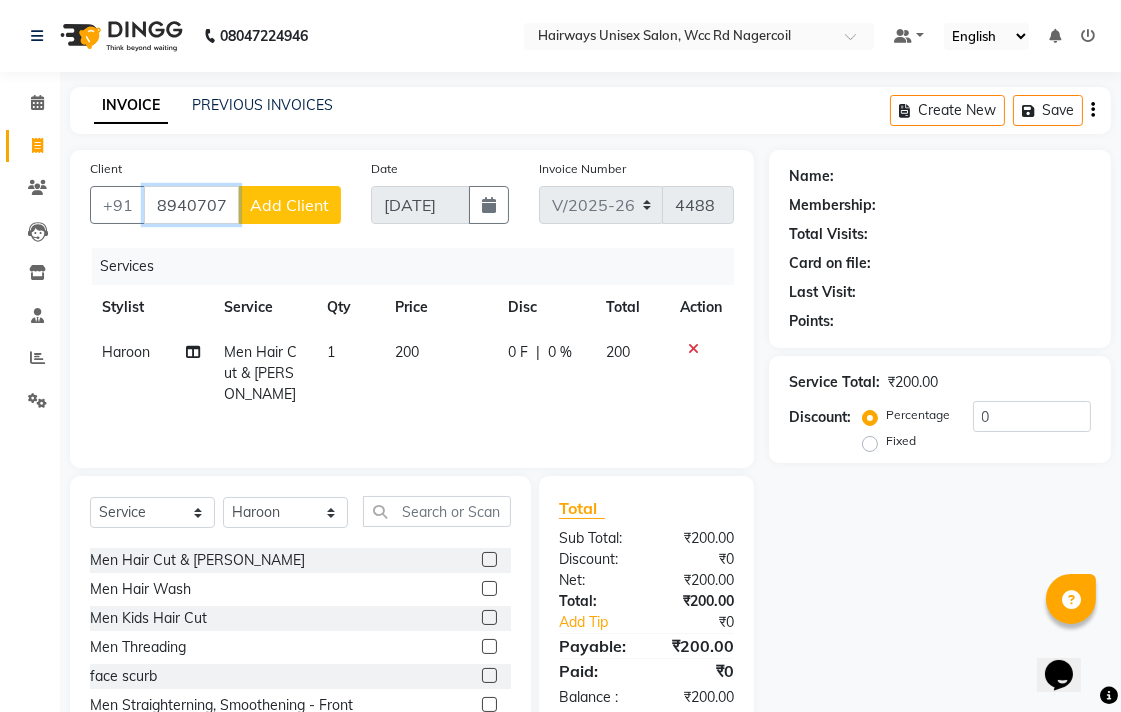 type on "8940707685" 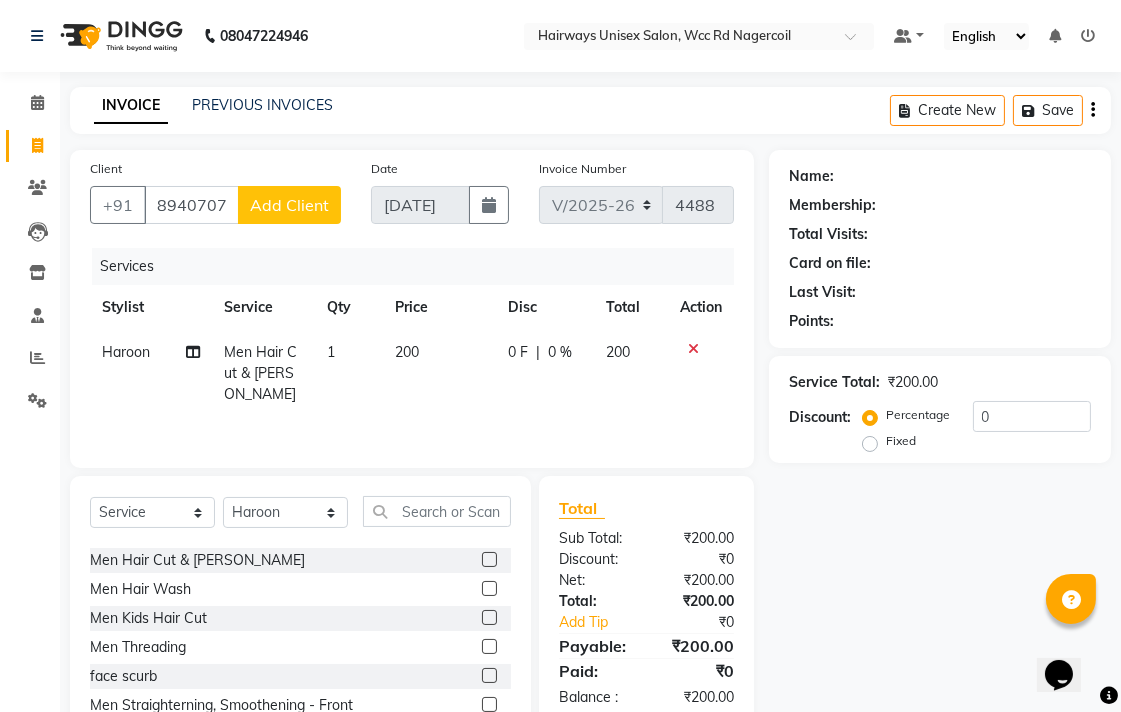 click on "Add Client" 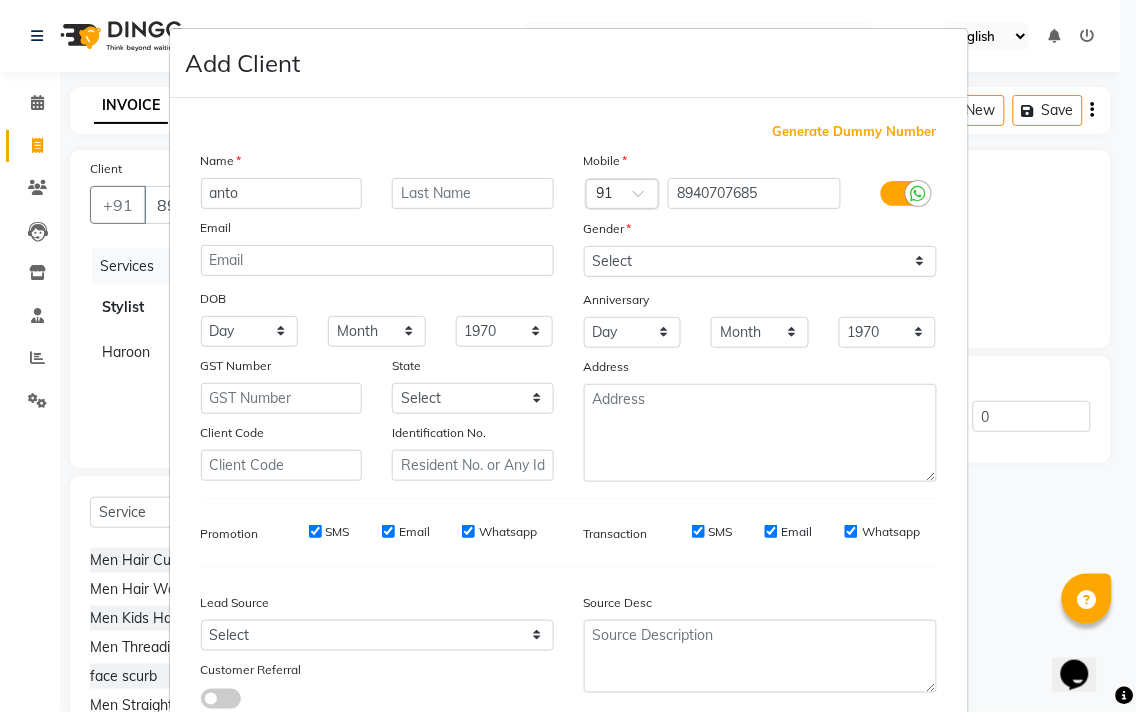 type on "anto" 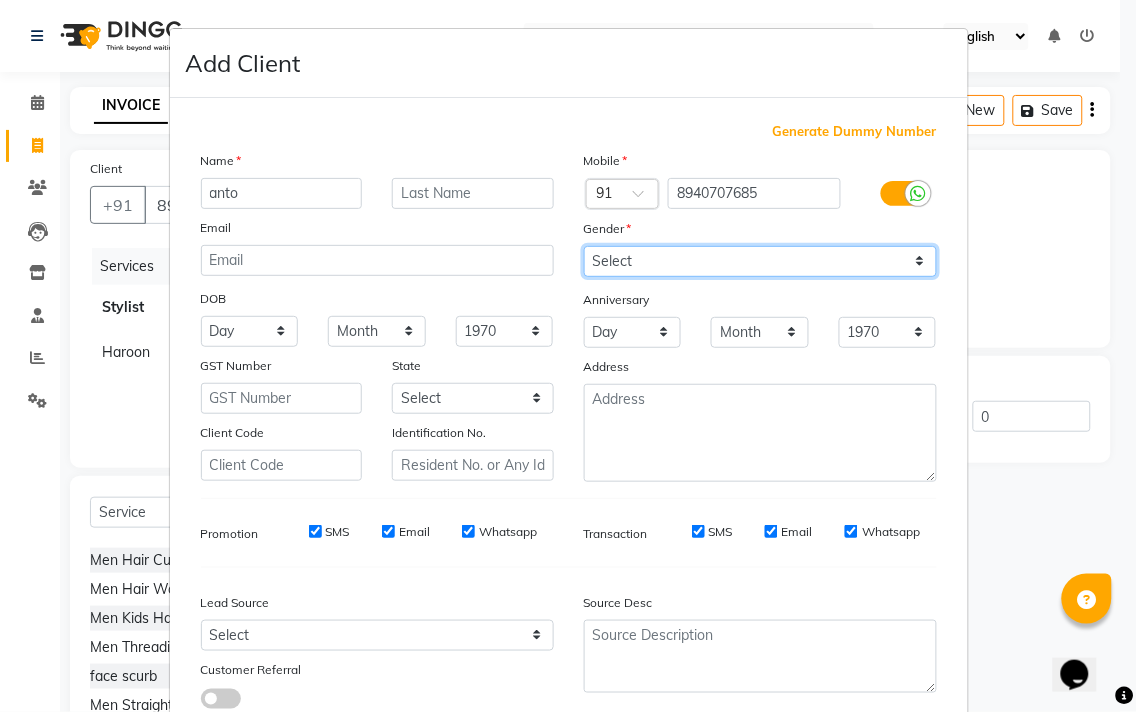 click on "Select [DEMOGRAPHIC_DATA] [DEMOGRAPHIC_DATA] Other Prefer Not To Say" at bounding box center (760, 261) 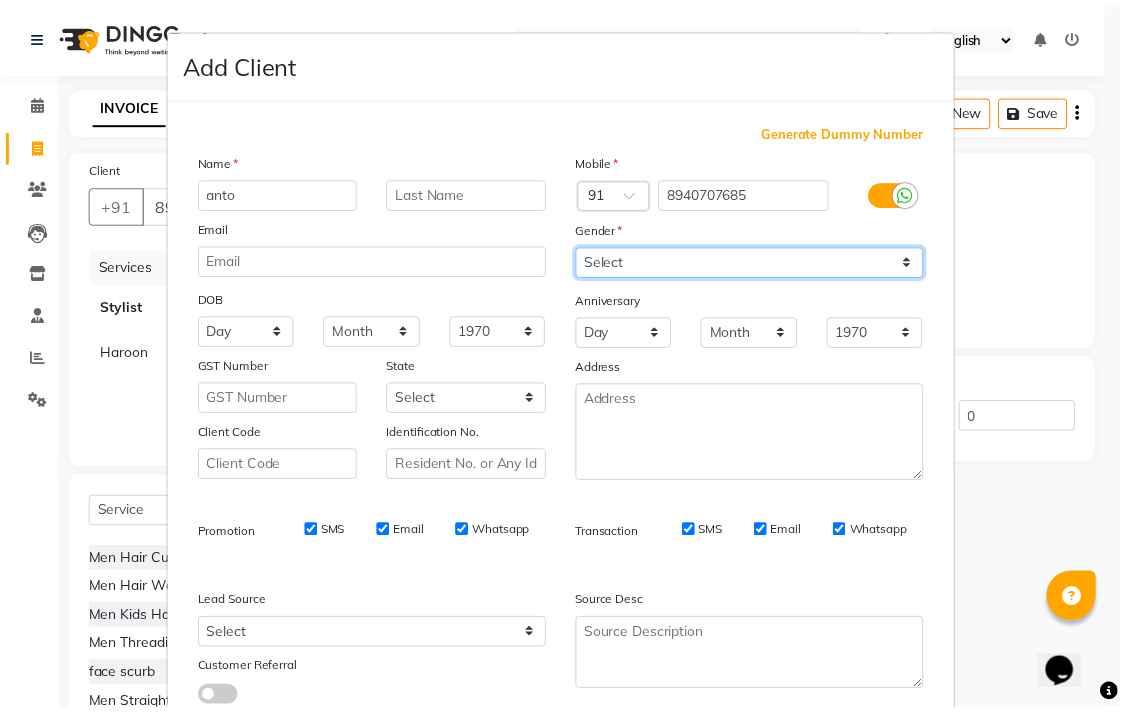 scroll, scrollTop: 138, scrollLeft: 0, axis: vertical 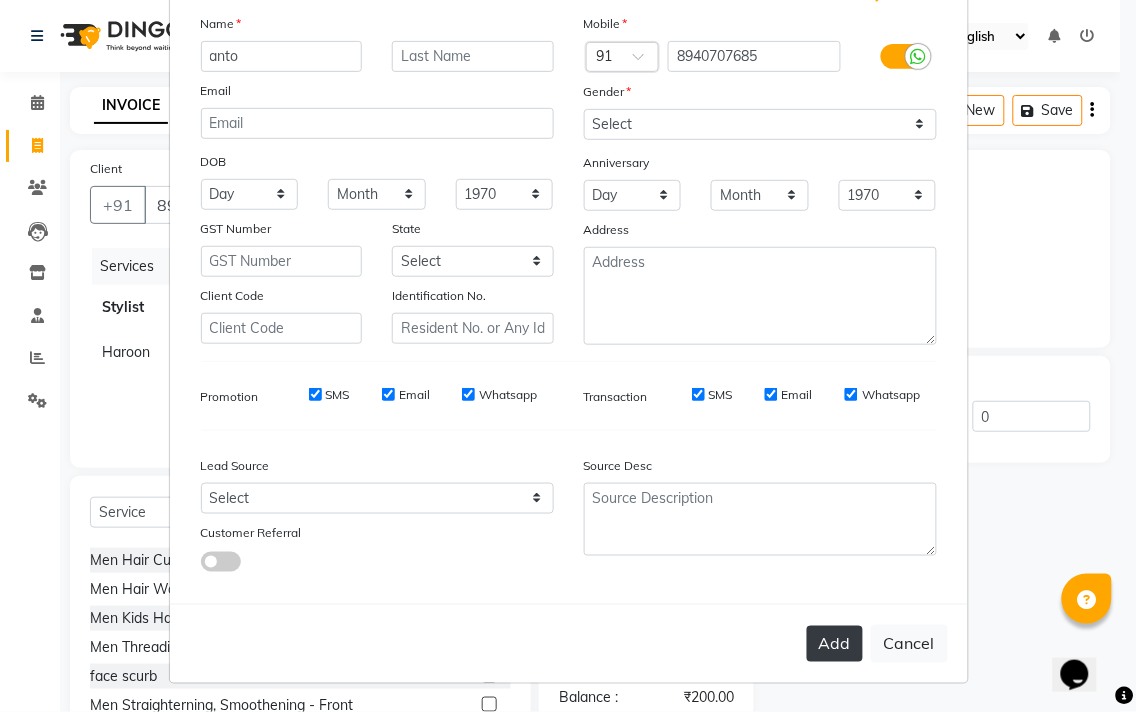 click on "Add" at bounding box center (835, 644) 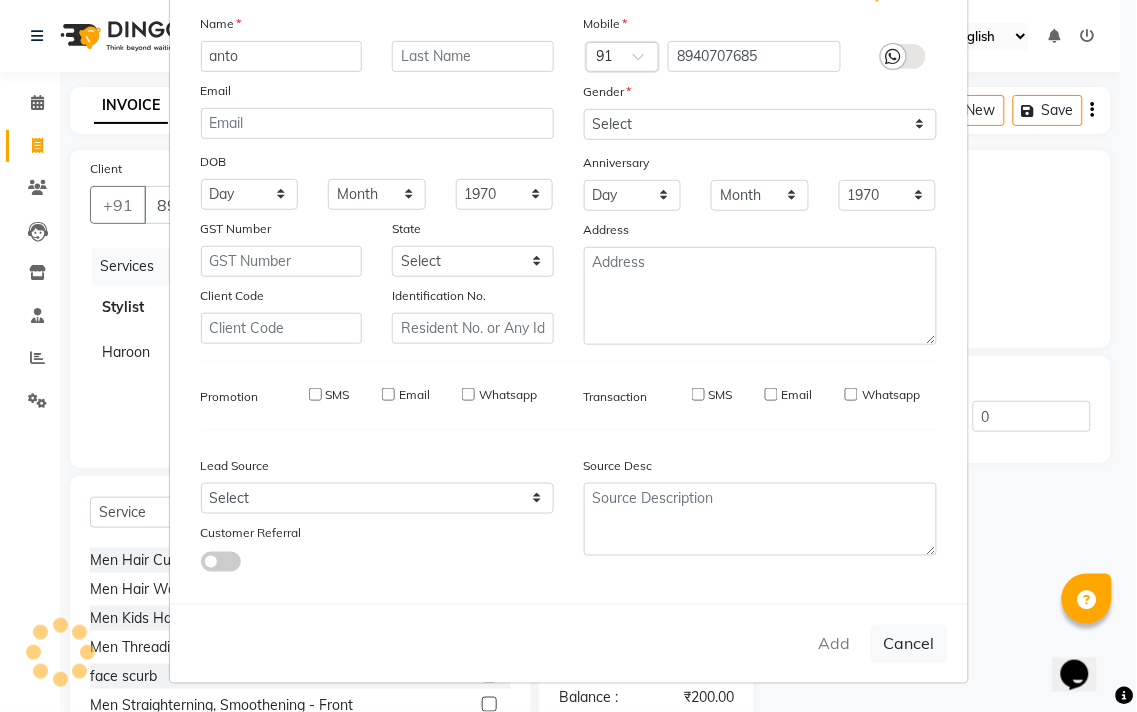 type on "89******85" 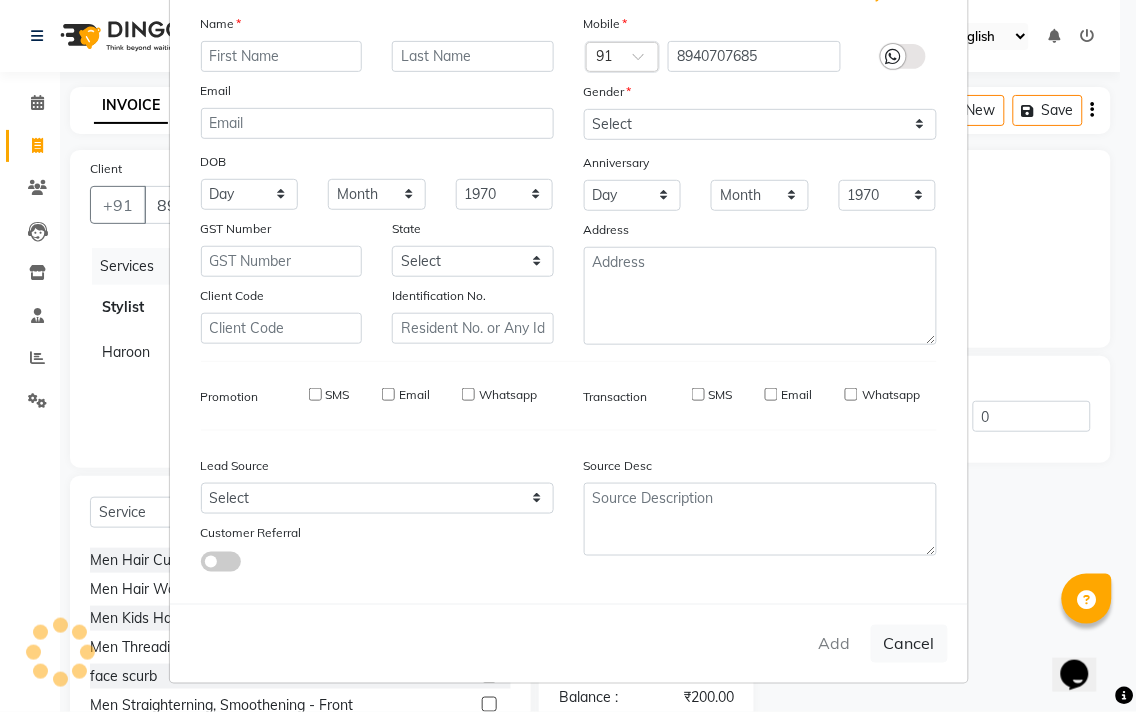 select 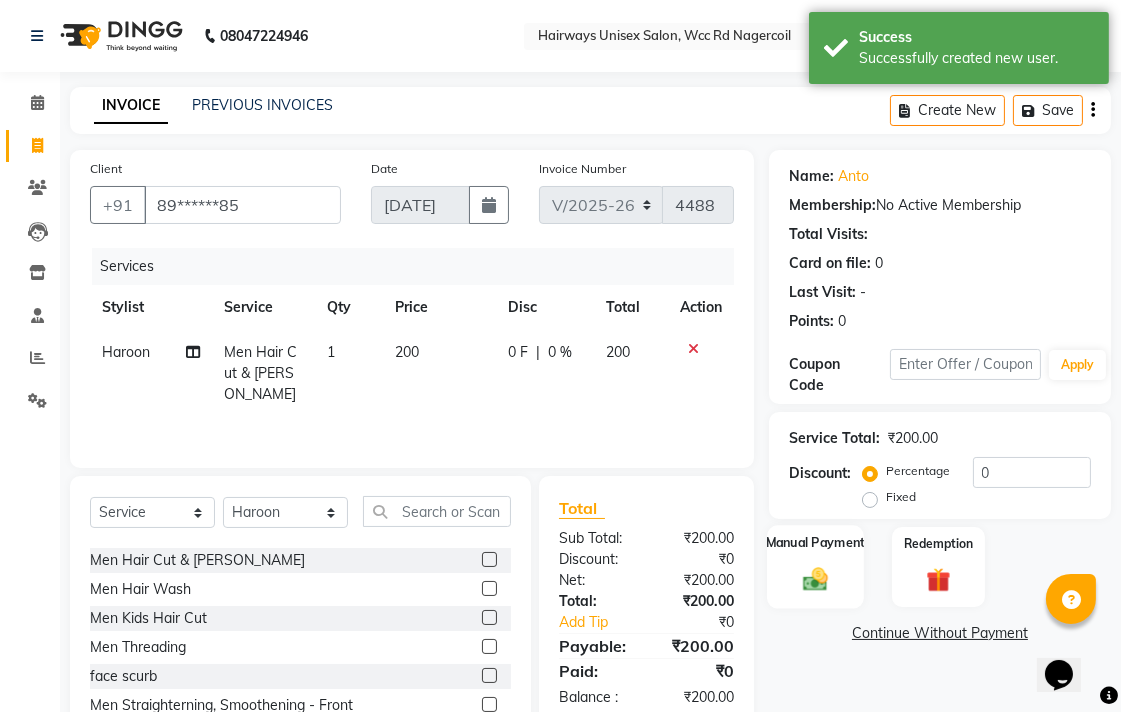 click on "Manual Payment" 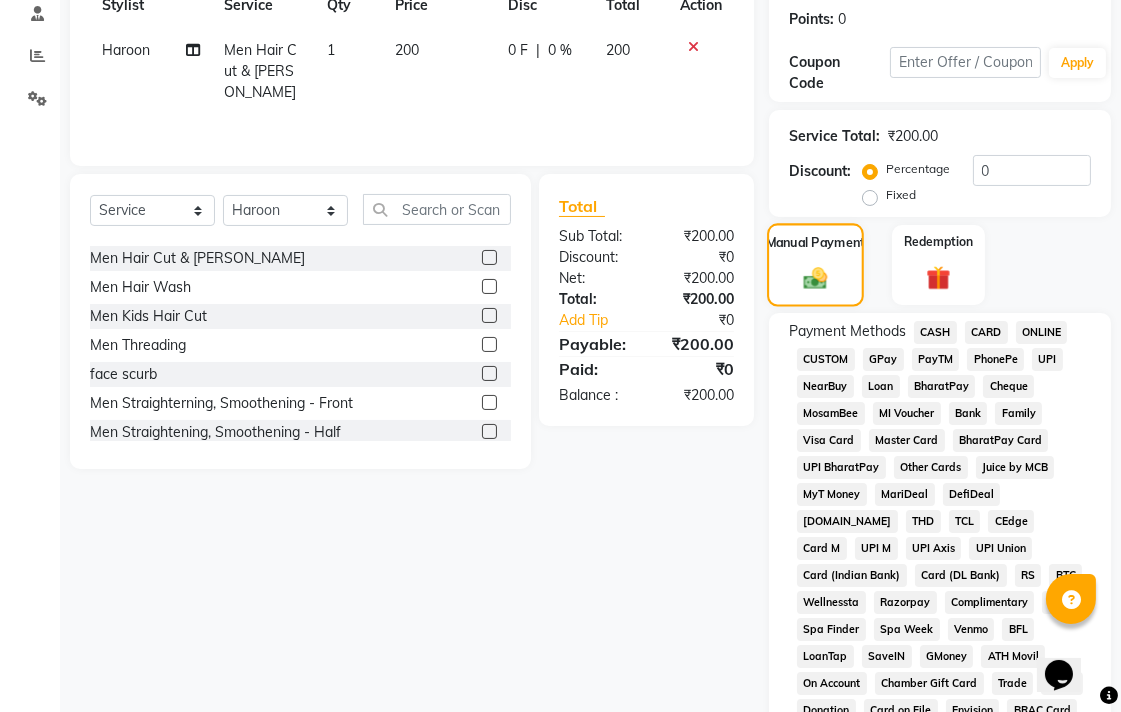 scroll, scrollTop: 333, scrollLeft: 0, axis: vertical 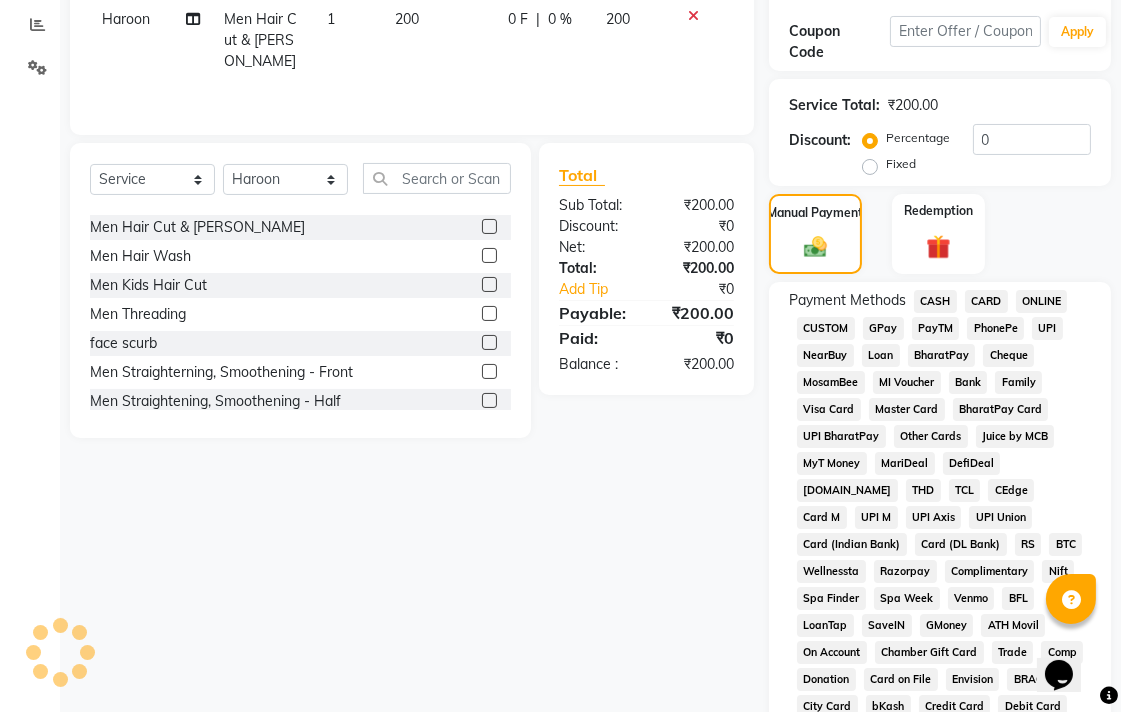 click on "UPI" 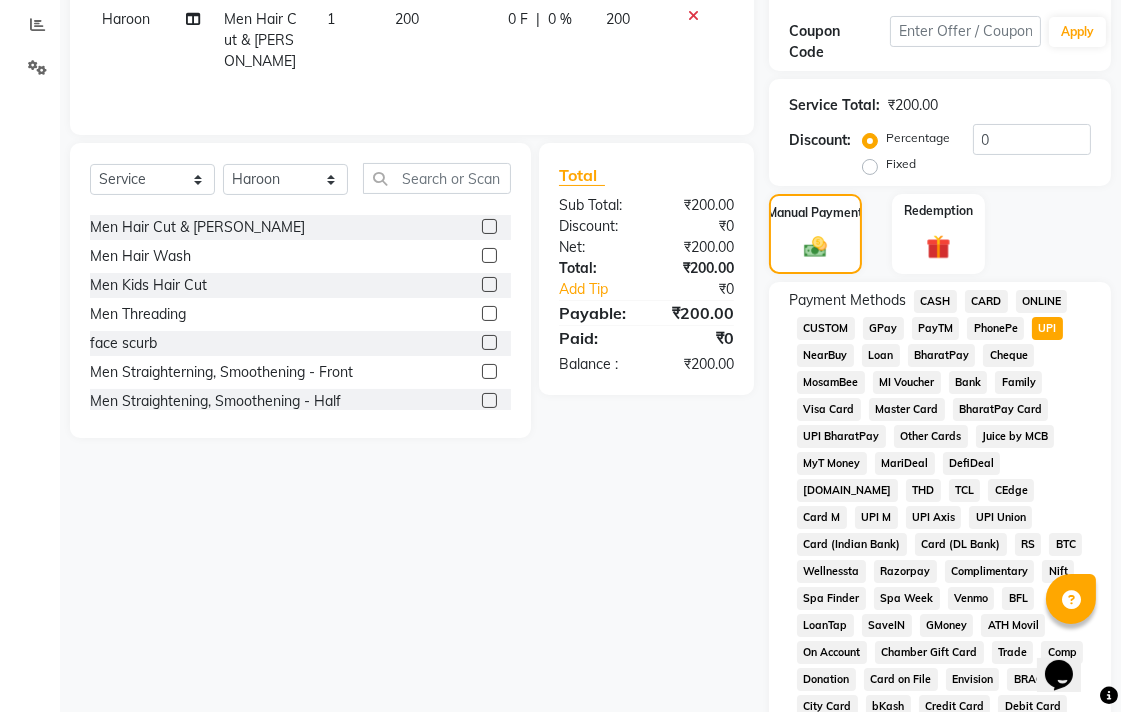 click on "CASH" 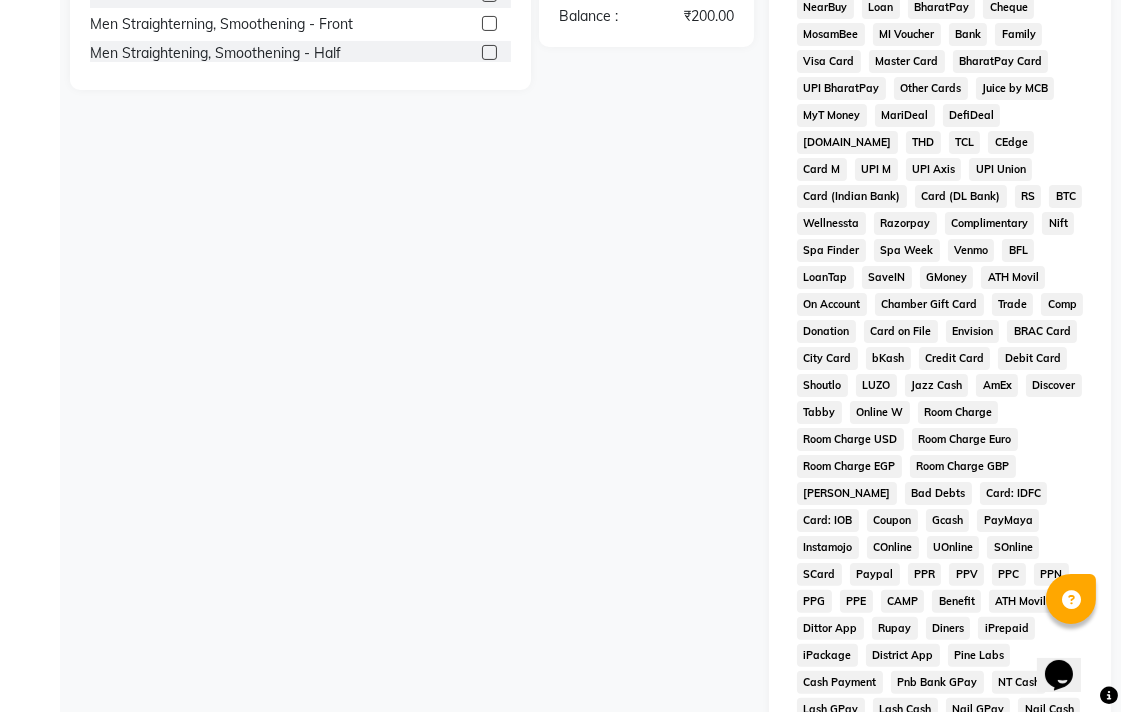 scroll, scrollTop: 913, scrollLeft: 0, axis: vertical 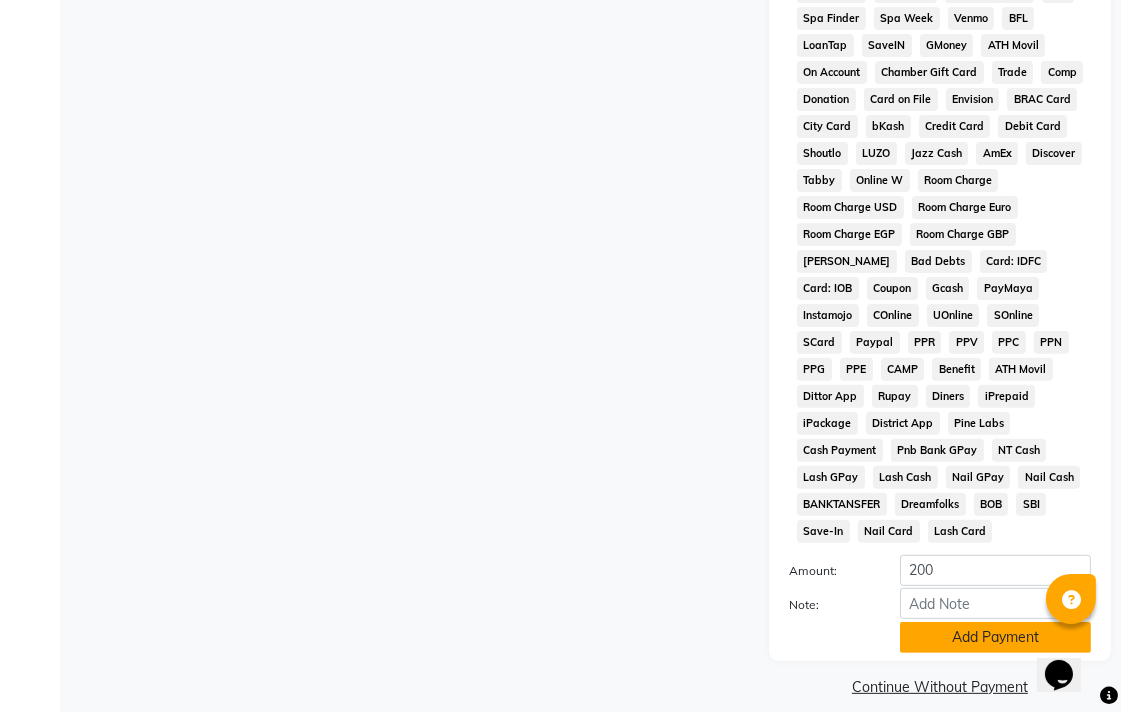click on "Add Payment" 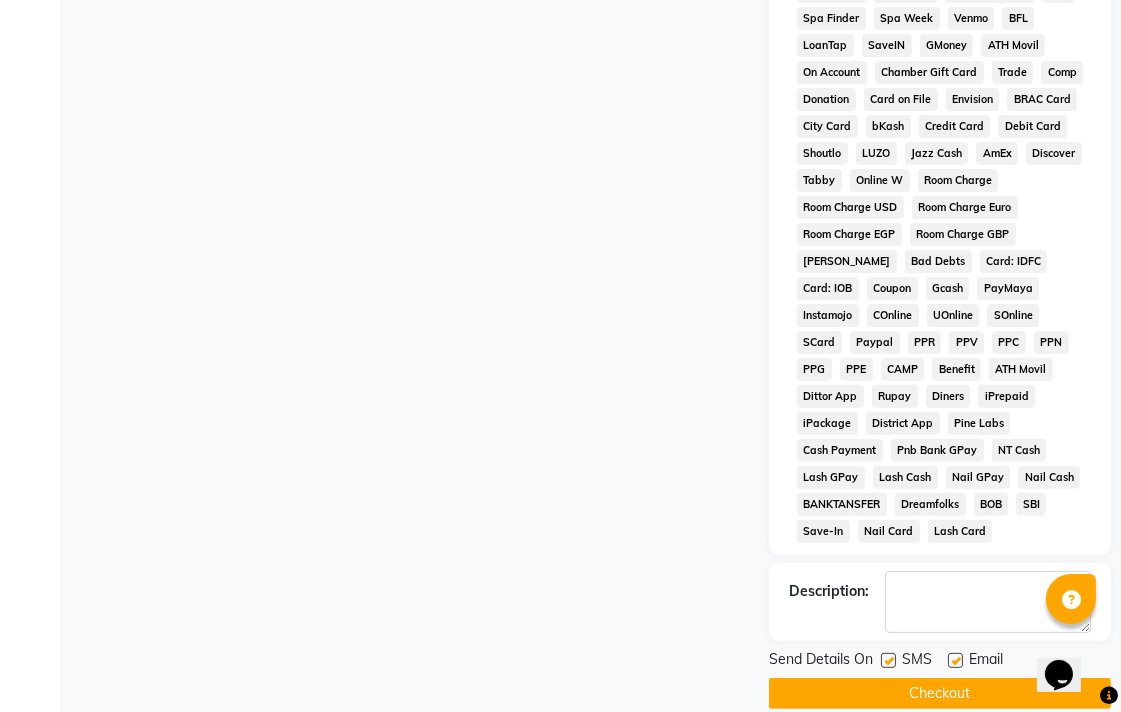 click 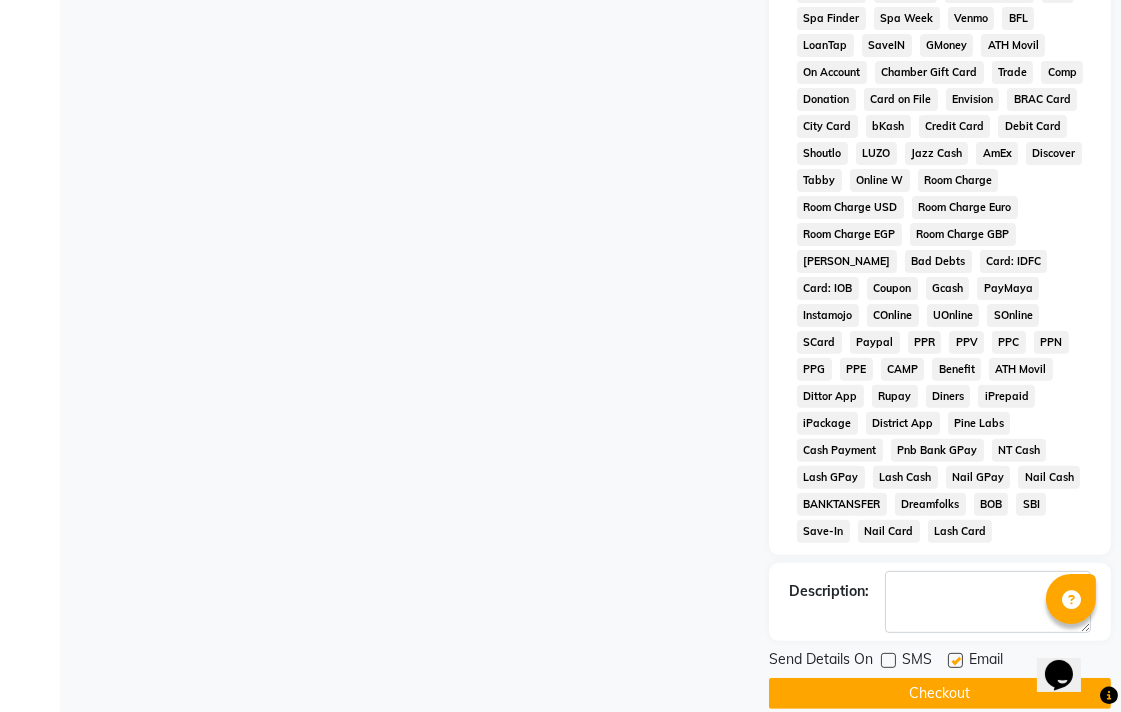 click 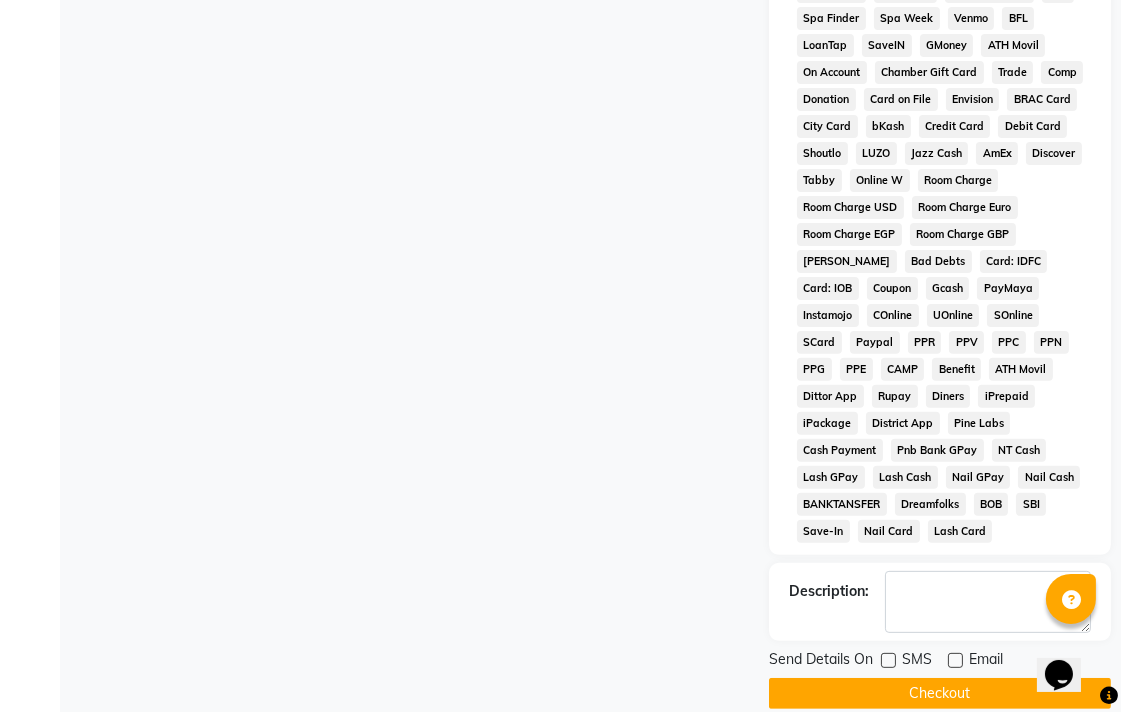click on "Checkout" 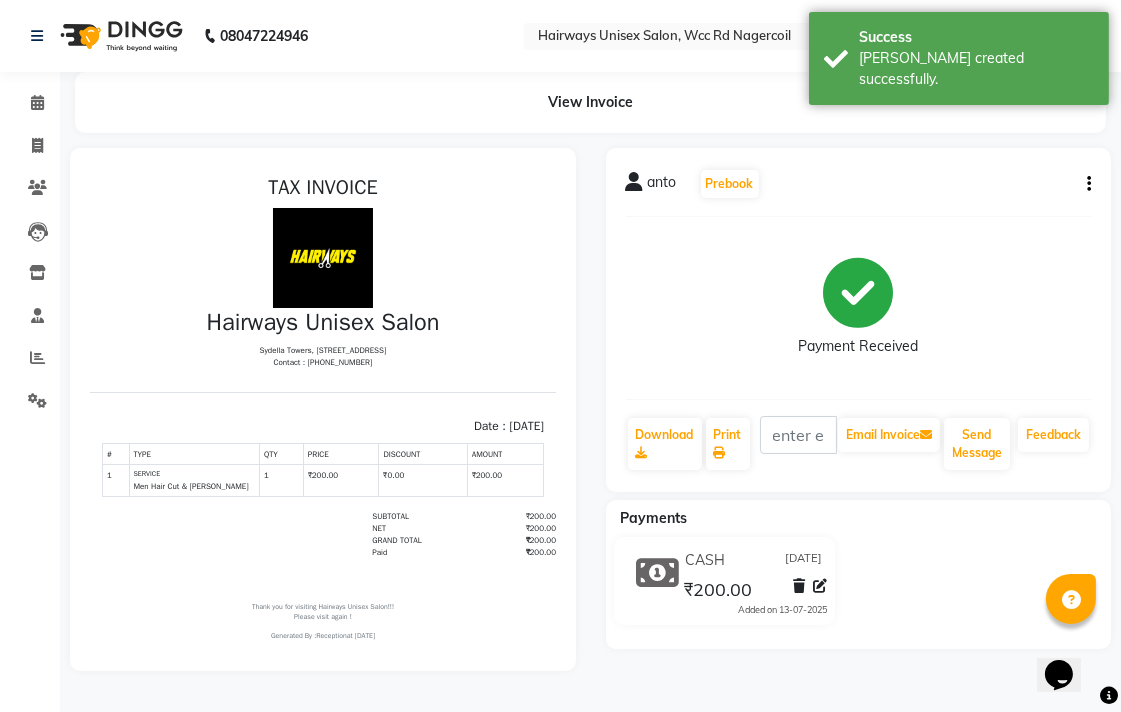 scroll, scrollTop: 0, scrollLeft: 0, axis: both 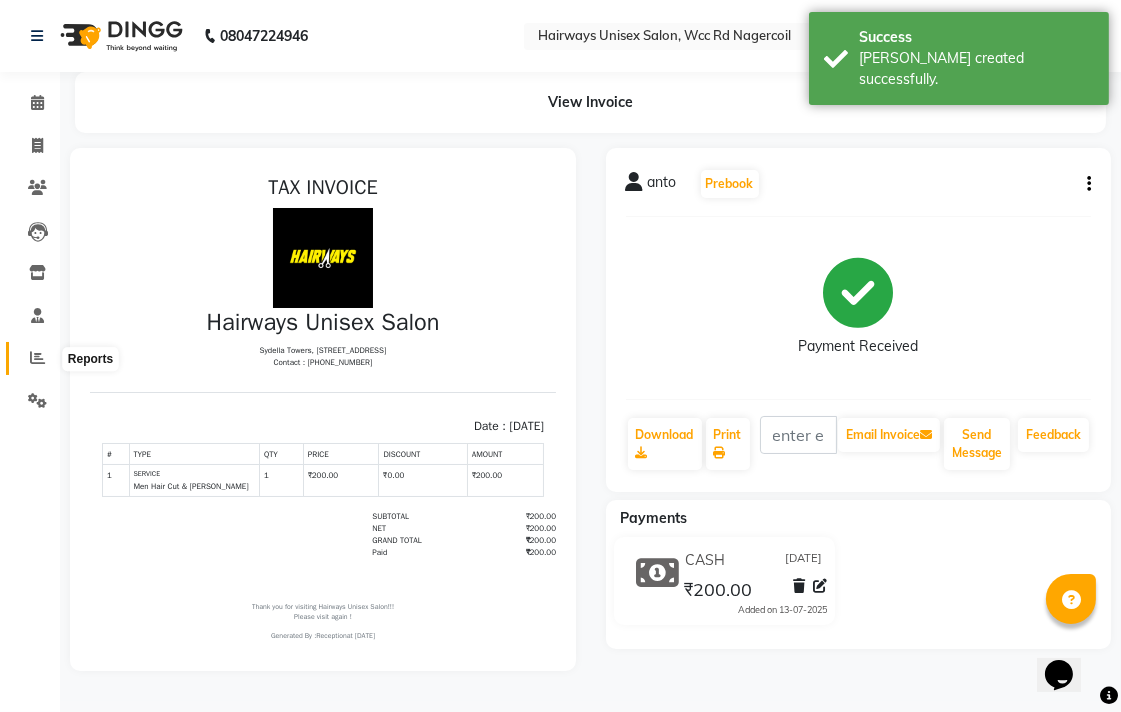 click 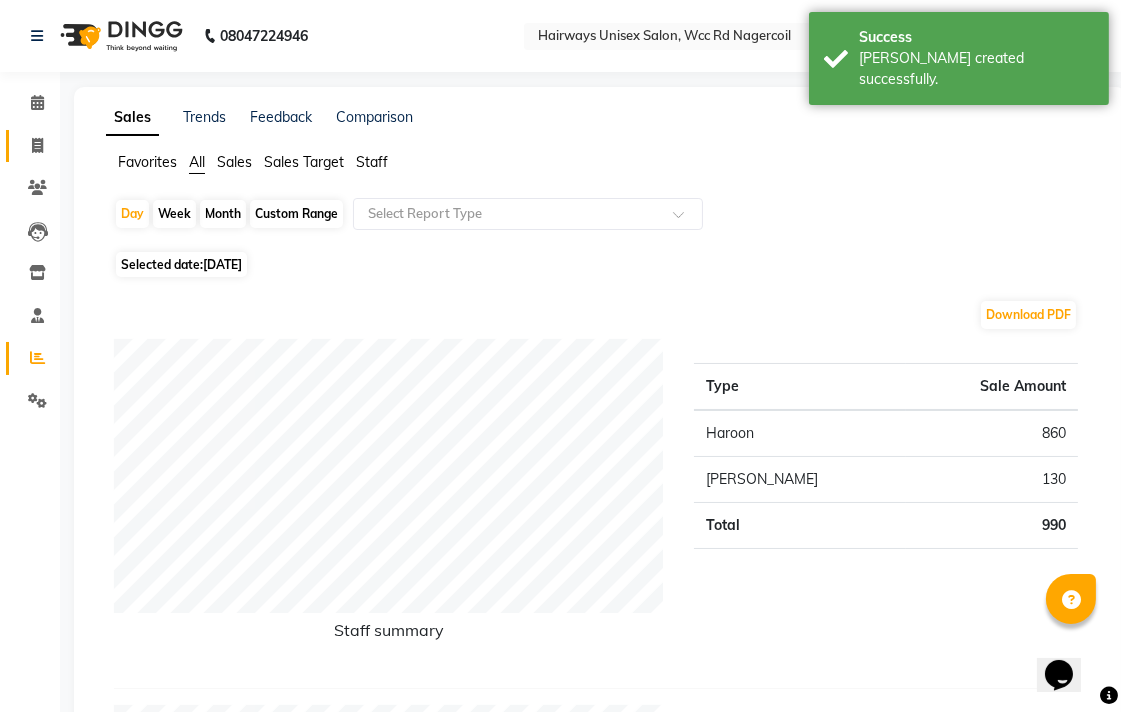 click on "Invoice" 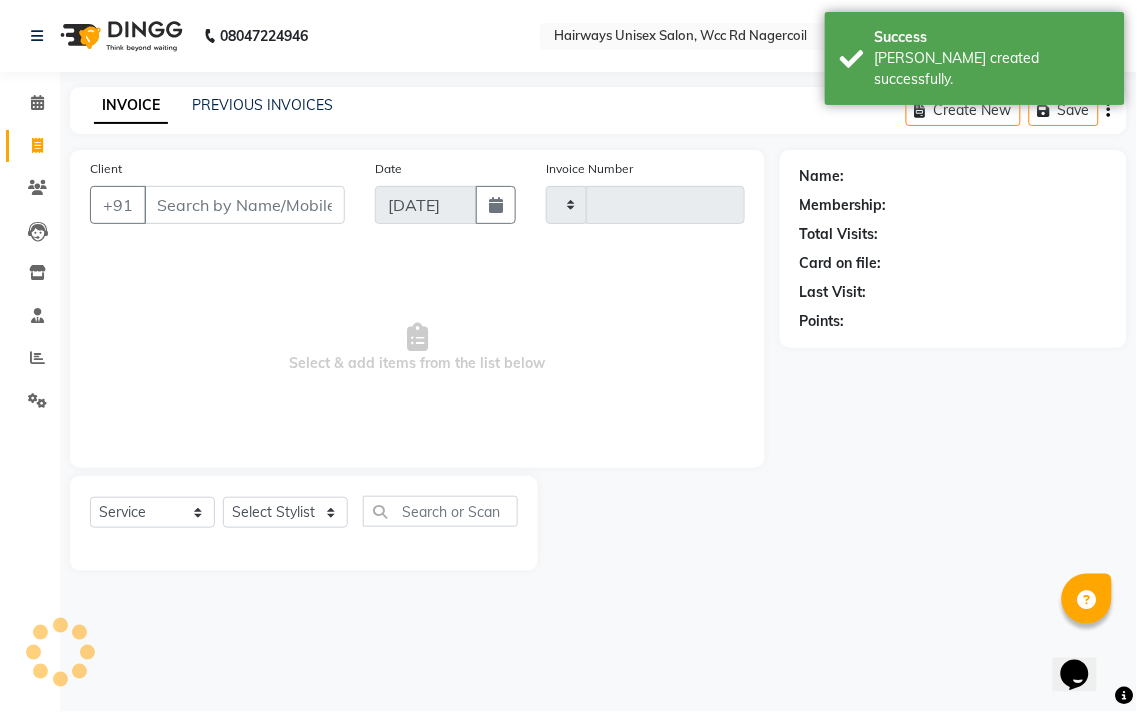 type on "4489" 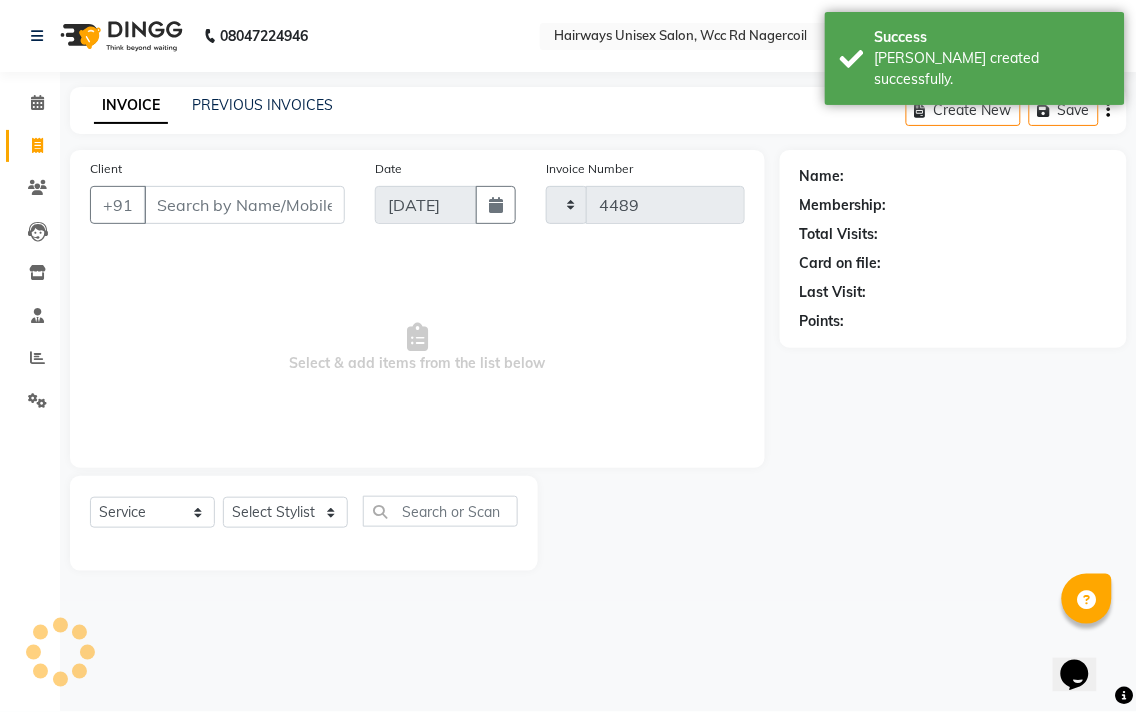 select on "6523" 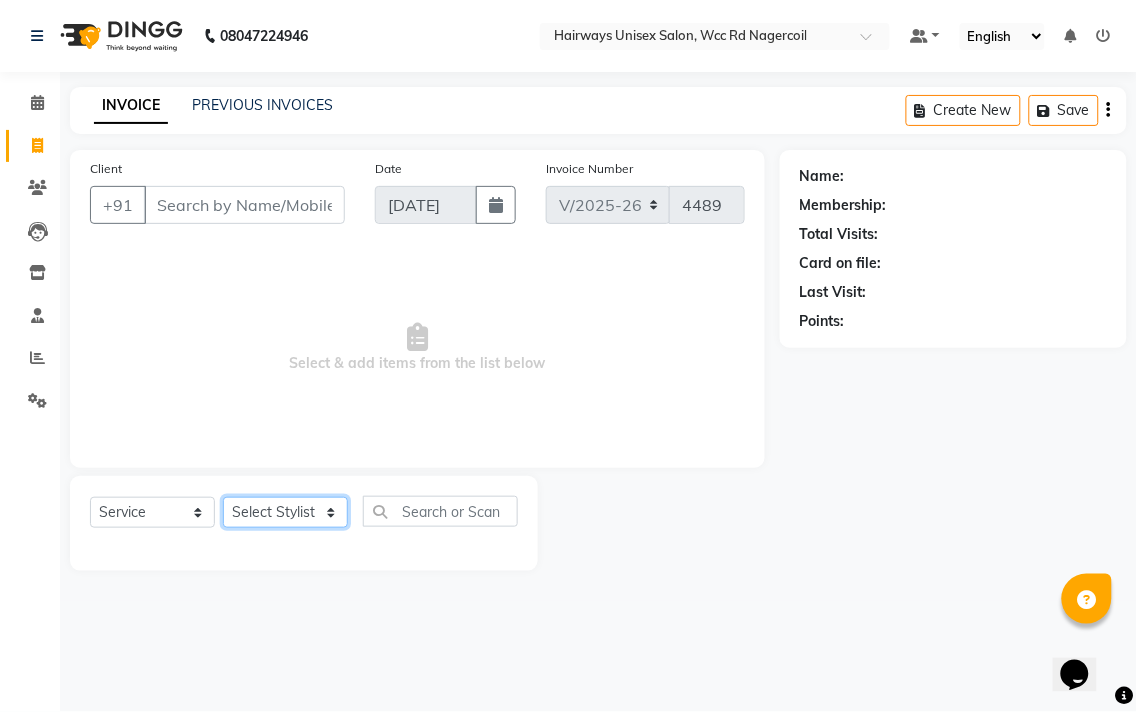 click on "Select Stylist Admin Chitra divya [PERSON_NAME] [PERSON_NAME] Reception [PERSON_NAME] [PERSON_NAME] Talib" 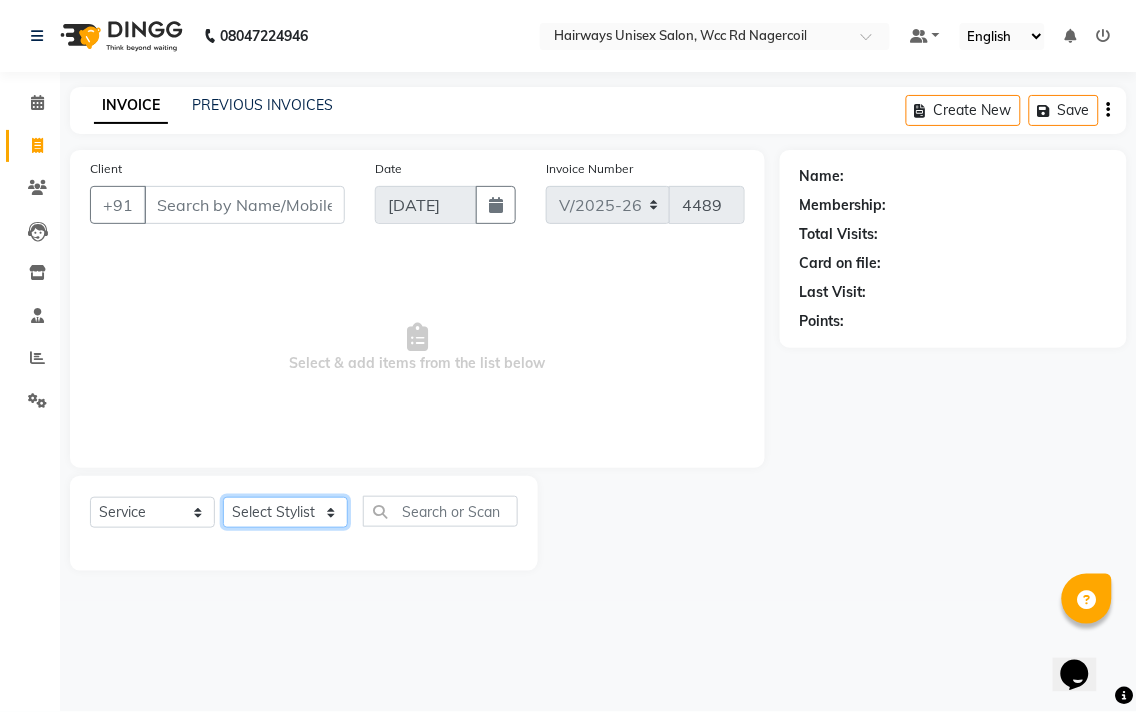 select on "50257" 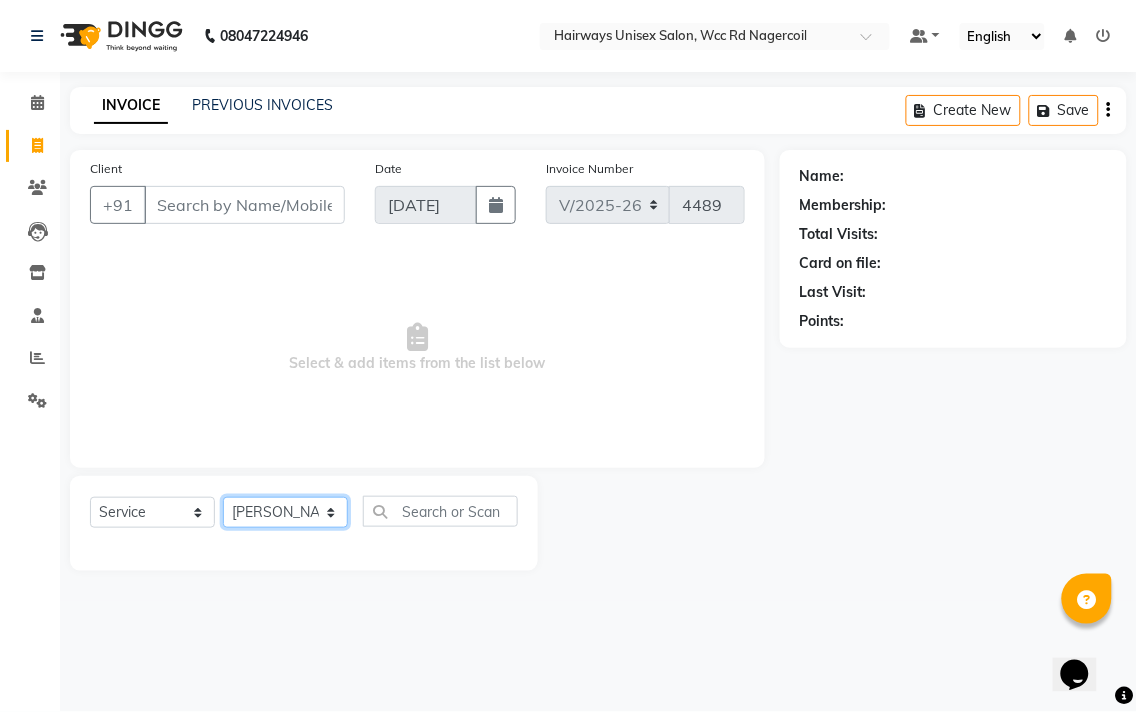 click on "Select Stylist Admin Chitra divya [PERSON_NAME] [PERSON_NAME] Reception [PERSON_NAME] [PERSON_NAME] Talib" 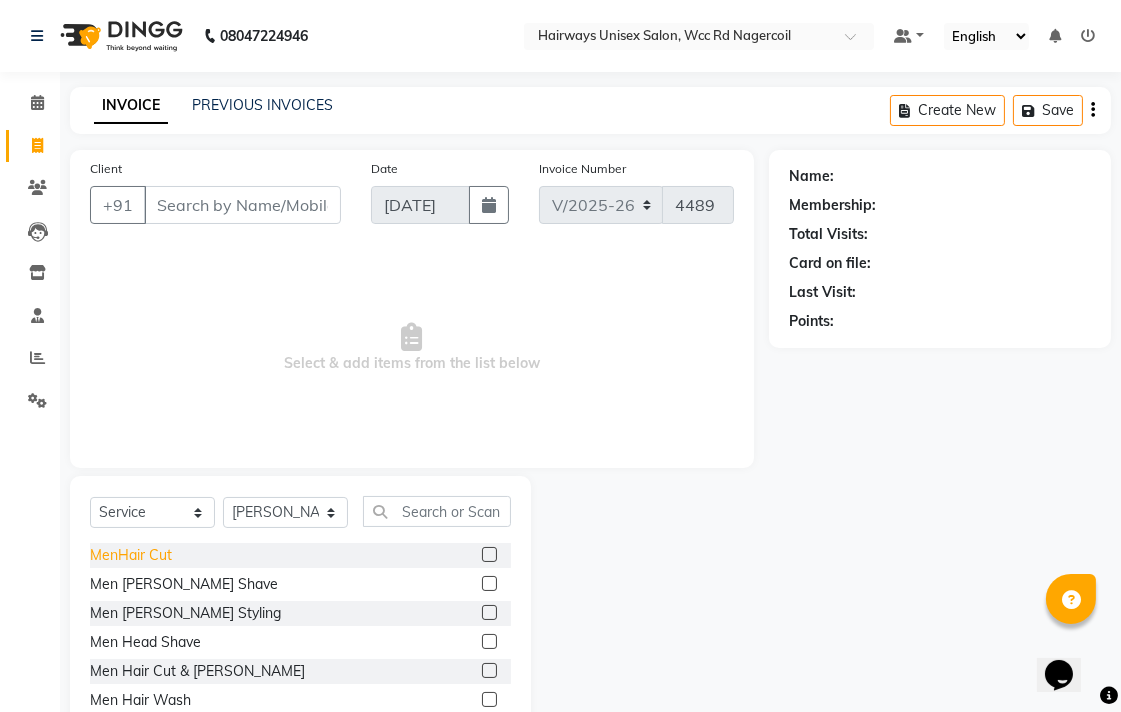click on "MenHair Cut" 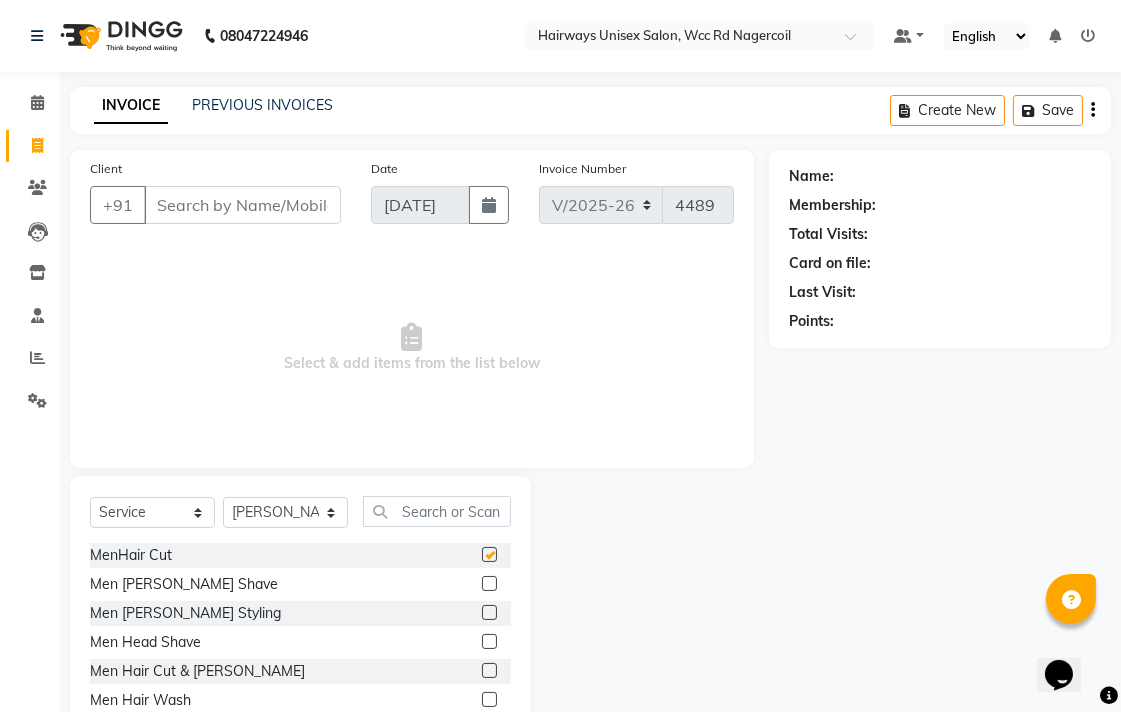 checkbox on "false" 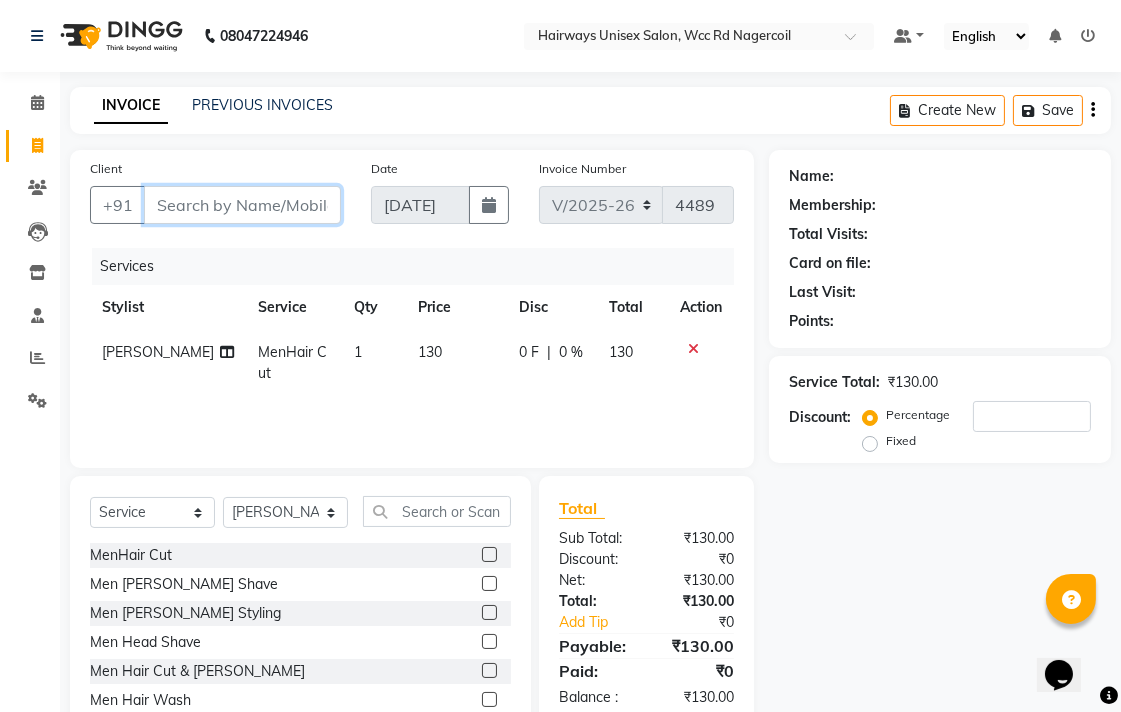 click on "Client" at bounding box center (242, 205) 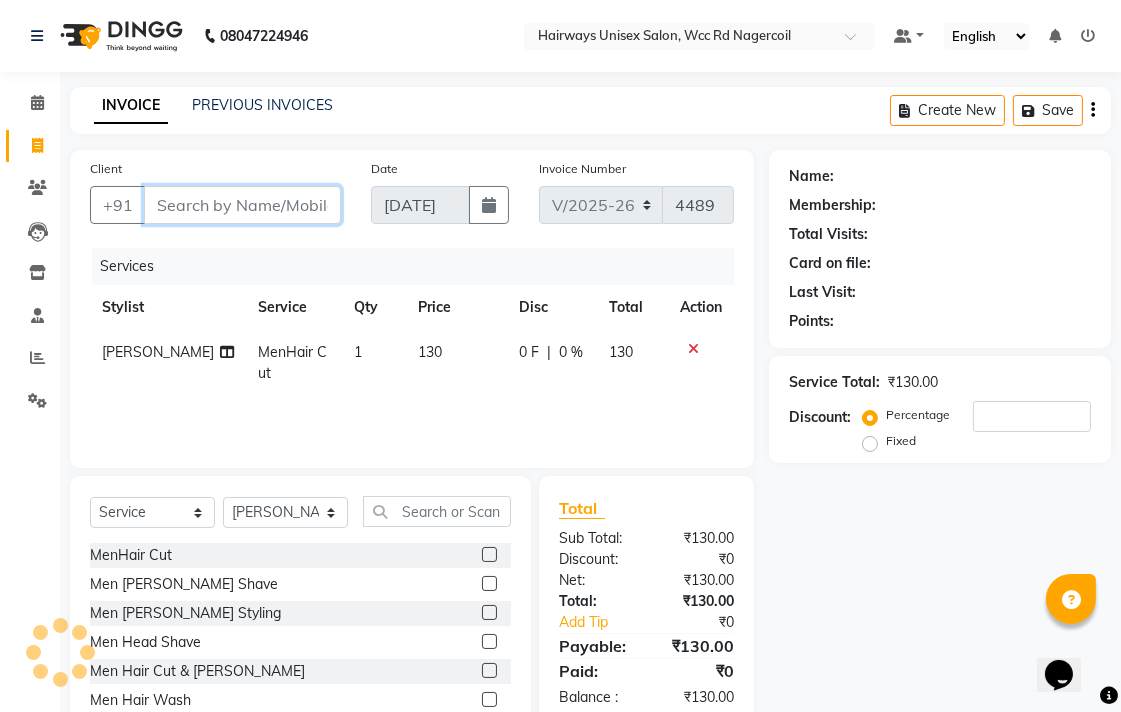 type on "9" 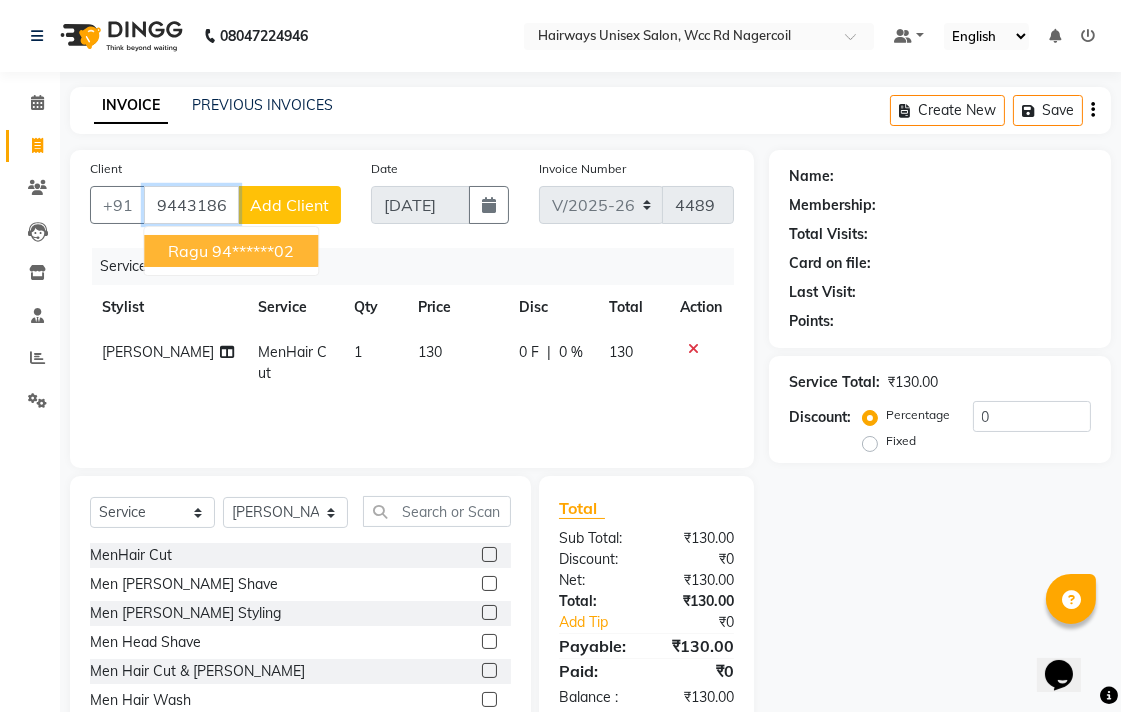 click on "Ragu  94******02" at bounding box center [231, 251] 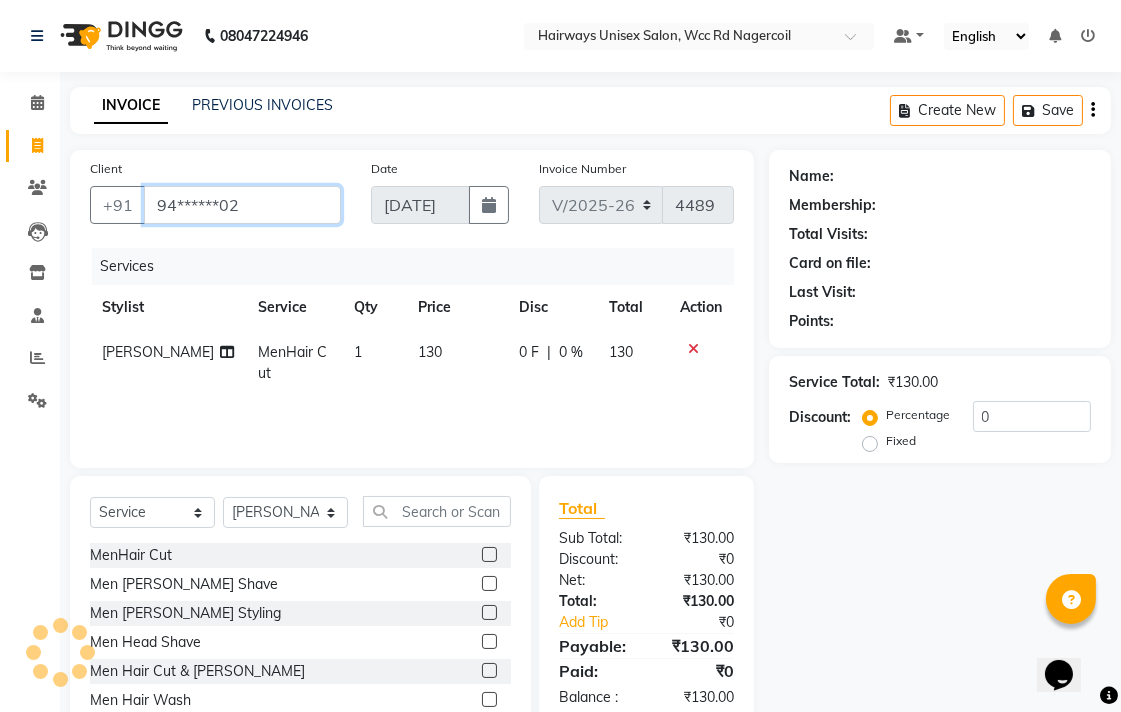 type on "94******02" 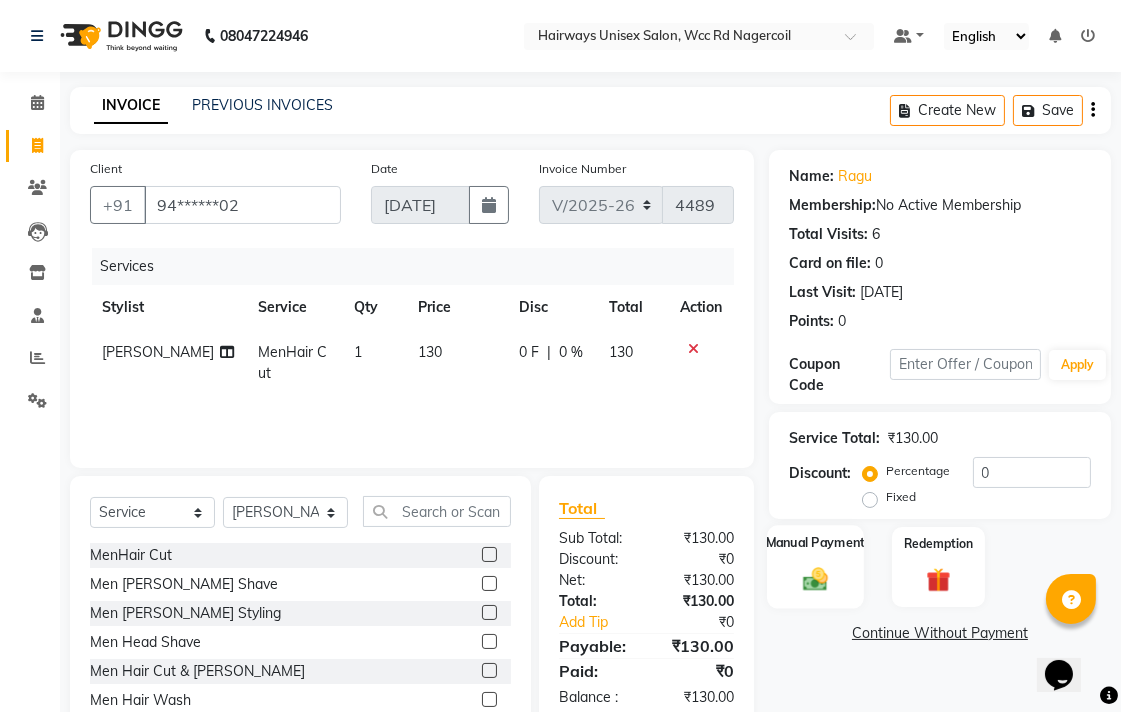 click on "Manual Payment" 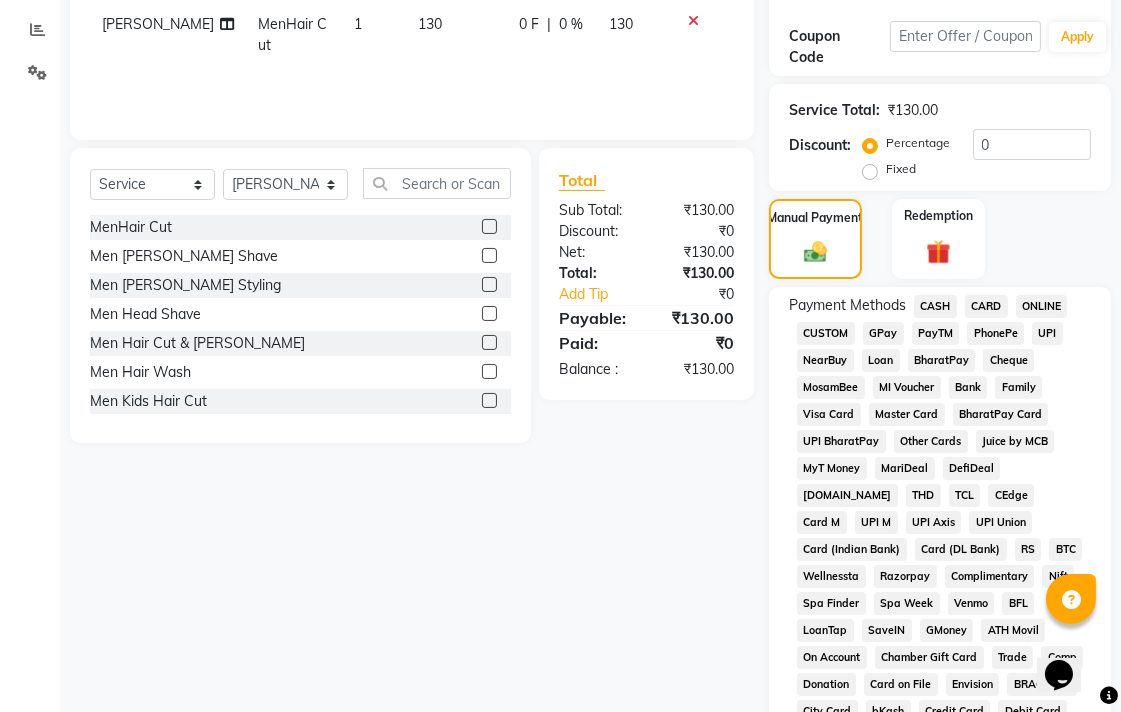 scroll, scrollTop: 333, scrollLeft: 0, axis: vertical 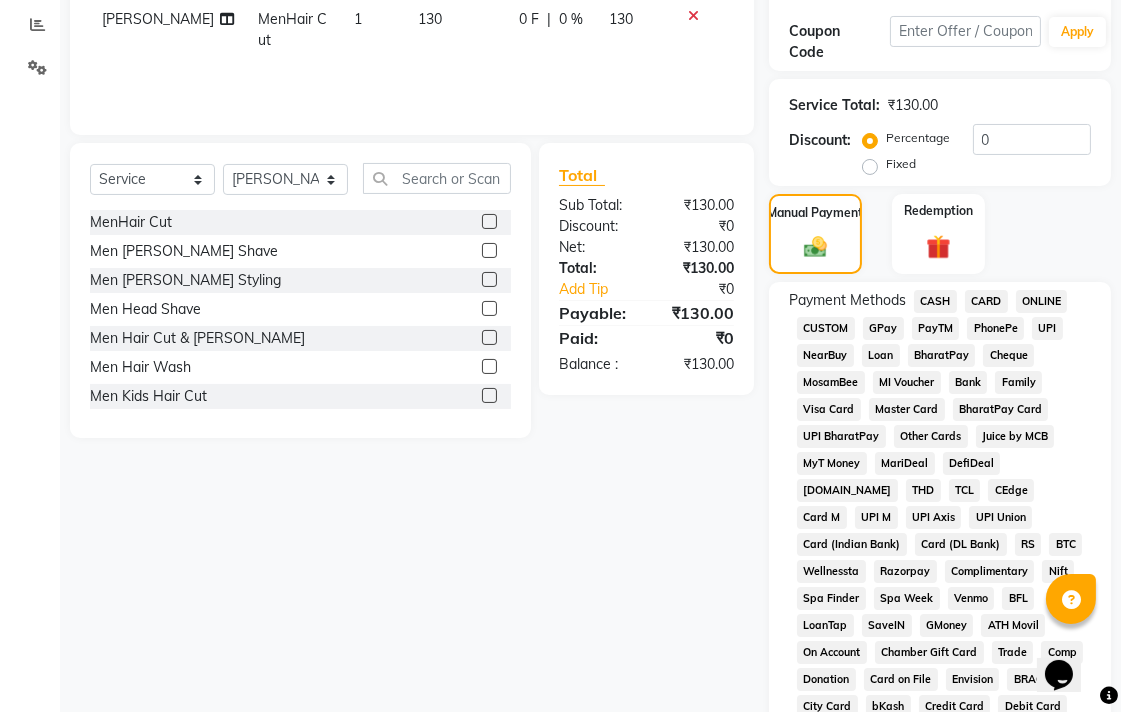 click on "CASH" 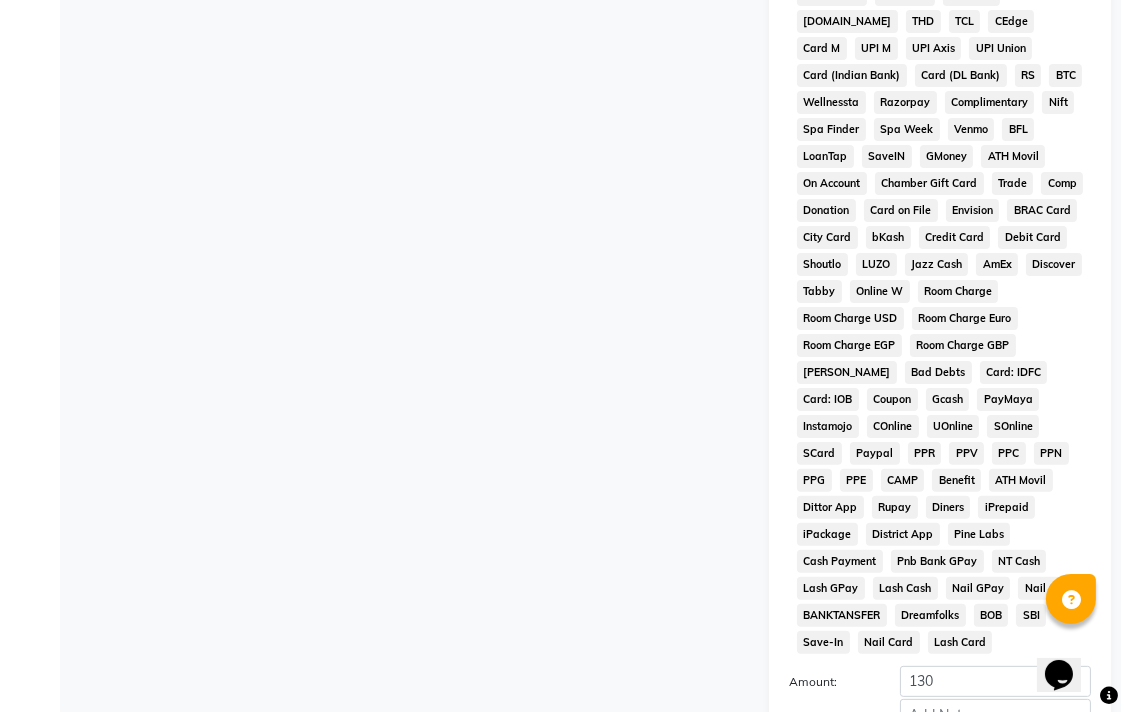 scroll, scrollTop: 913, scrollLeft: 0, axis: vertical 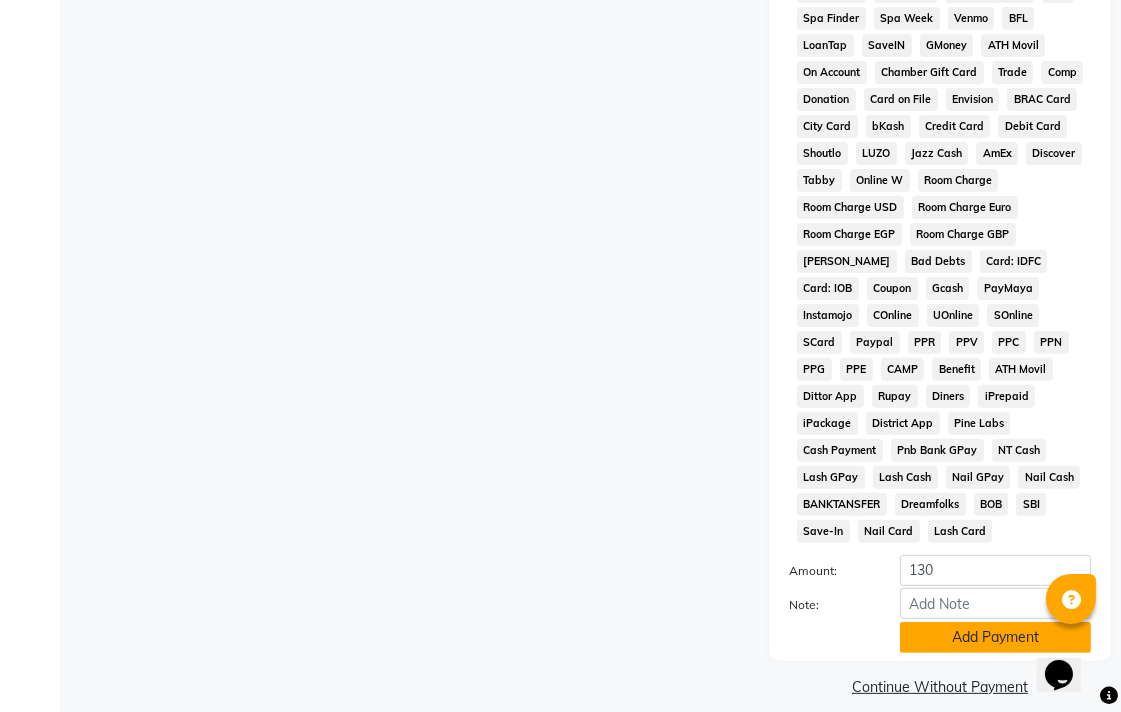 click on "Add Payment" 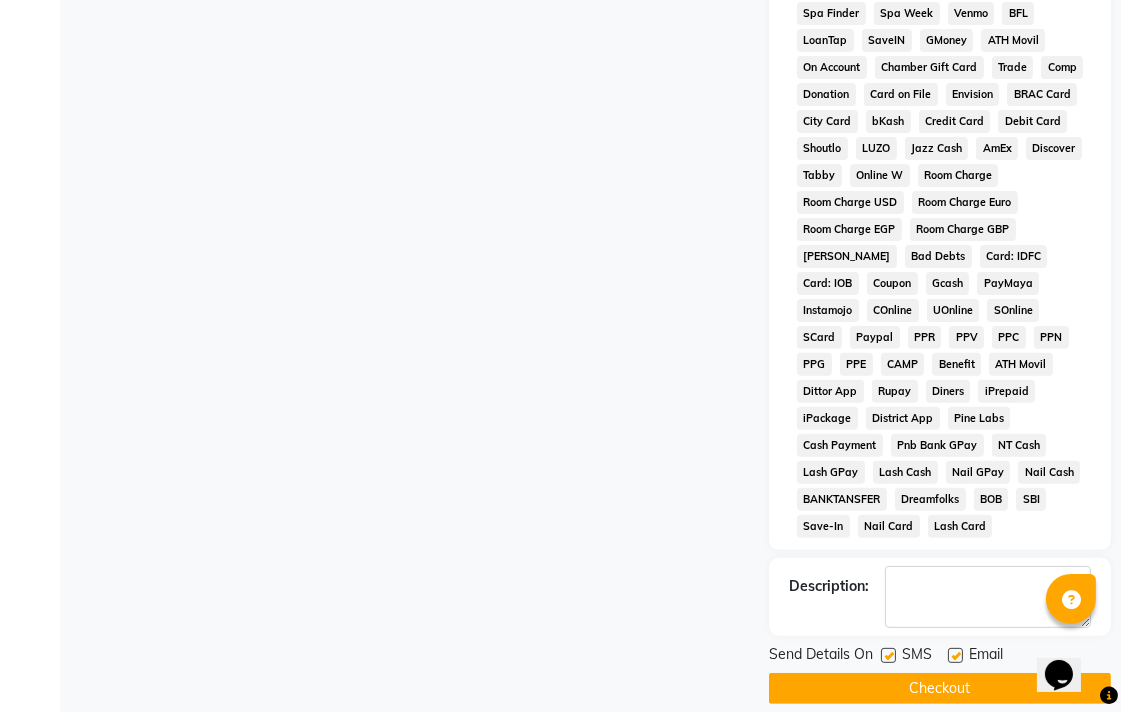 scroll, scrollTop: 921, scrollLeft: 0, axis: vertical 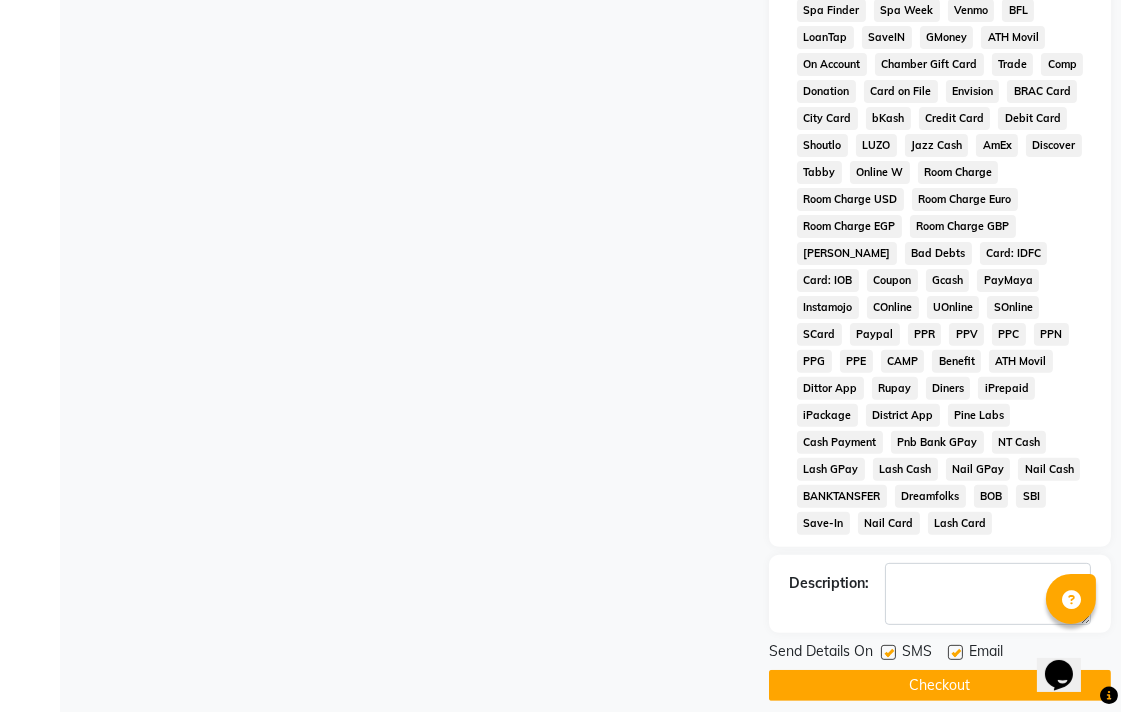 click on "Checkout" 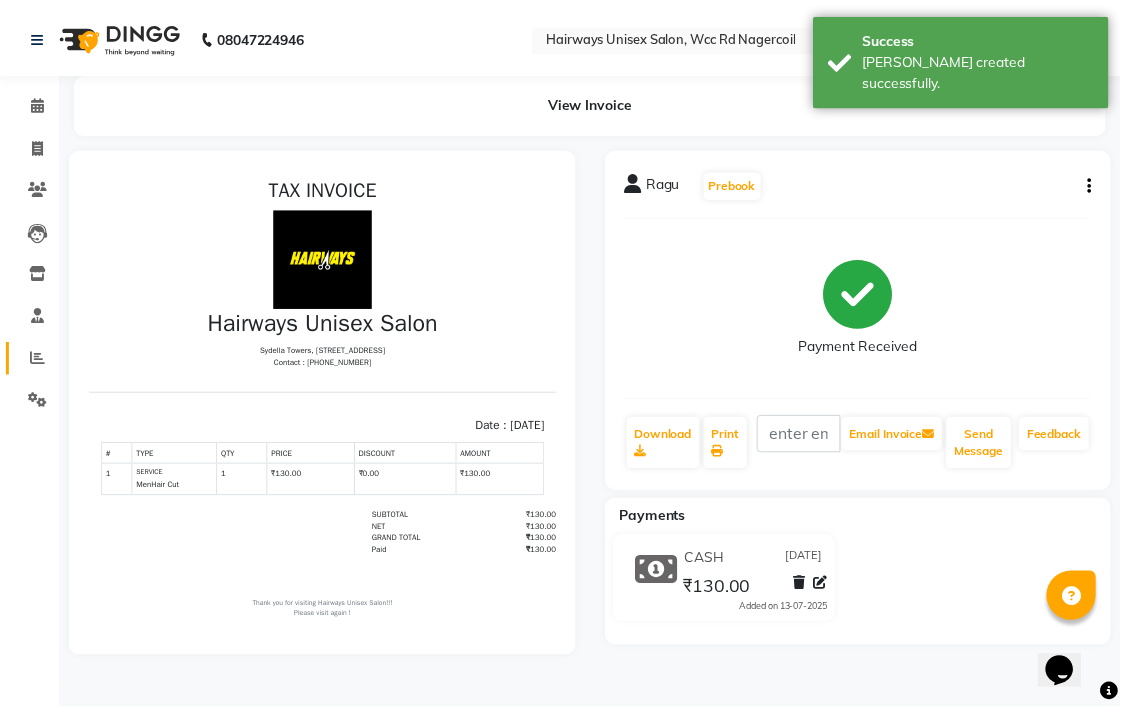 scroll, scrollTop: 0, scrollLeft: 0, axis: both 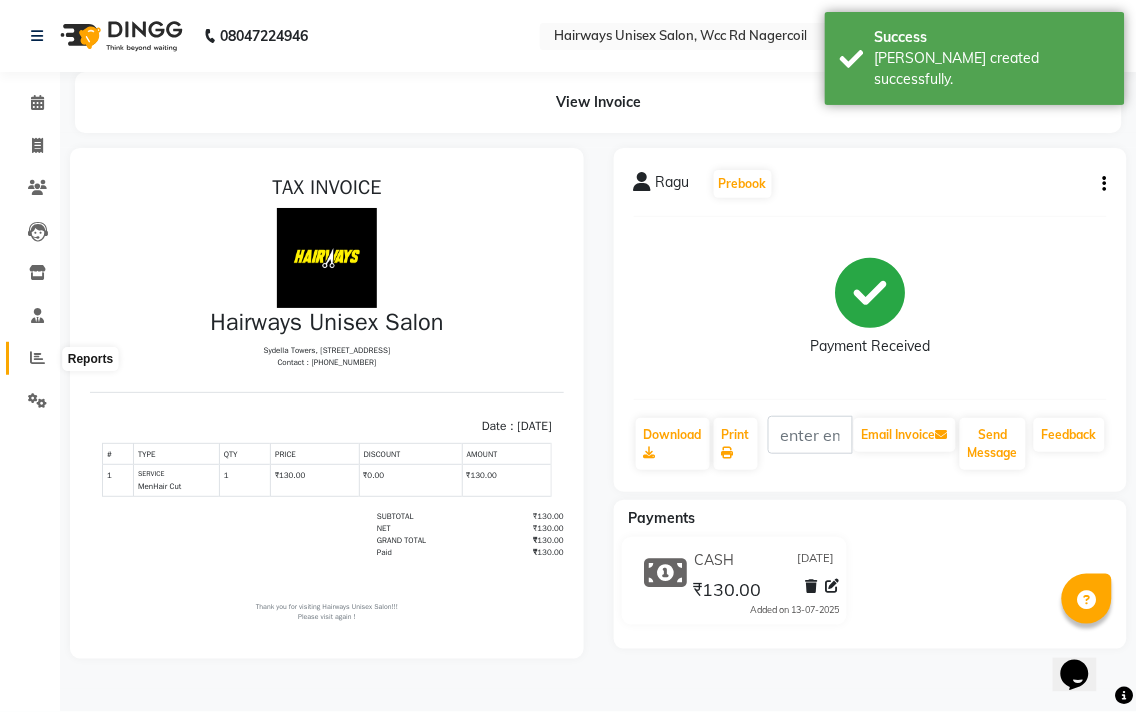 click 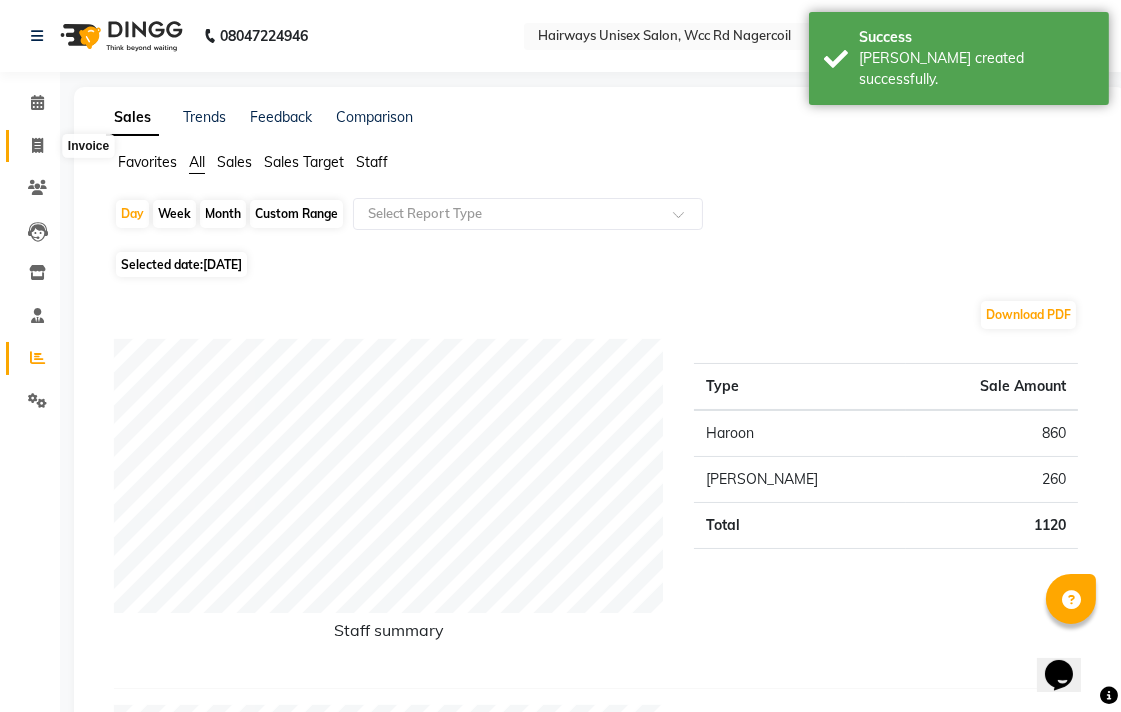 click 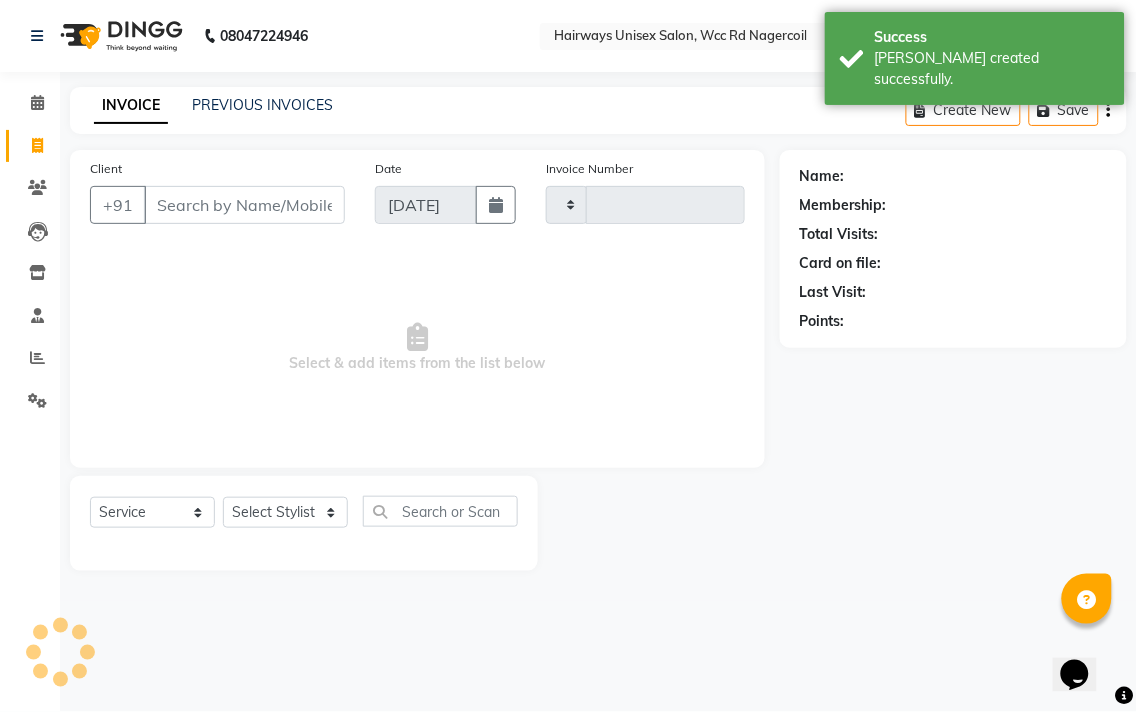 type on "4490" 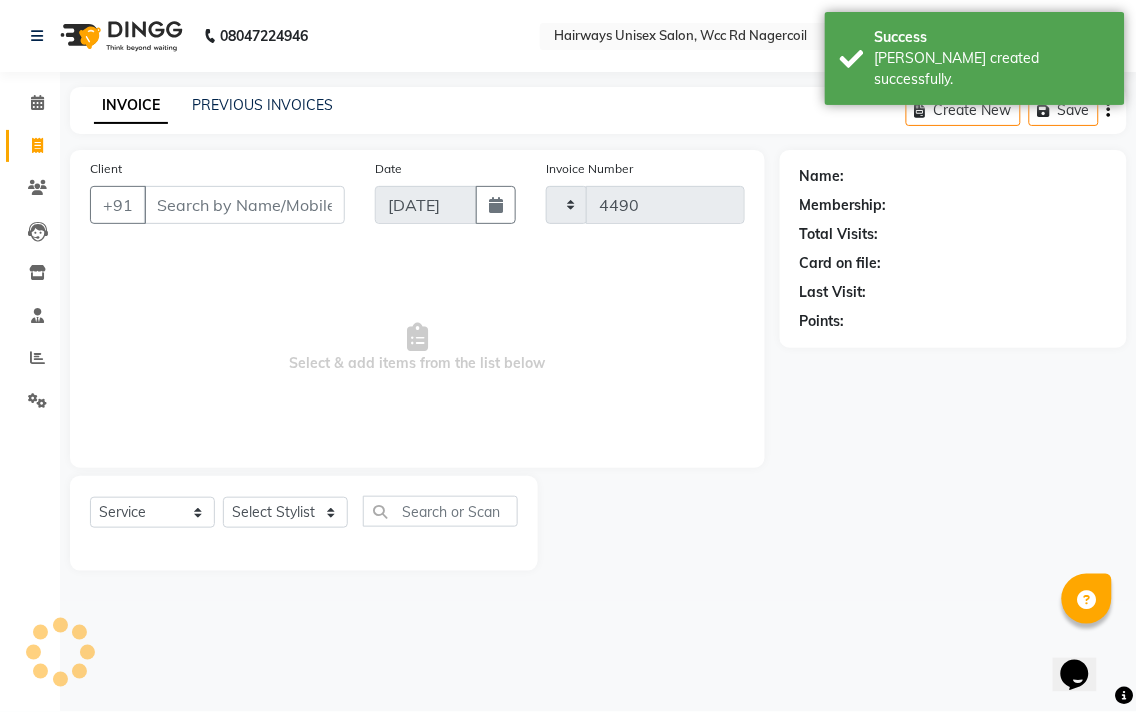 select on "6523" 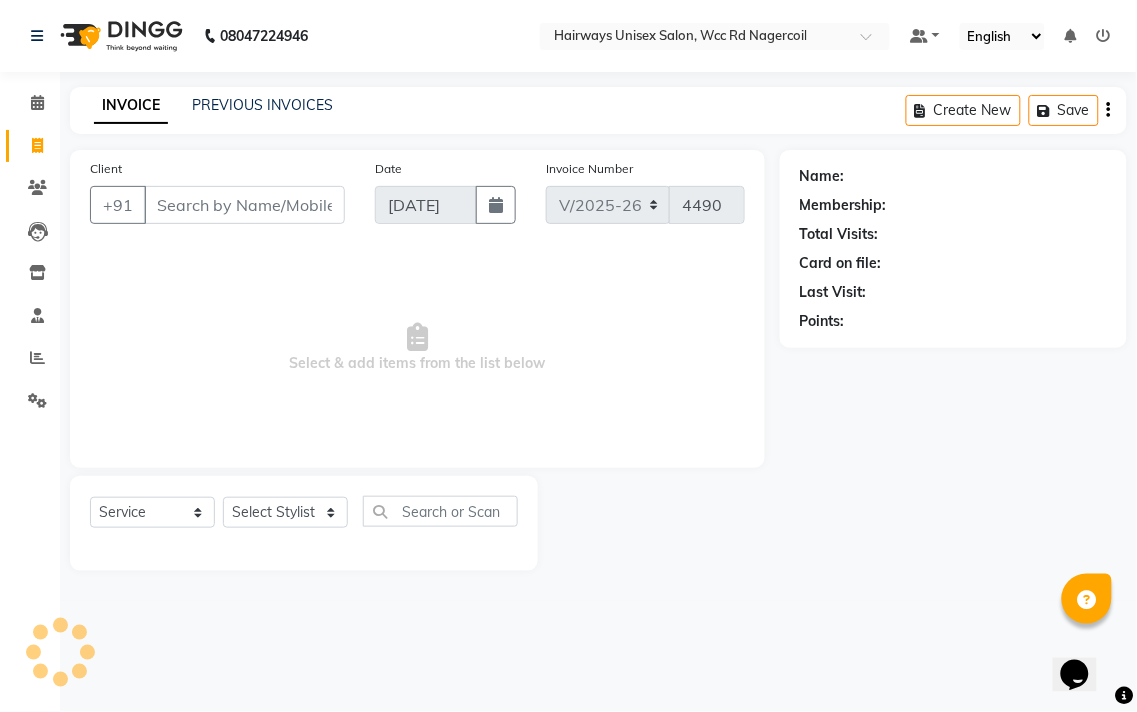 click on "Client" at bounding box center [244, 205] 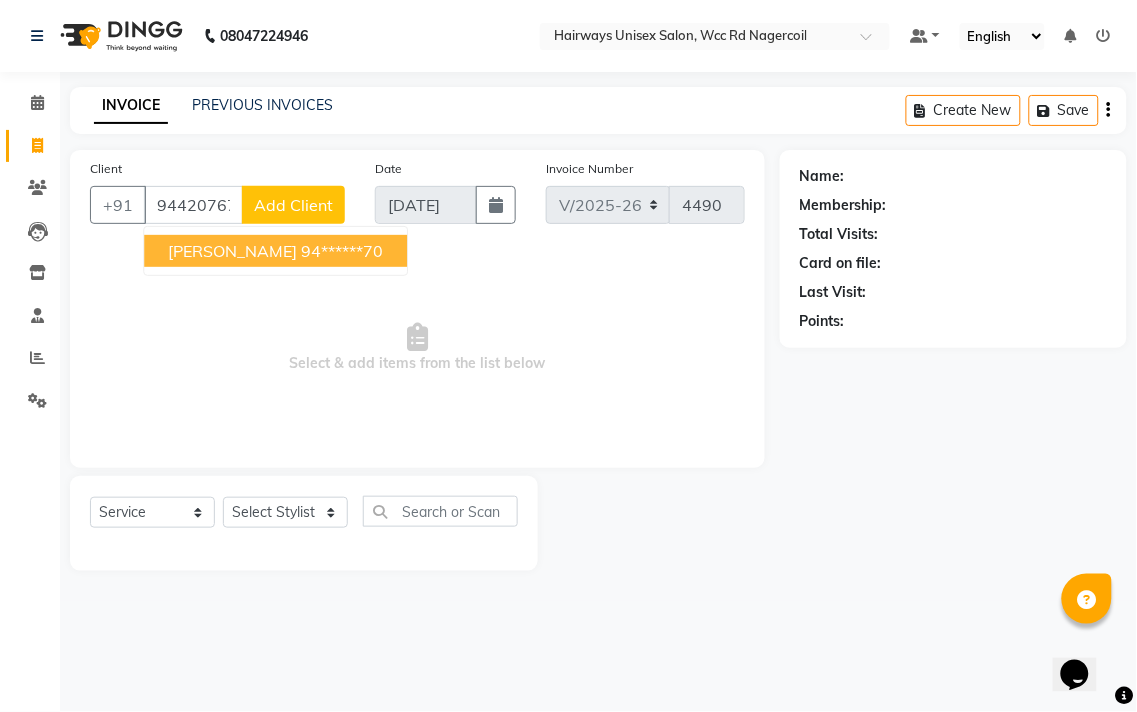 click on "94******70" at bounding box center [342, 251] 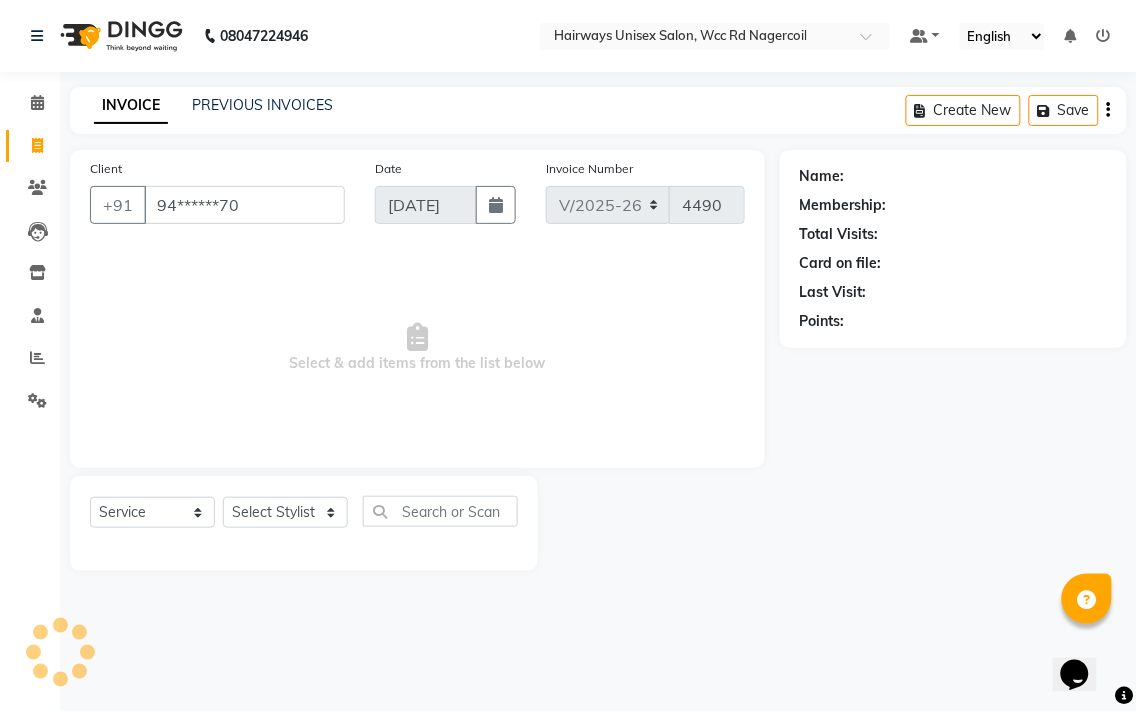 type on "94******70" 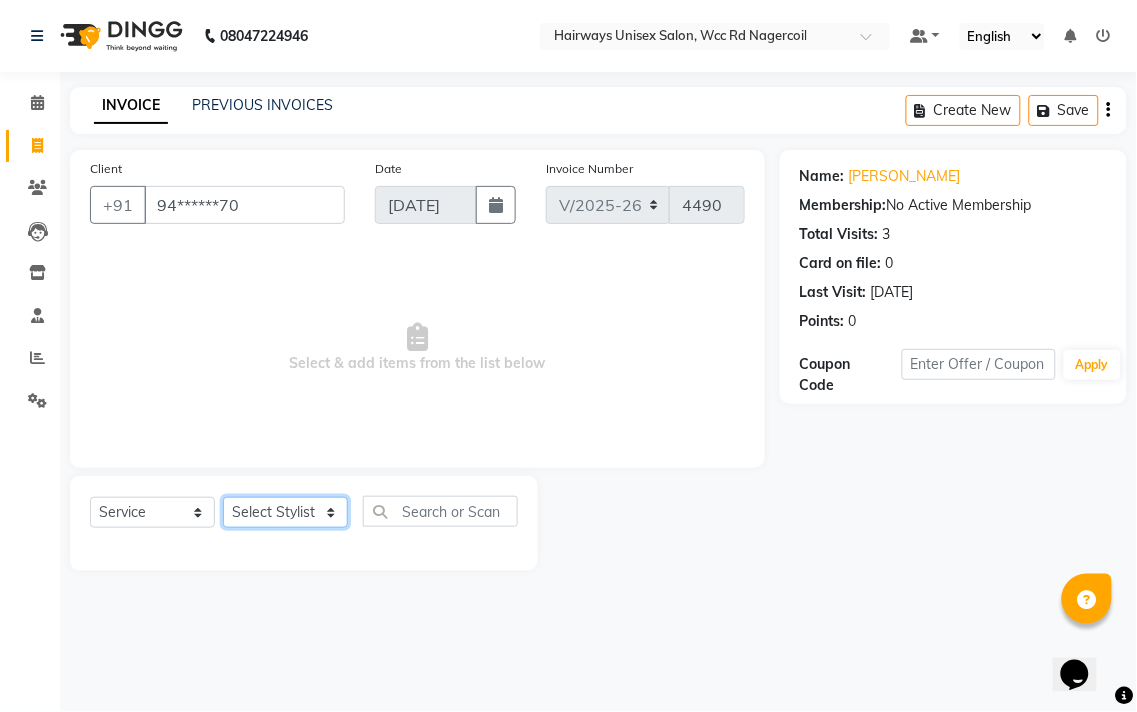click on "Select Stylist Admin Chitra divya [PERSON_NAME] [PERSON_NAME] Reception [PERSON_NAME] [PERSON_NAME] Talib" 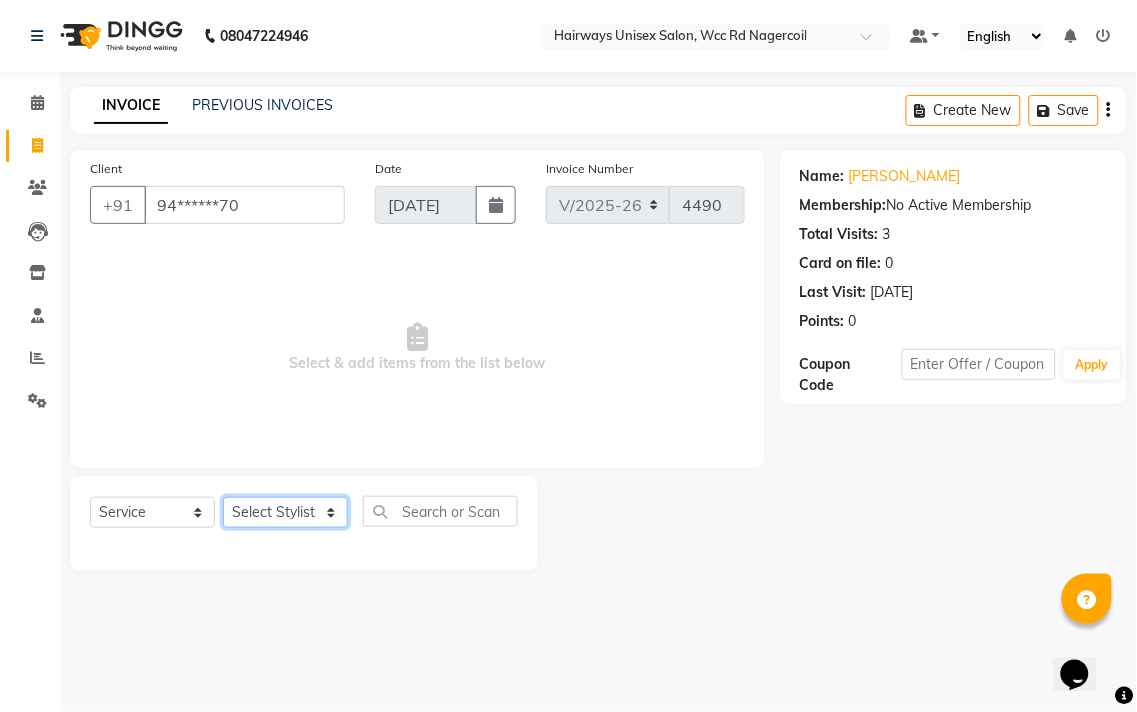 select on "49914" 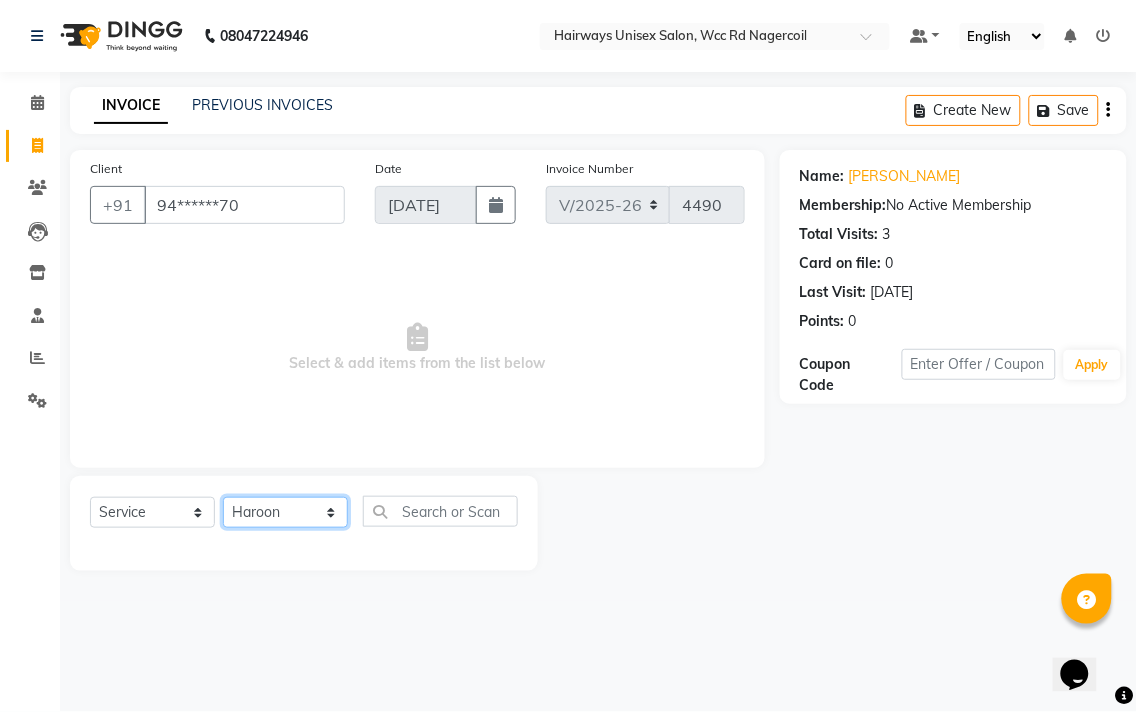 click on "Select Stylist Admin Chitra divya [PERSON_NAME] [PERSON_NAME] Reception [PERSON_NAME] [PERSON_NAME] Talib" 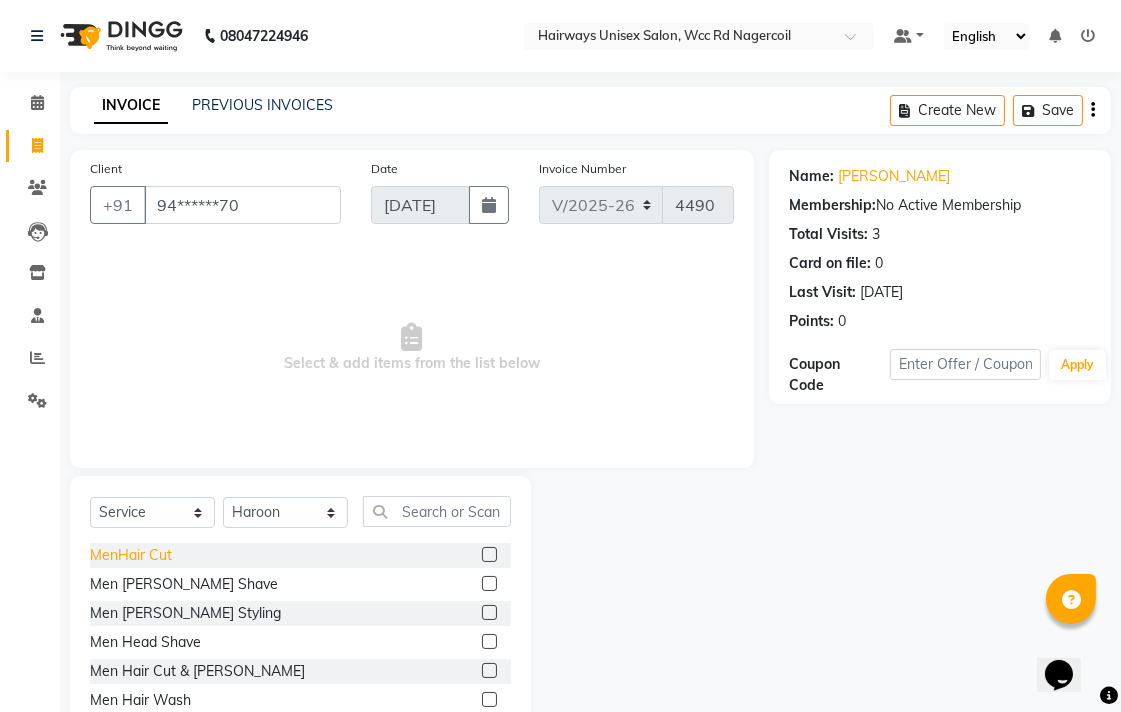 click on "MenHair Cut" 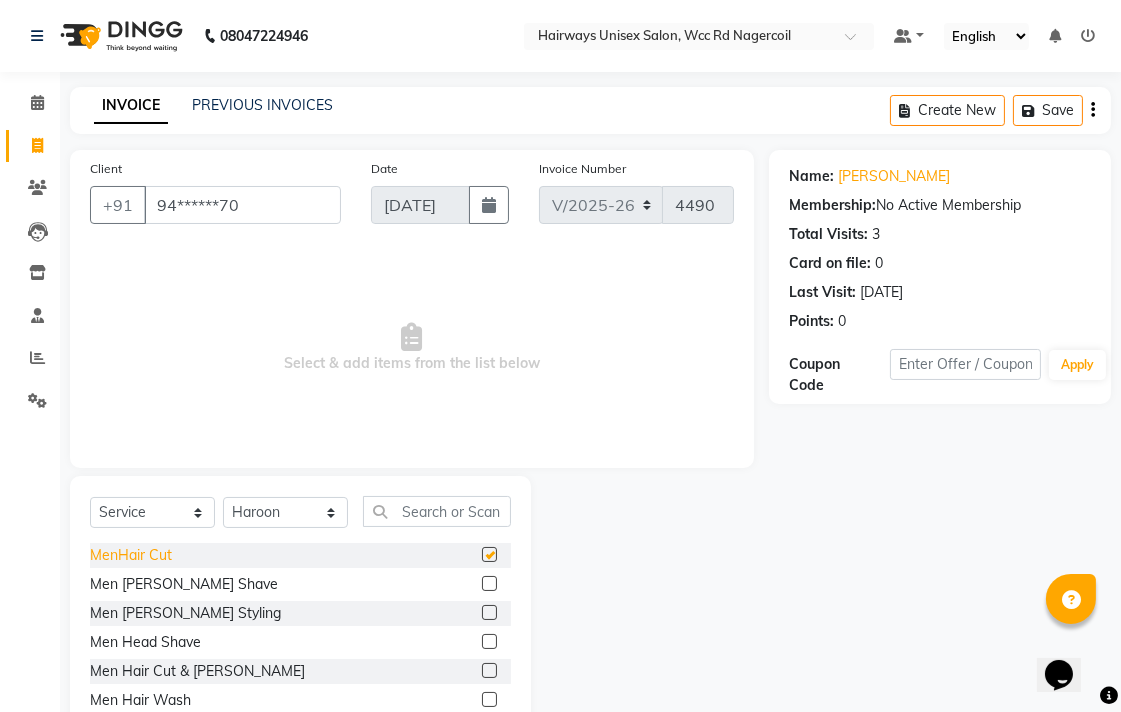 checkbox on "false" 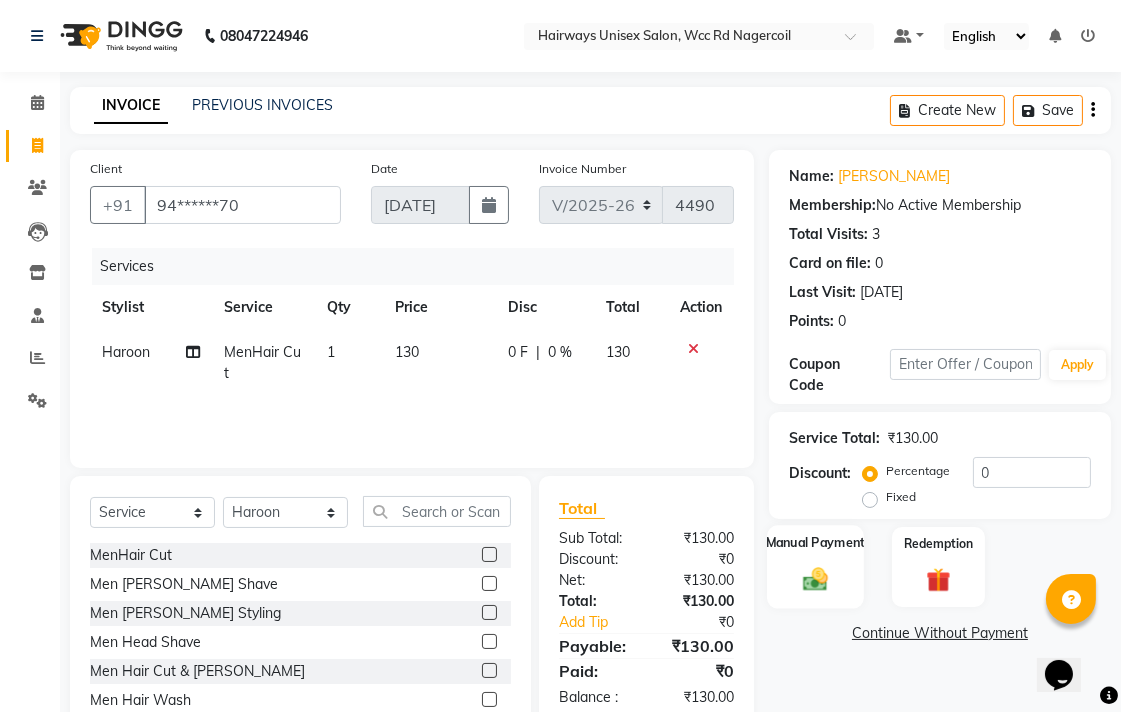 click on "Manual Payment" 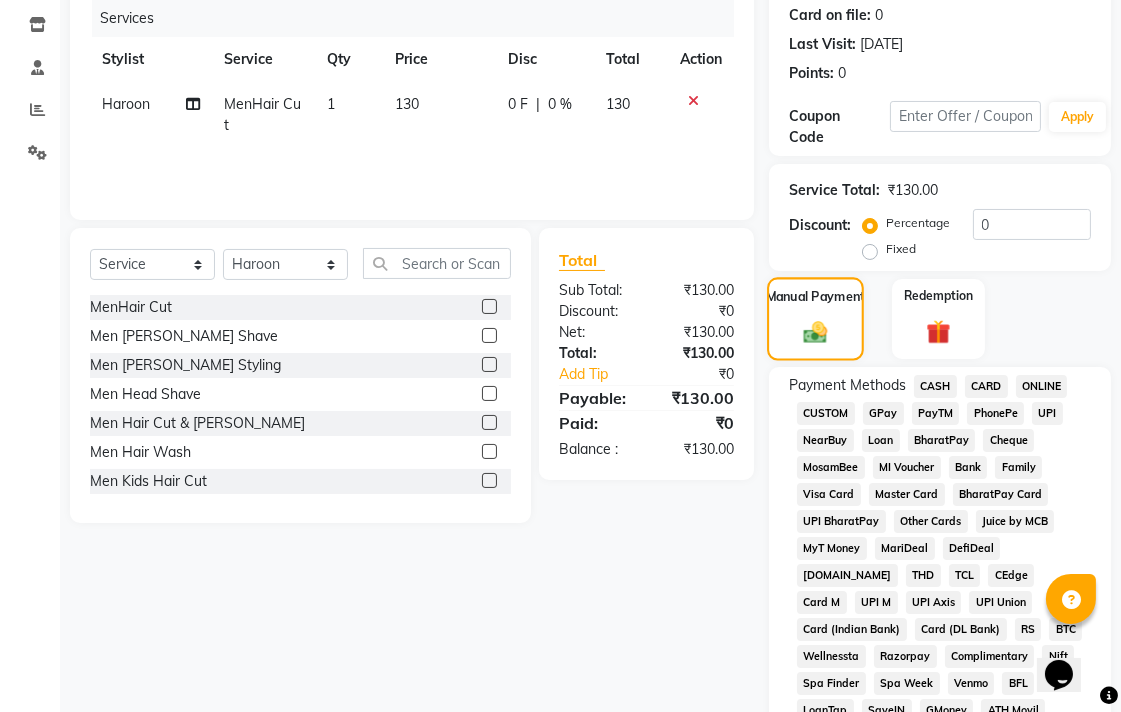 scroll, scrollTop: 333, scrollLeft: 0, axis: vertical 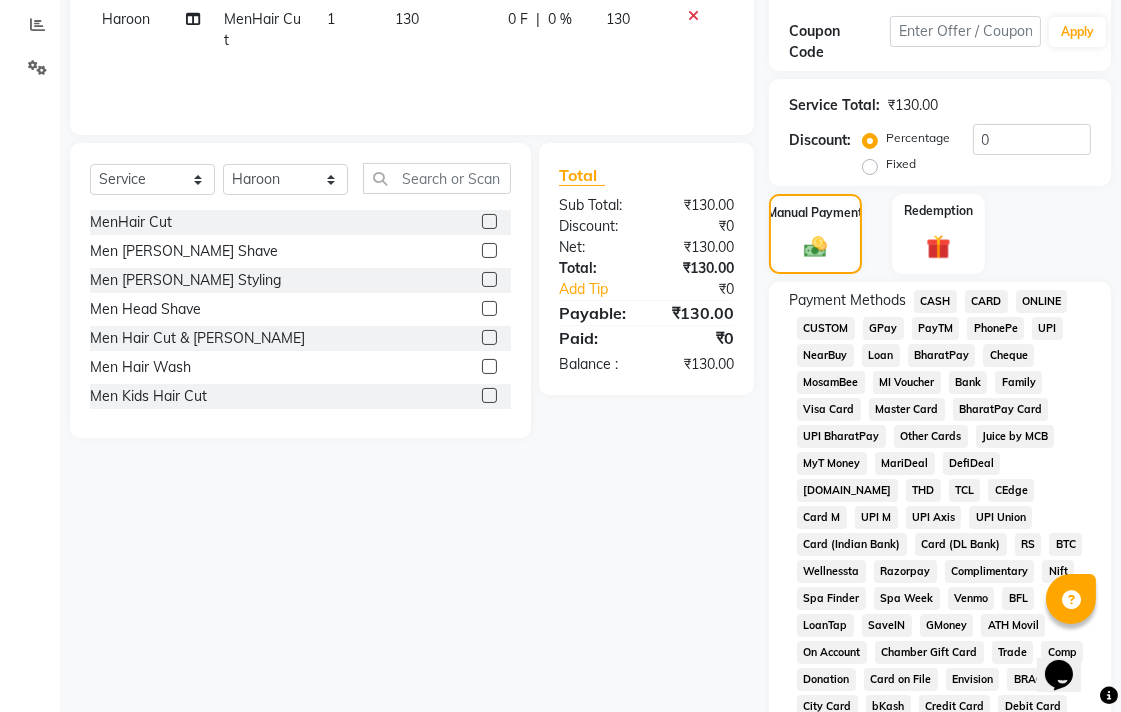 click on "CASH" 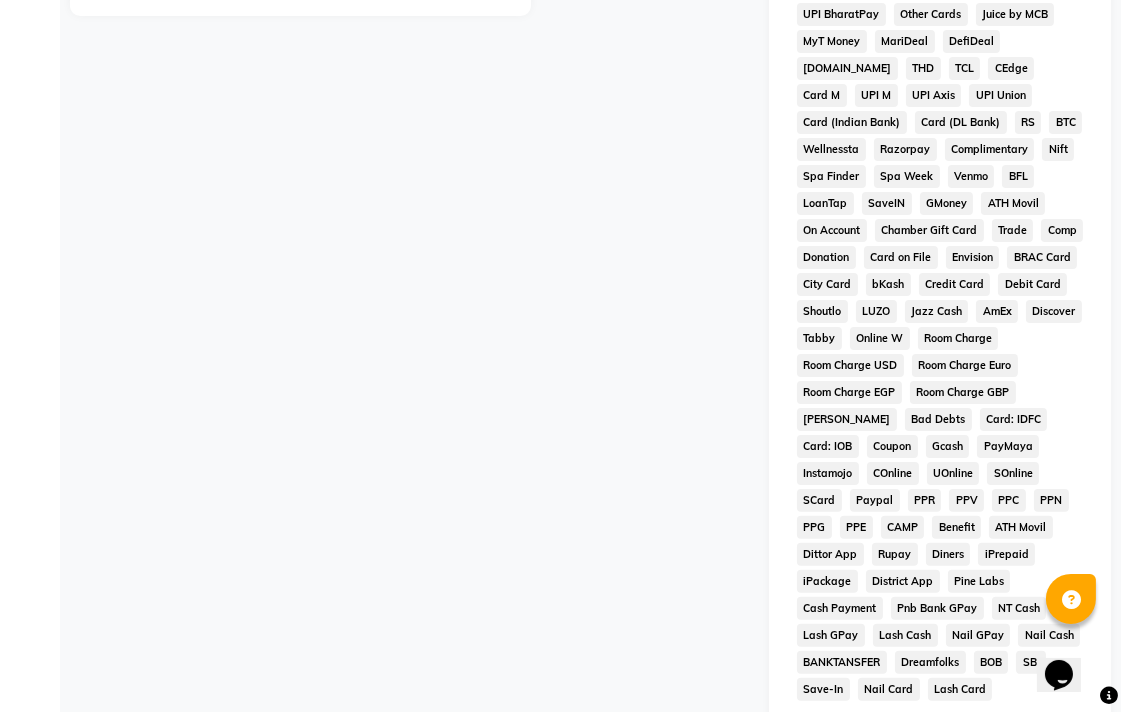 scroll, scrollTop: 888, scrollLeft: 0, axis: vertical 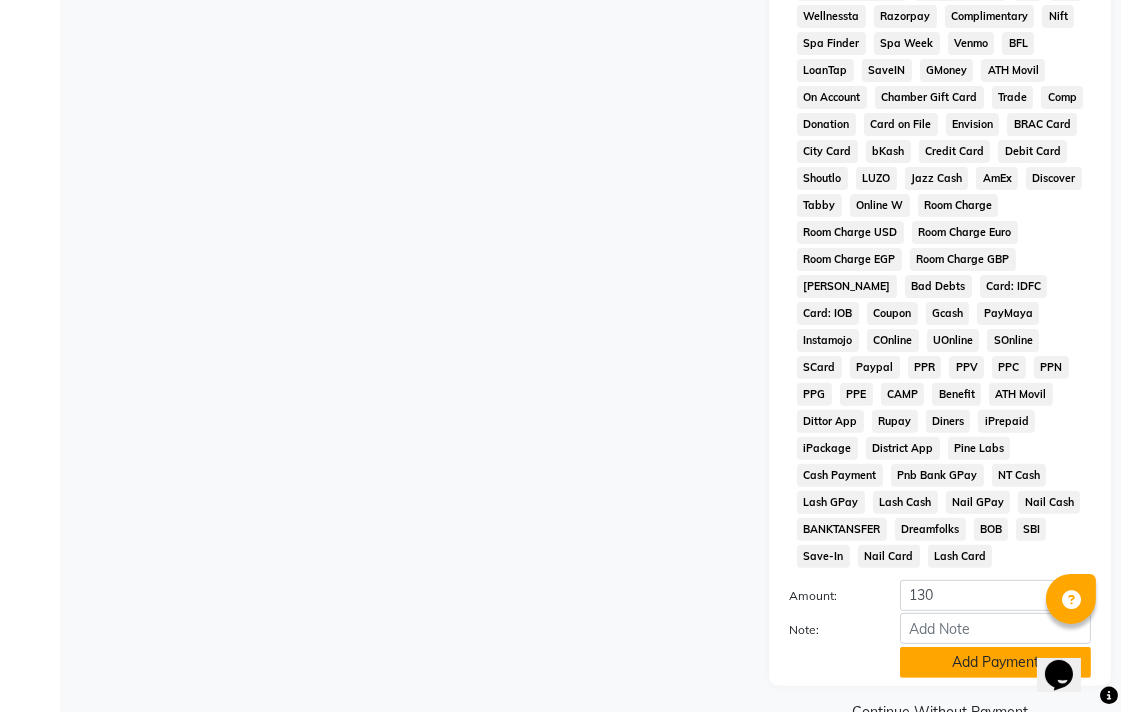 click on "Add Payment" 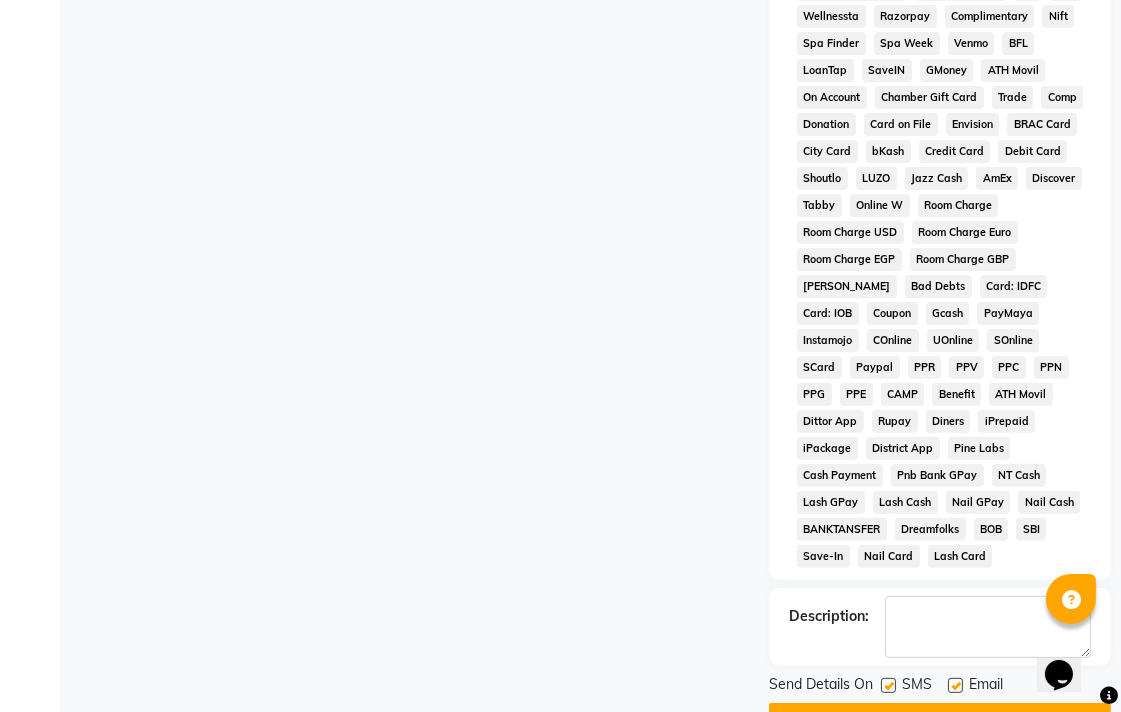 scroll, scrollTop: 921, scrollLeft: 0, axis: vertical 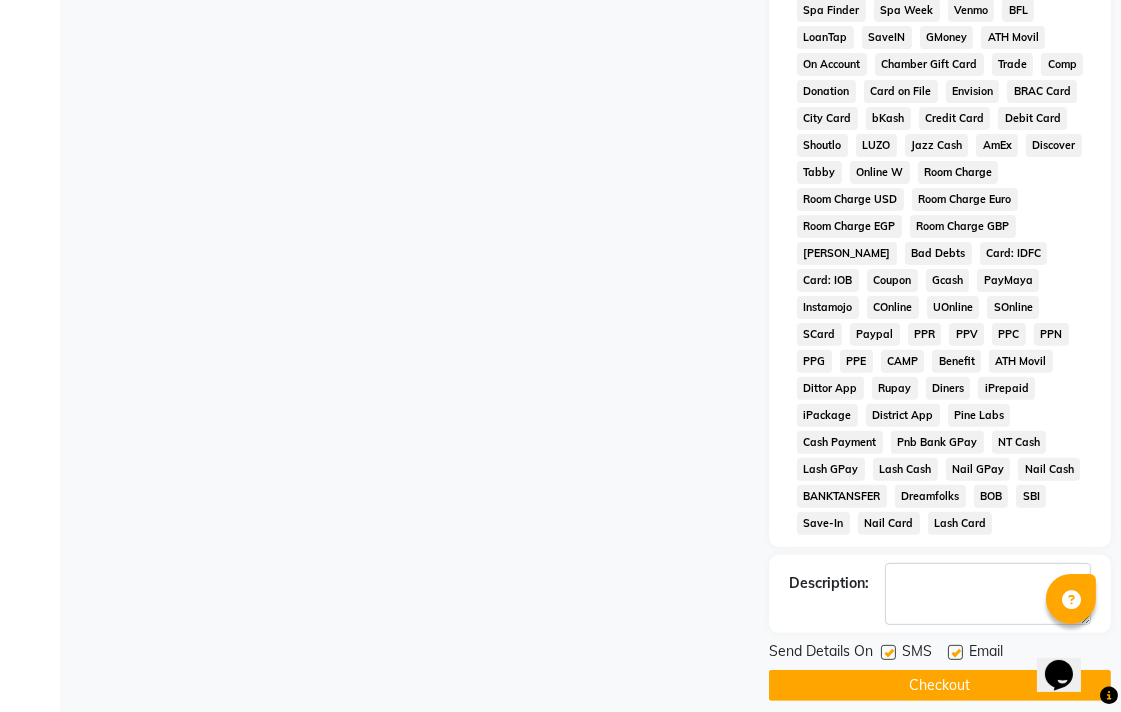 click on "Checkout" 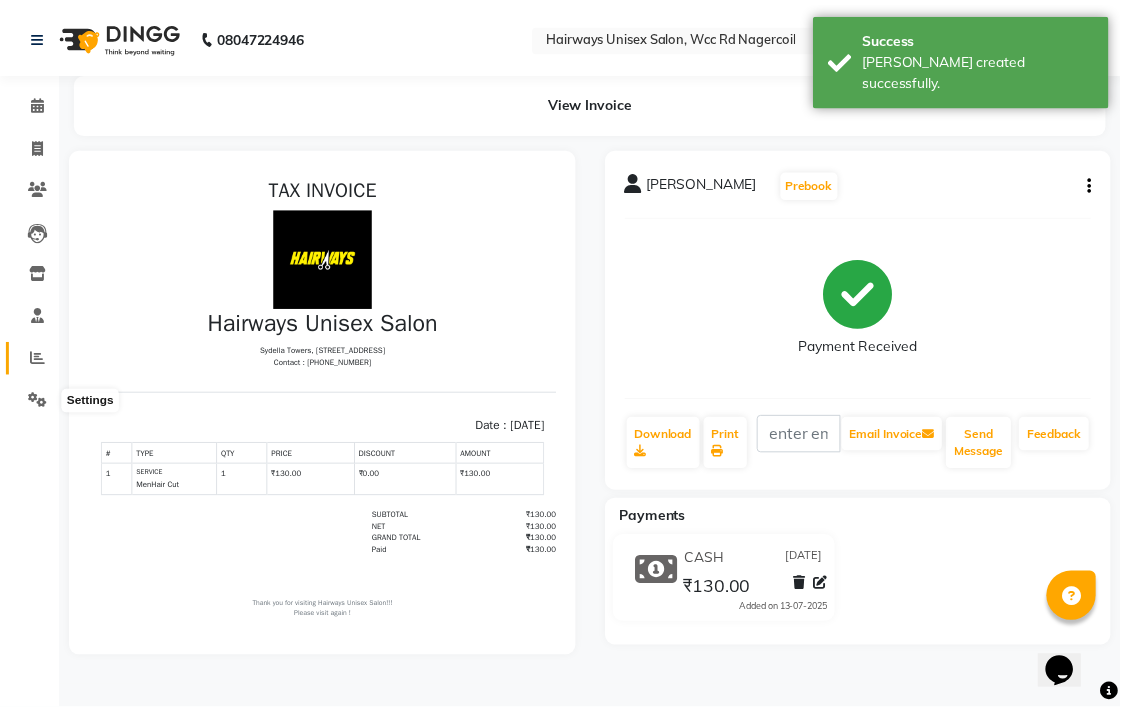 scroll, scrollTop: 0, scrollLeft: 0, axis: both 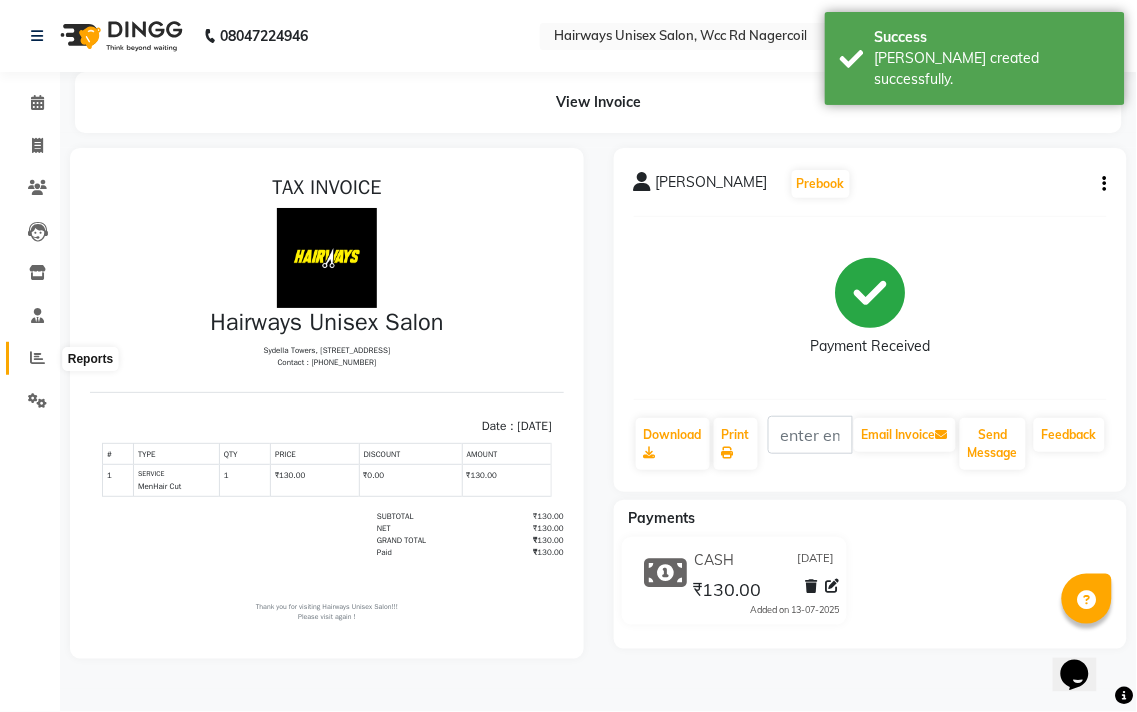 click 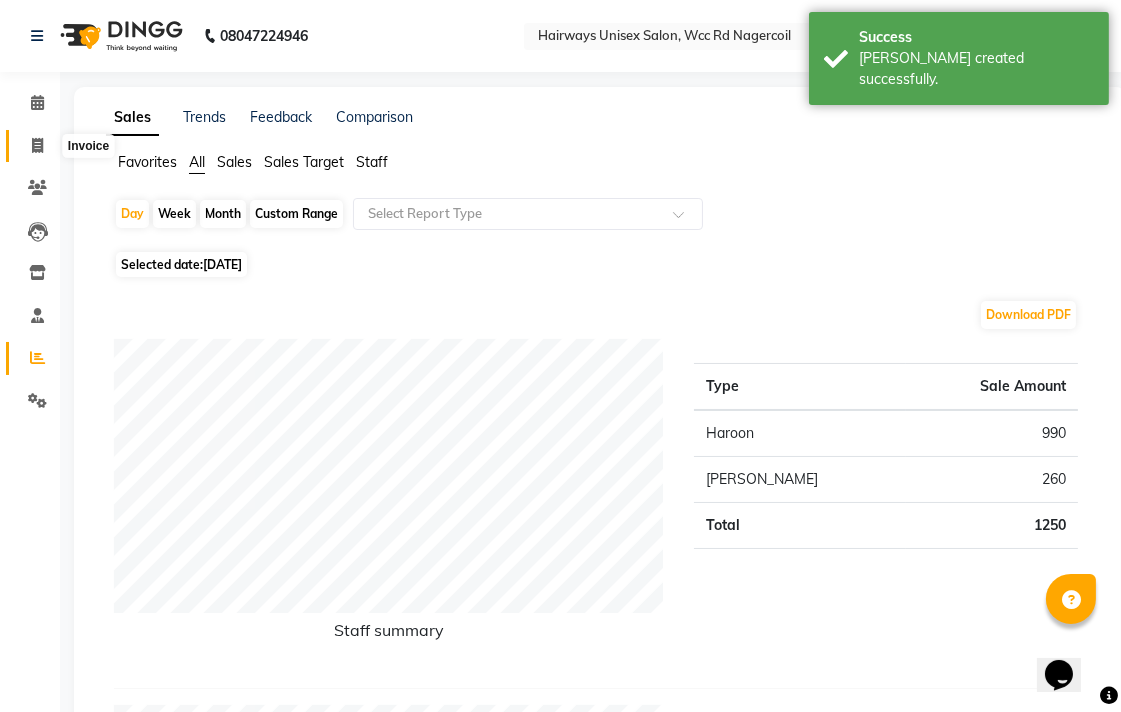 click 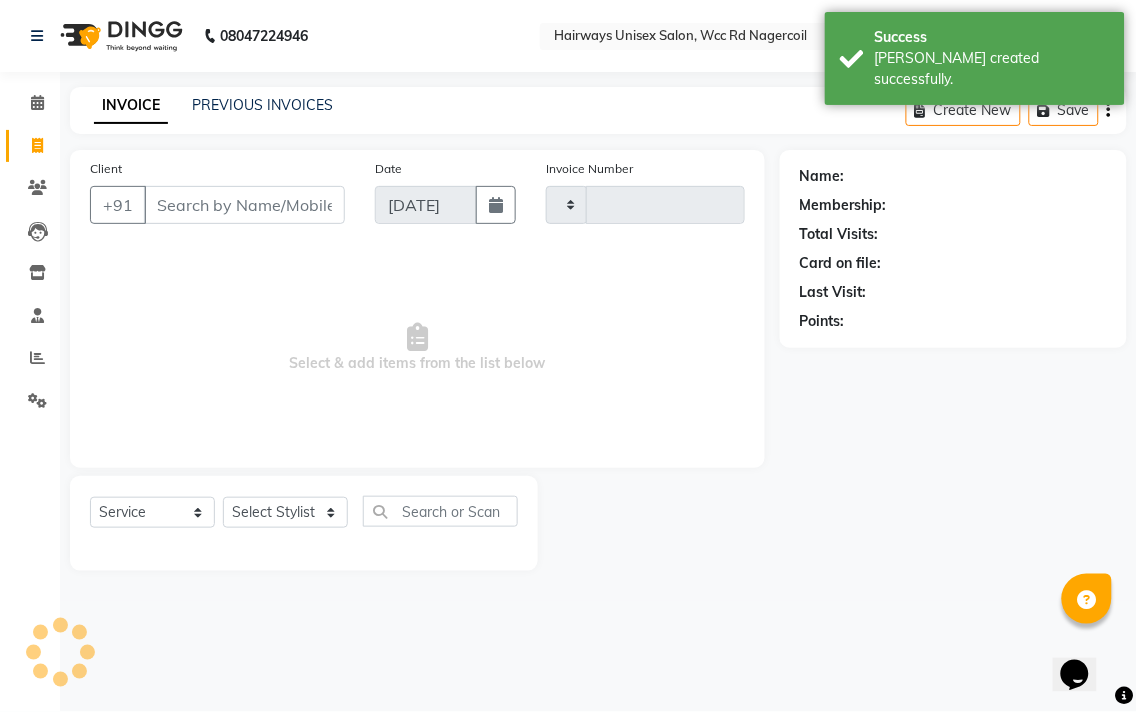 type on "4491" 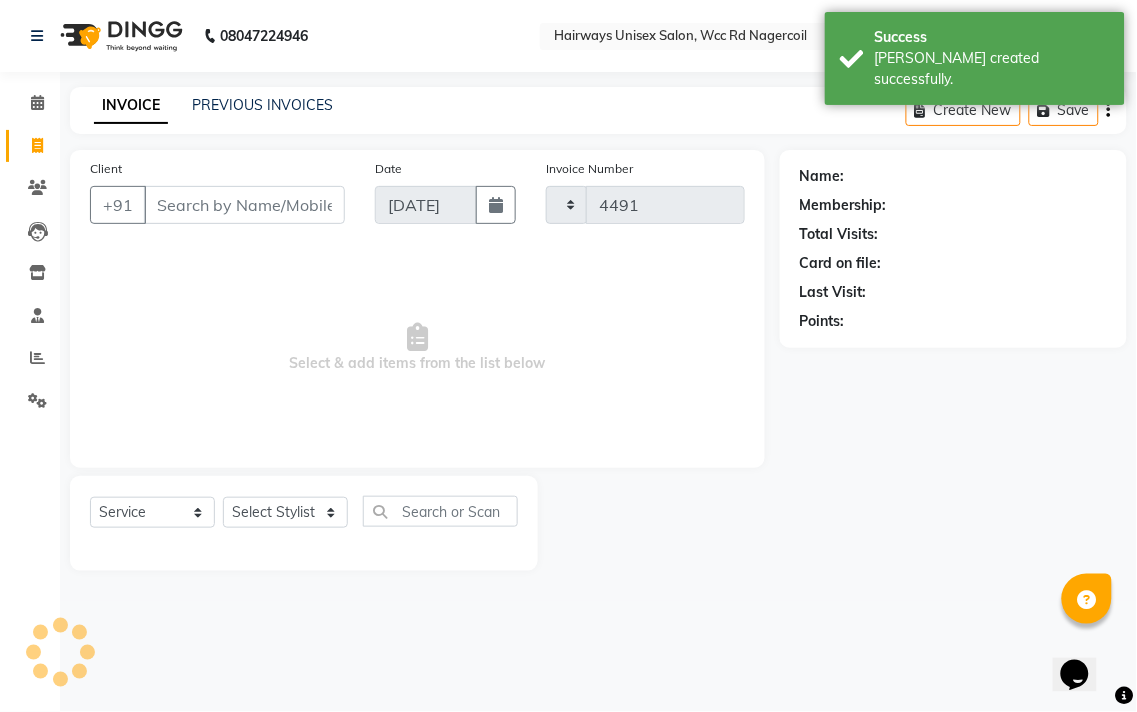 select on "6523" 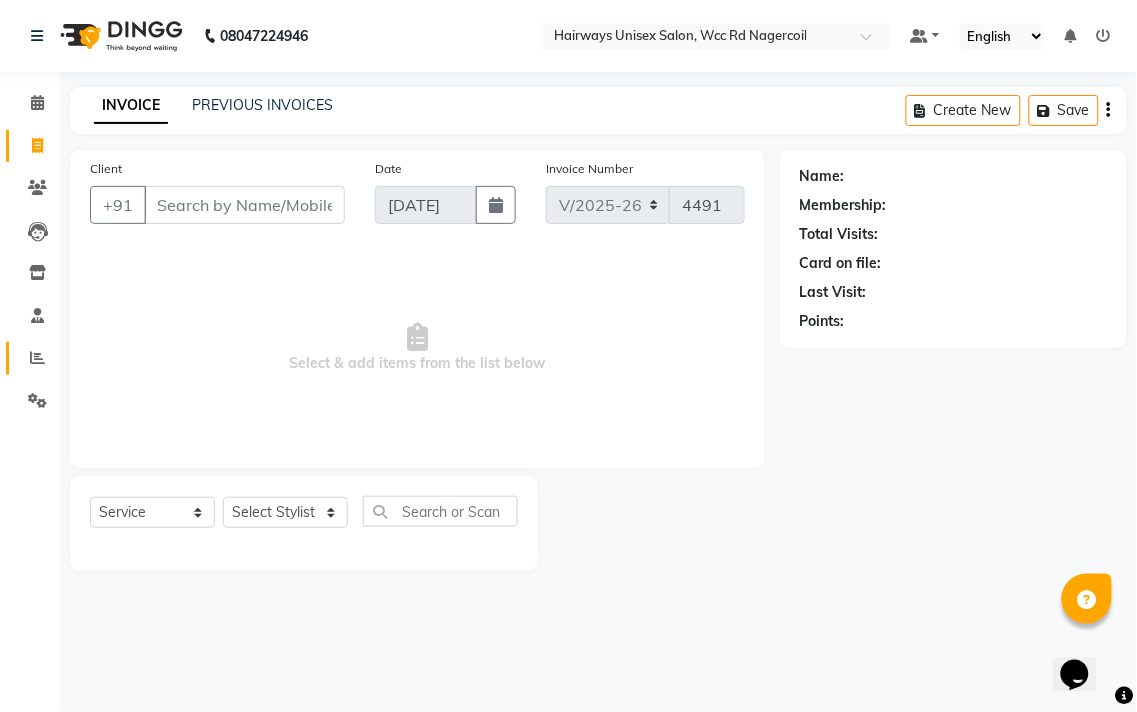 click on "Reports" 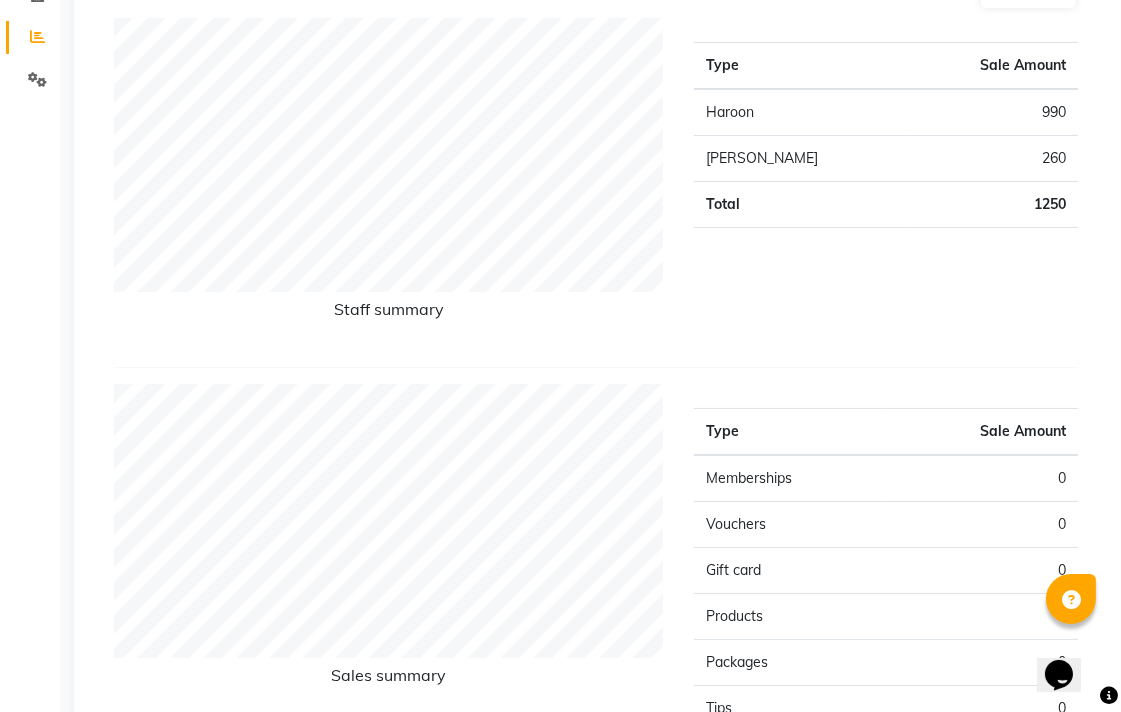 scroll, scrollTop: 0, scrollLeft: 0, axis: both 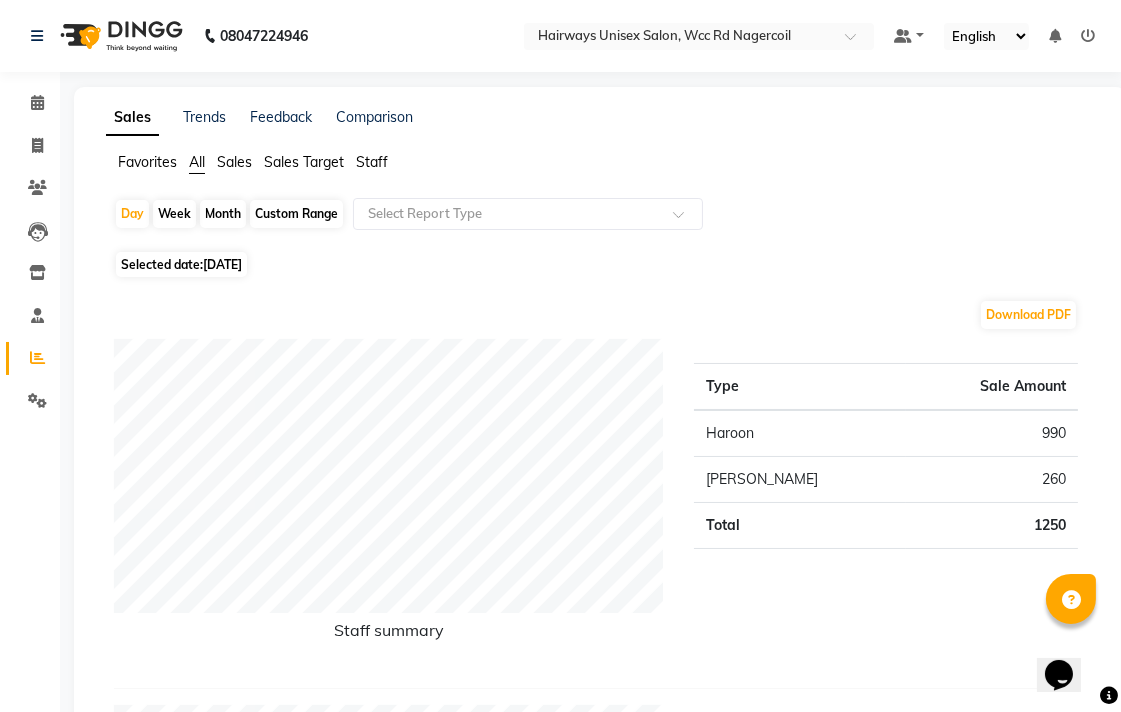 click on "Week" 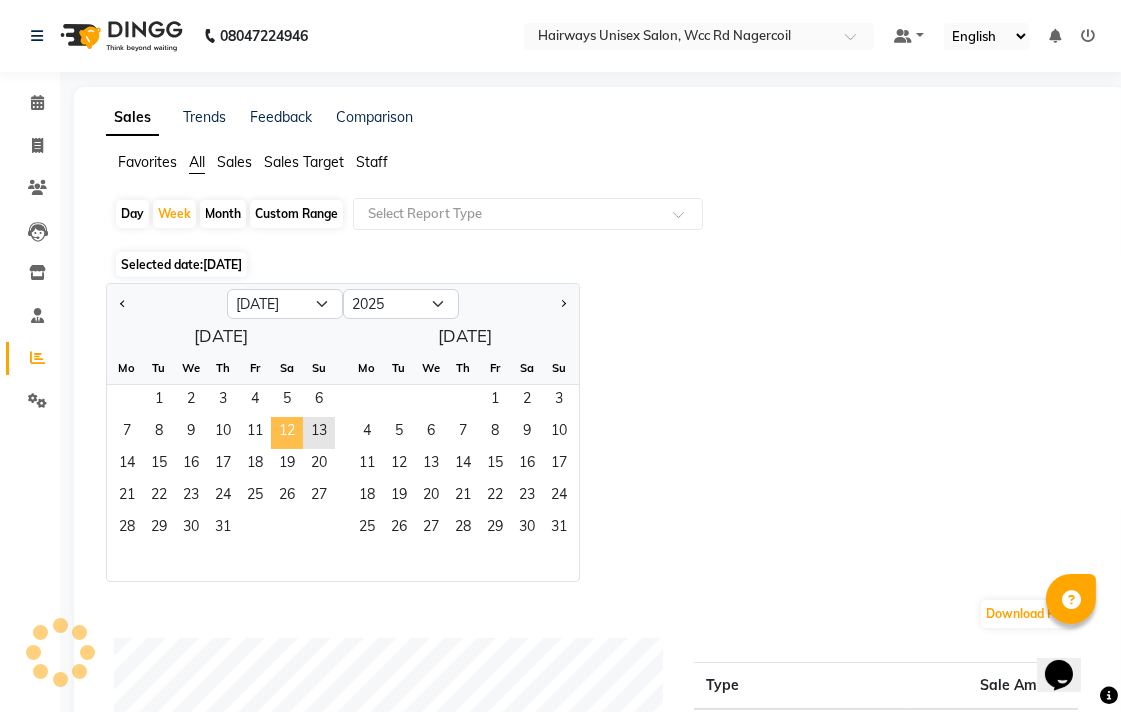 click on "12" 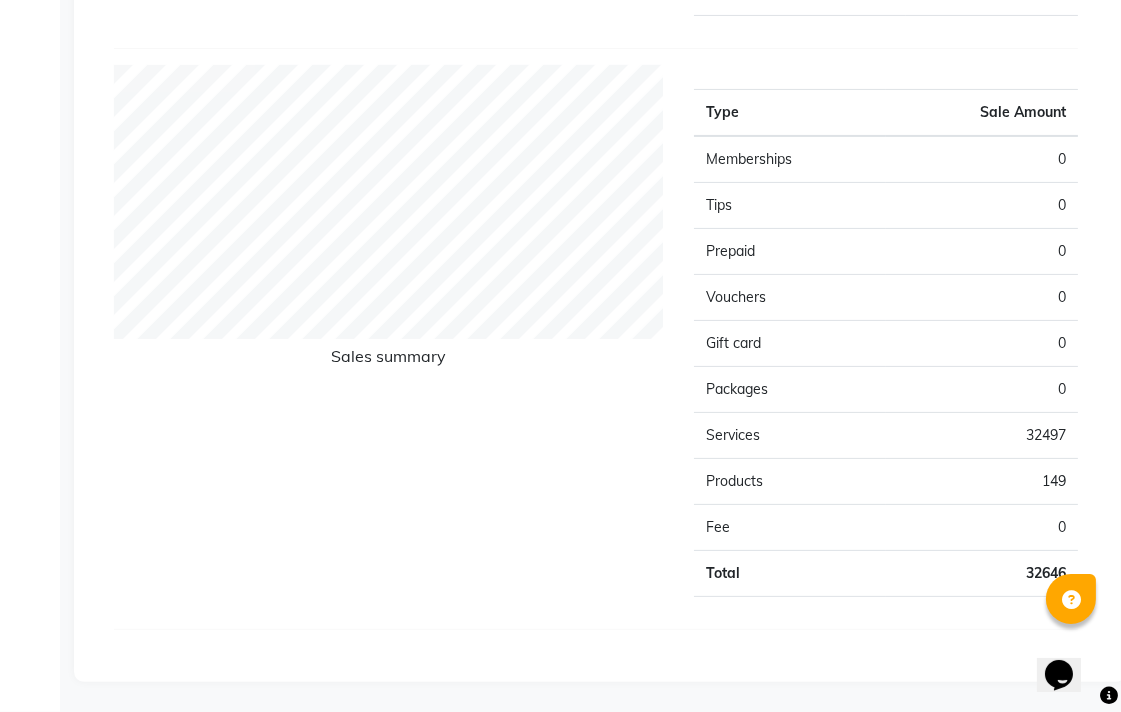scroll, scrollTop: 0, scrollLeft: 0, axis: both 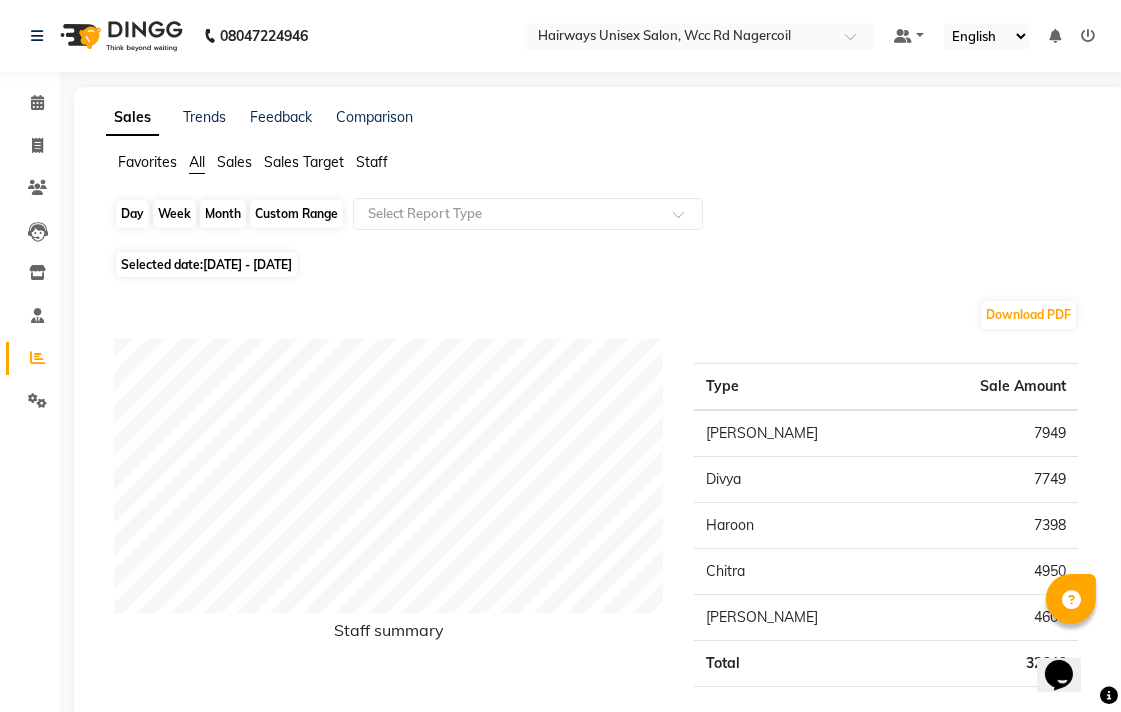 click on "Week" 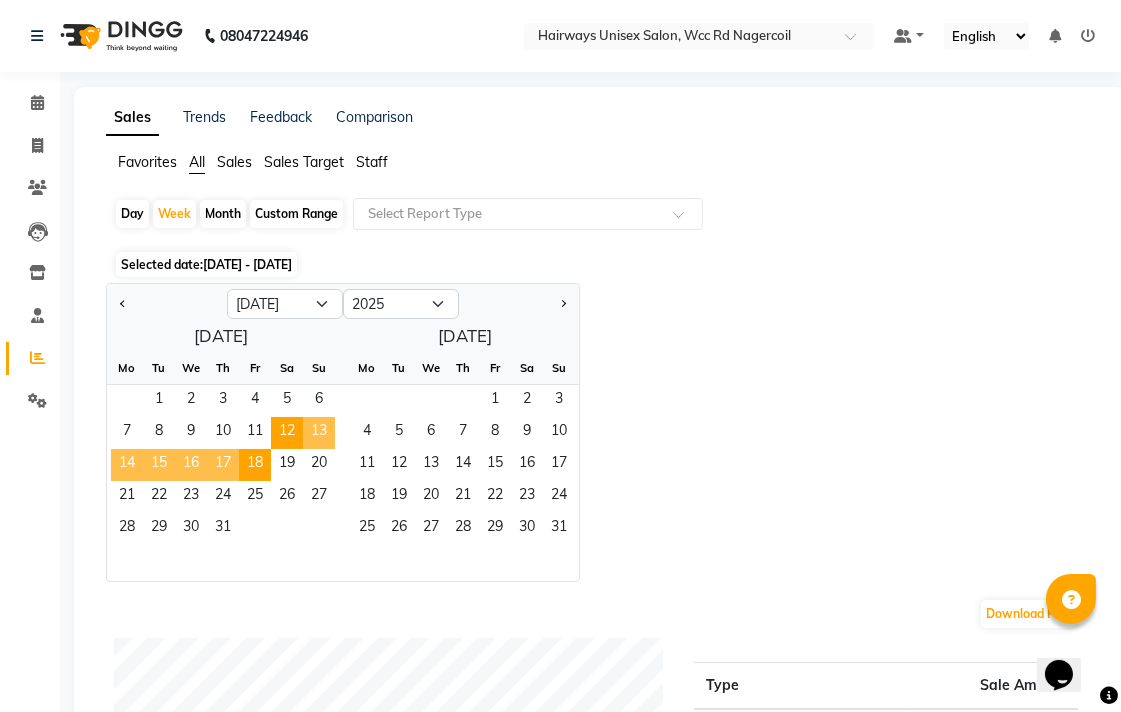 click on "13" 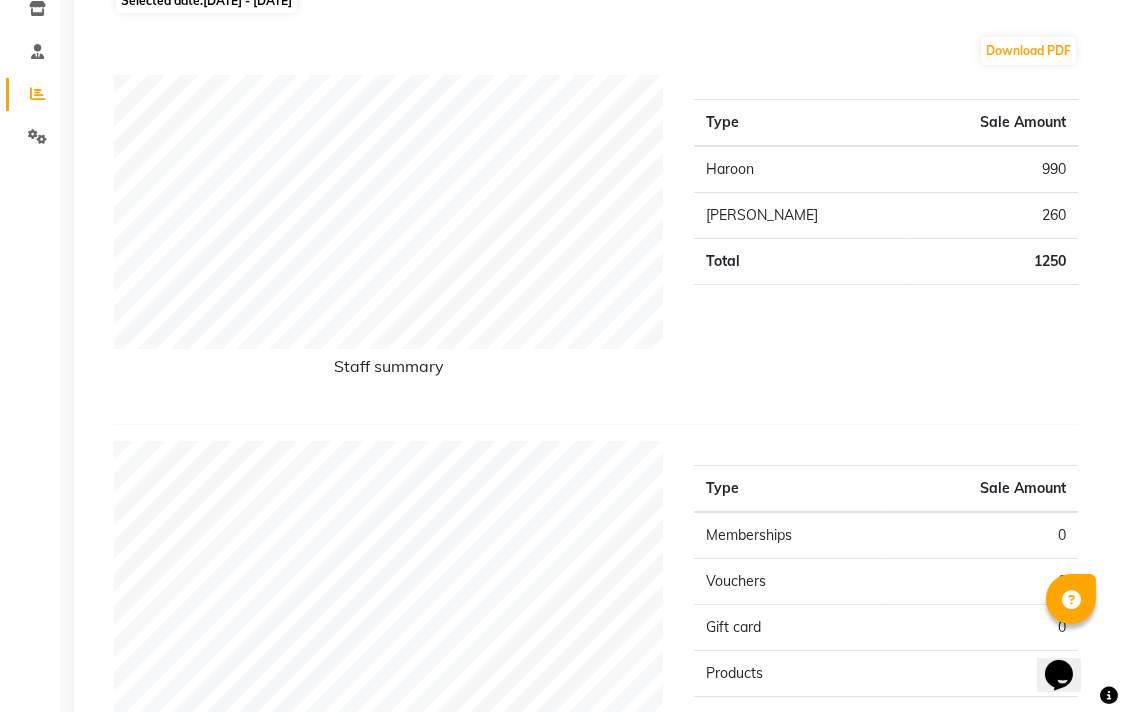 scroll, scrollTop: 0, scrollLeft: 0, axis: both 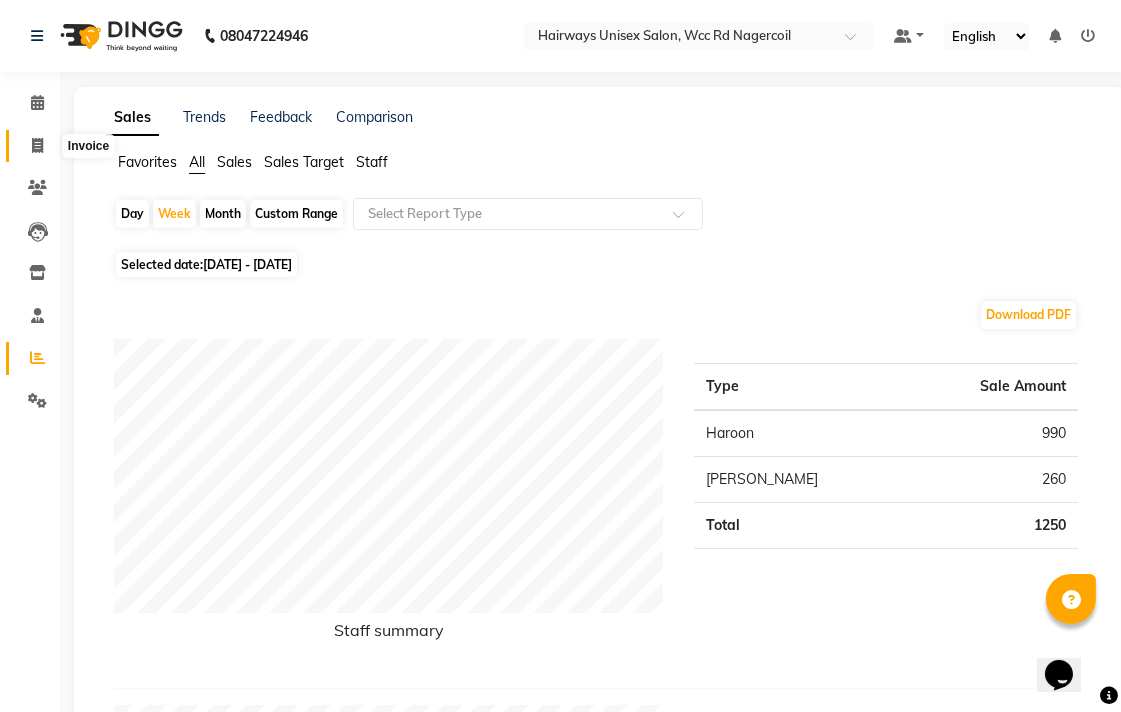 click 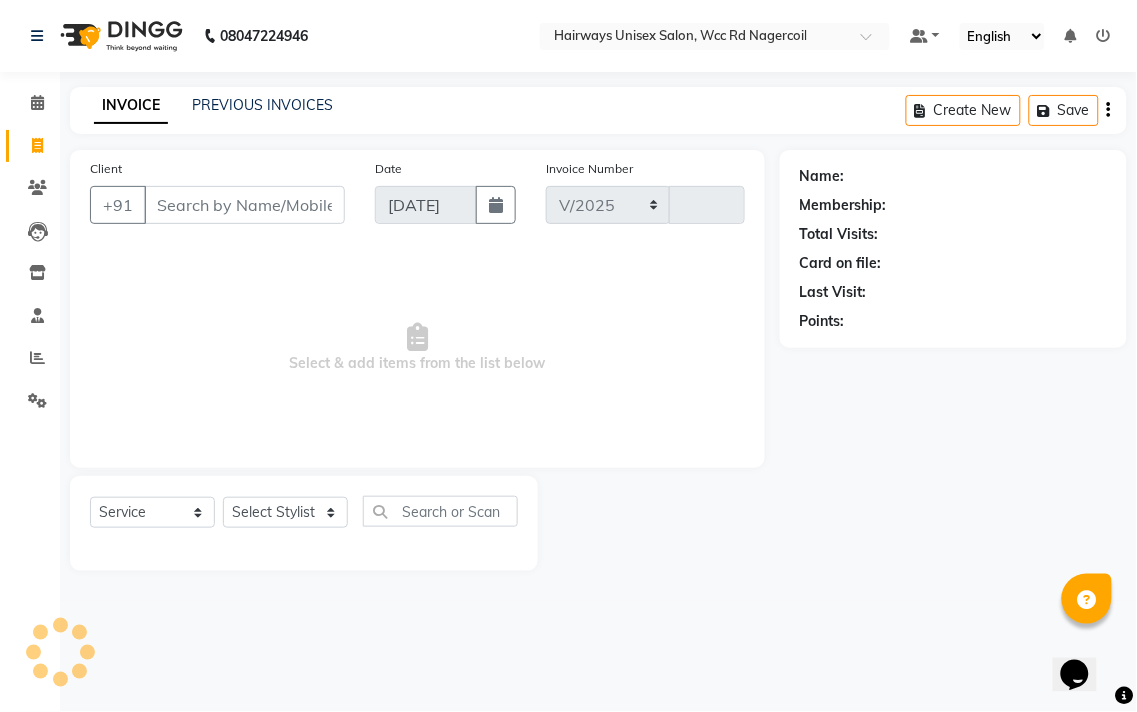 select on "6523" 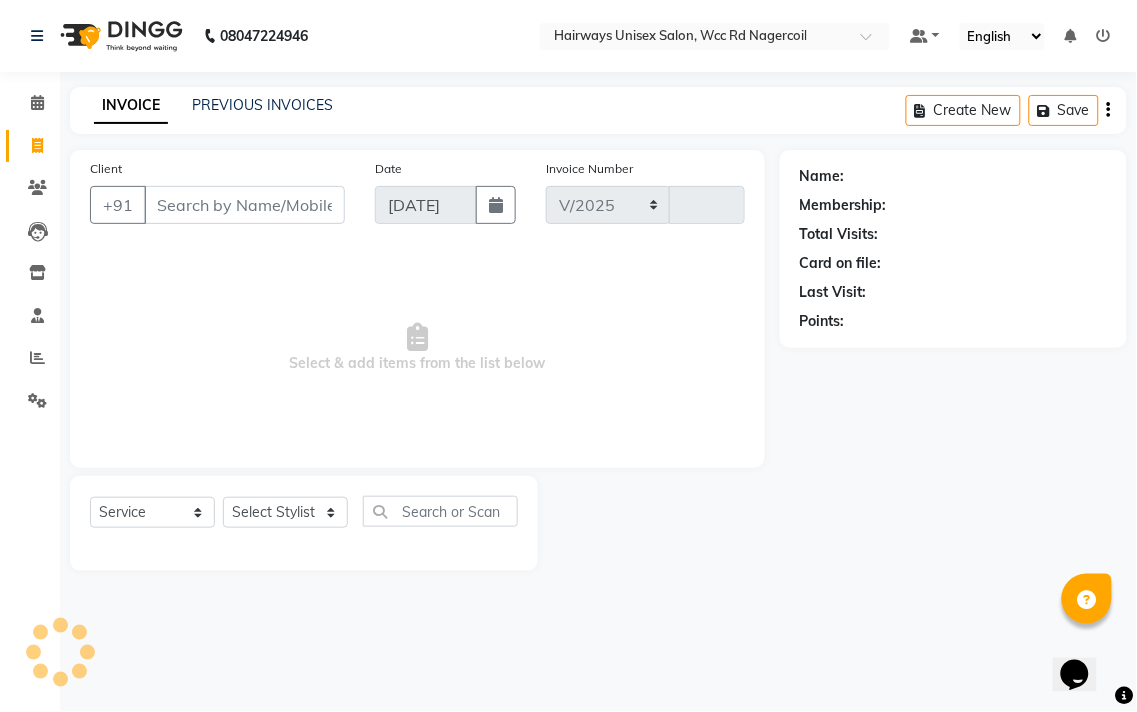 type on "4491" 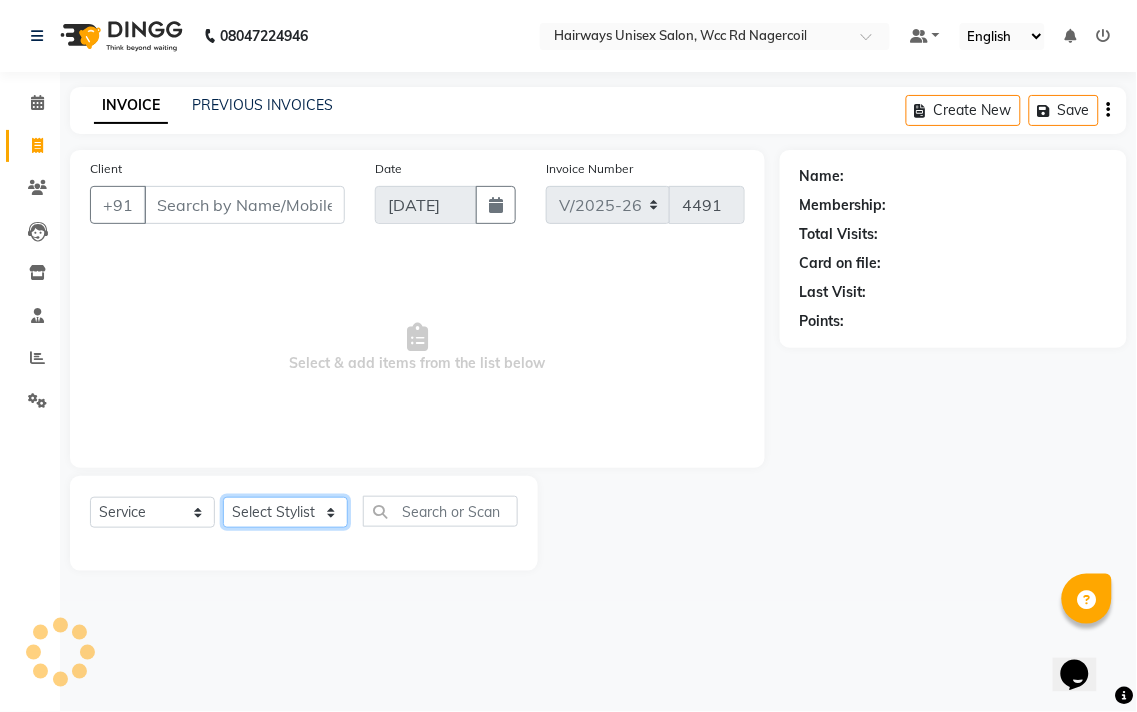 click on "Select Stylist" 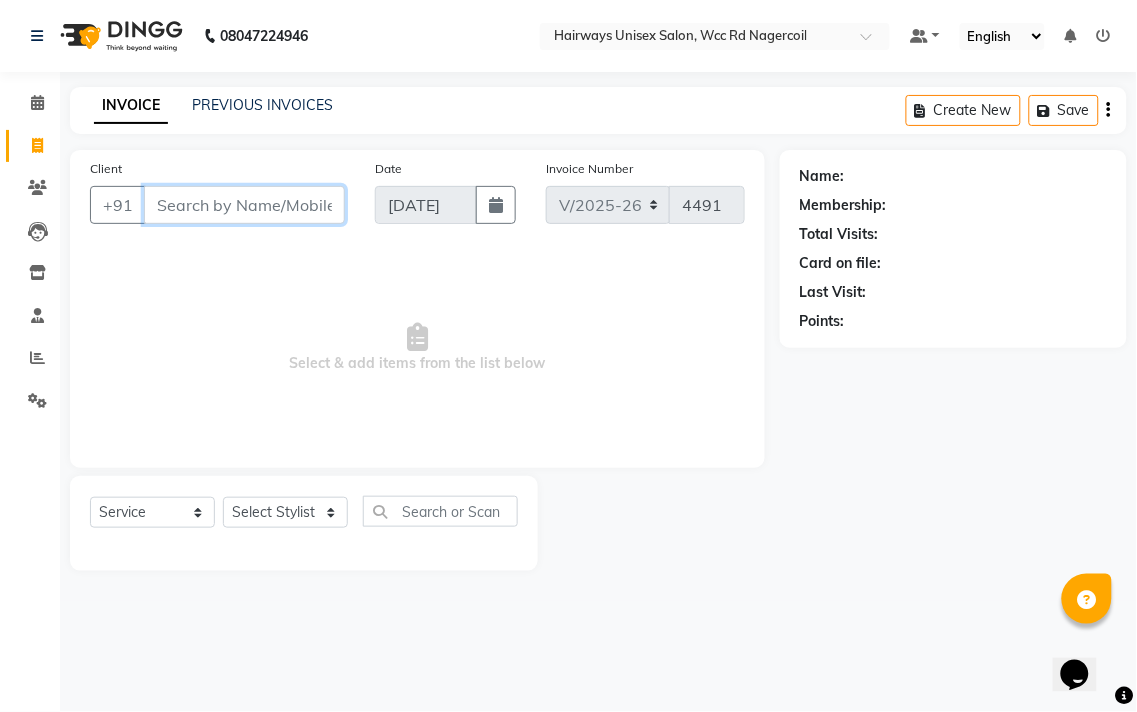 click on "Client" at bounding box center (244, 205) 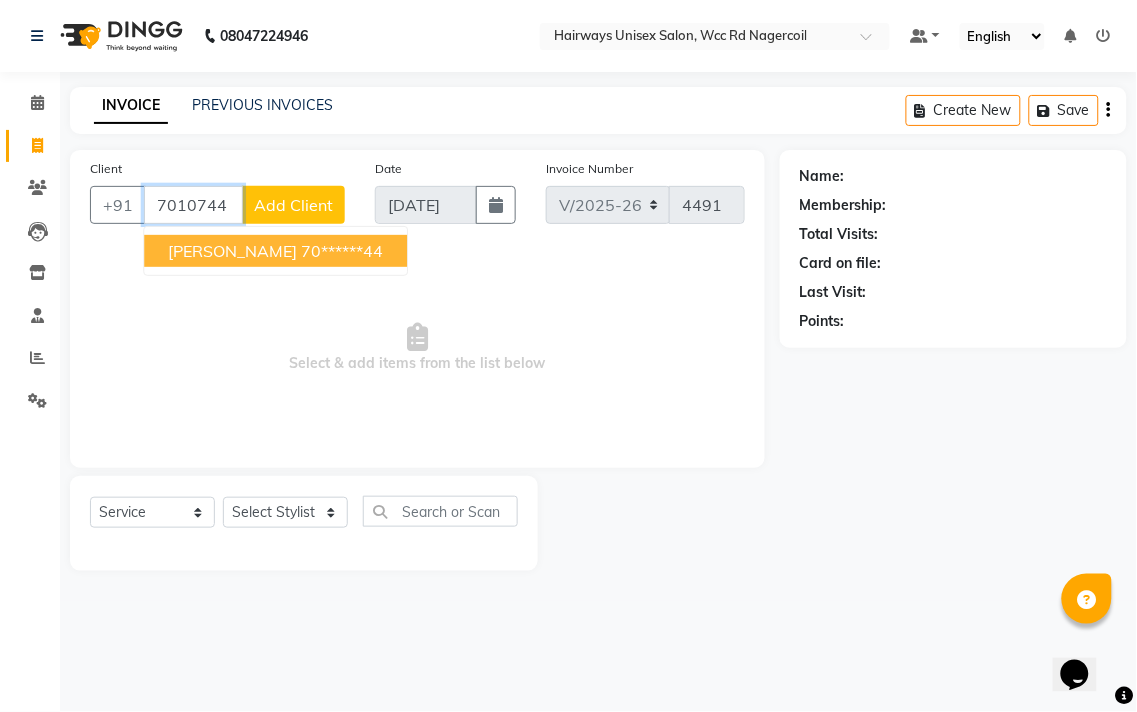 click on "[PERSON_NAME]" at bounding box center [232, 251] 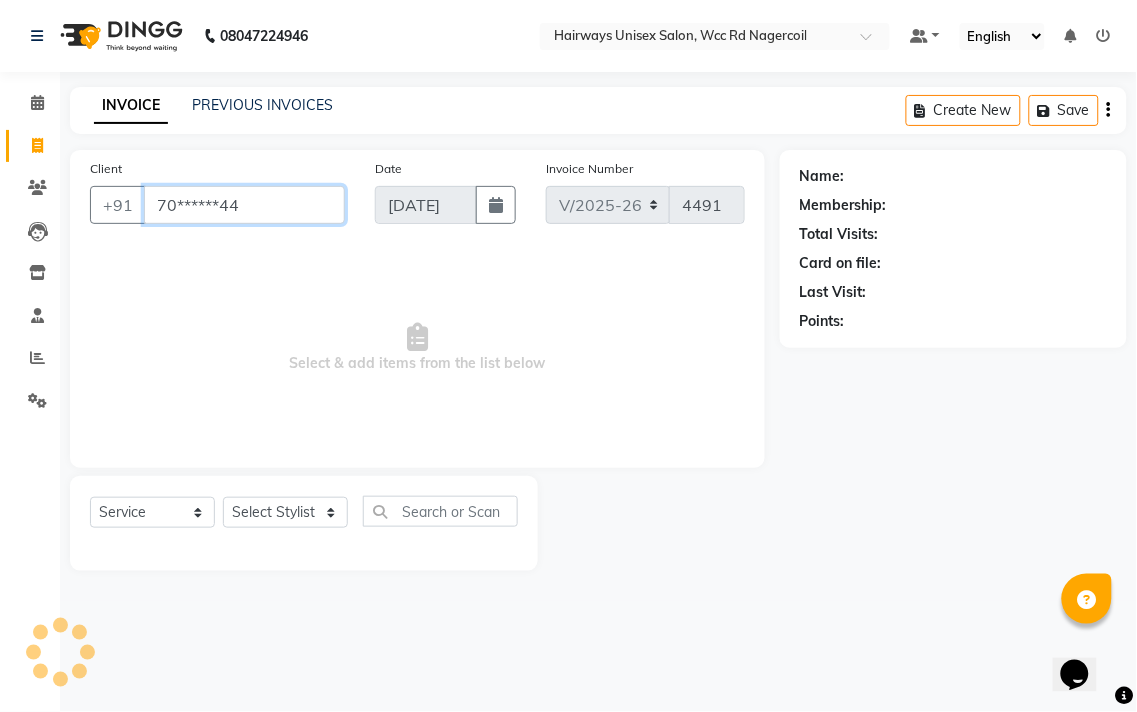 type on "70******44" 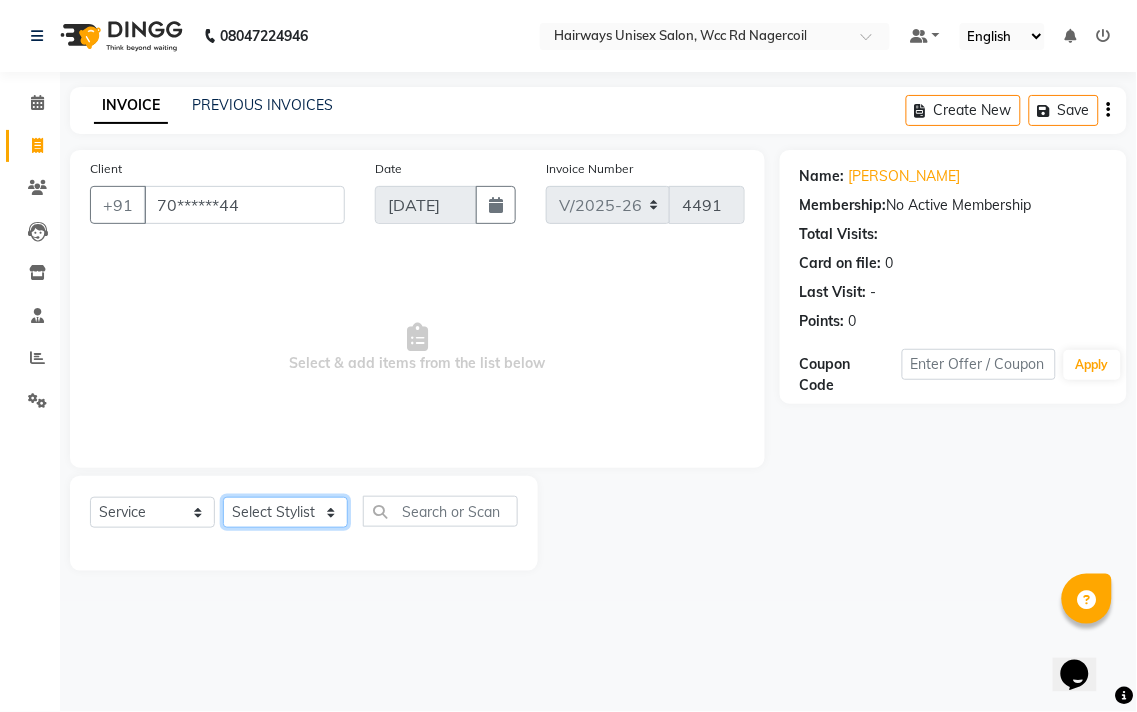 click on "Select Stylist Admin Chitra divya [PERSON_NAME] [PERSON_NAME] Reception [PERSON_NAME] [PERSON_NAME] Talib" 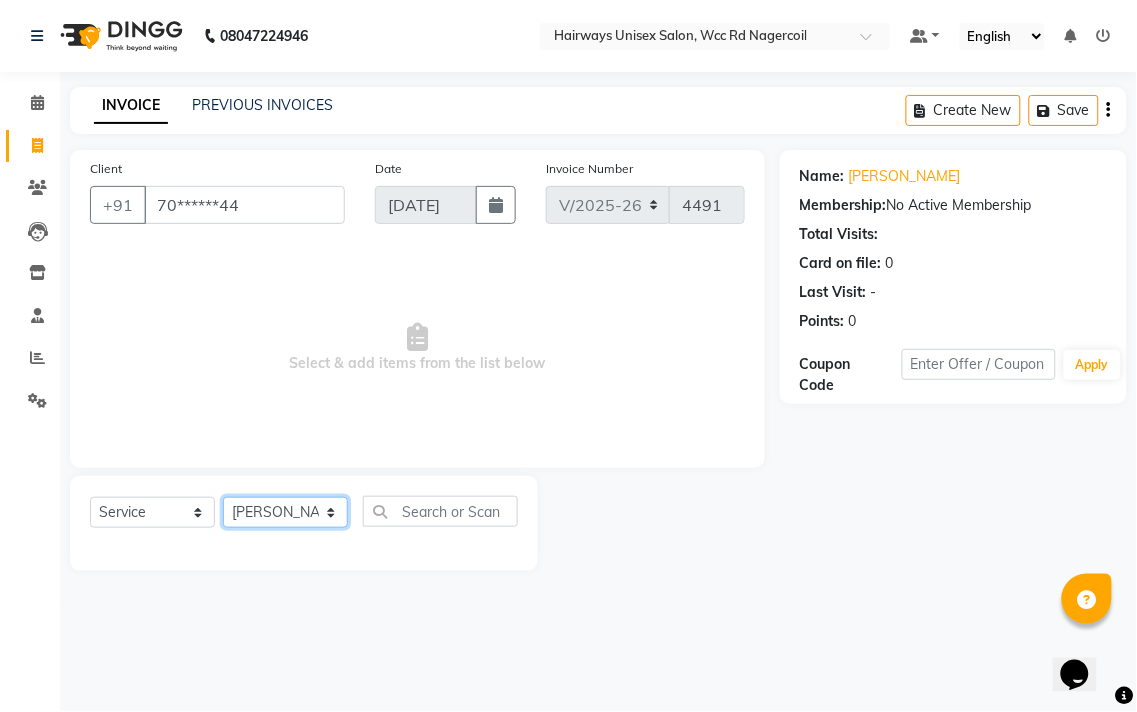 click on "Select Stylist Admin Chitra divya [PERSON_NAME] [PERSON_NAME] Reception [PERSON_NAME] [PERSON_NAME] Talib" 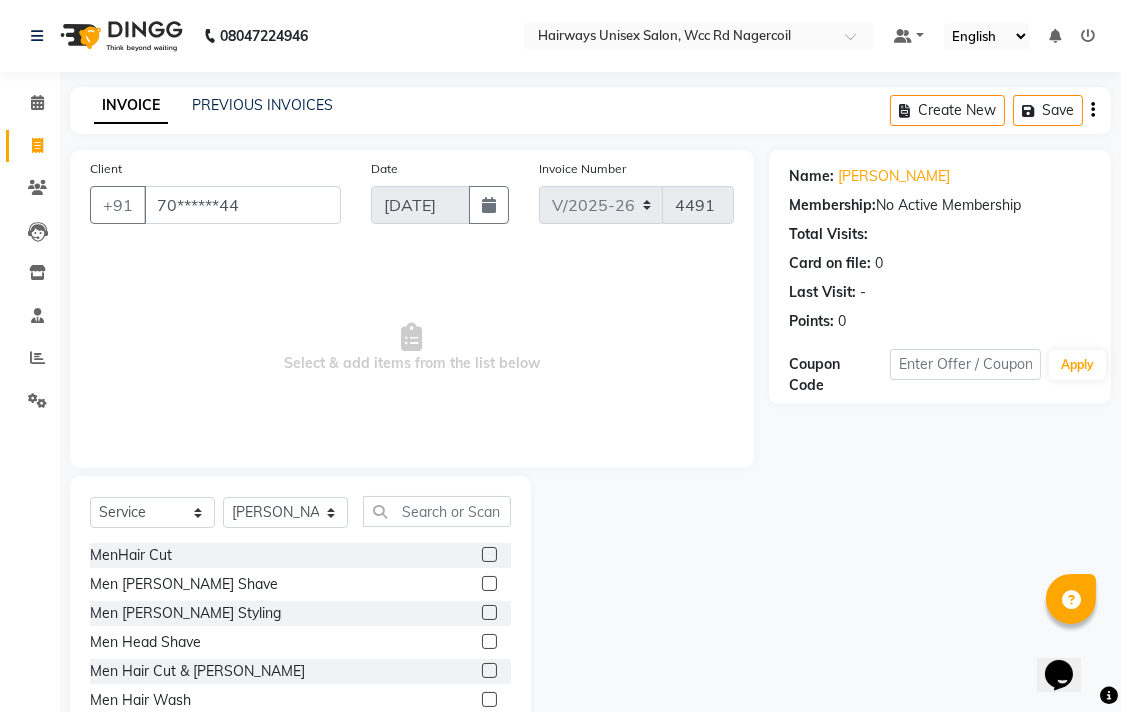 click 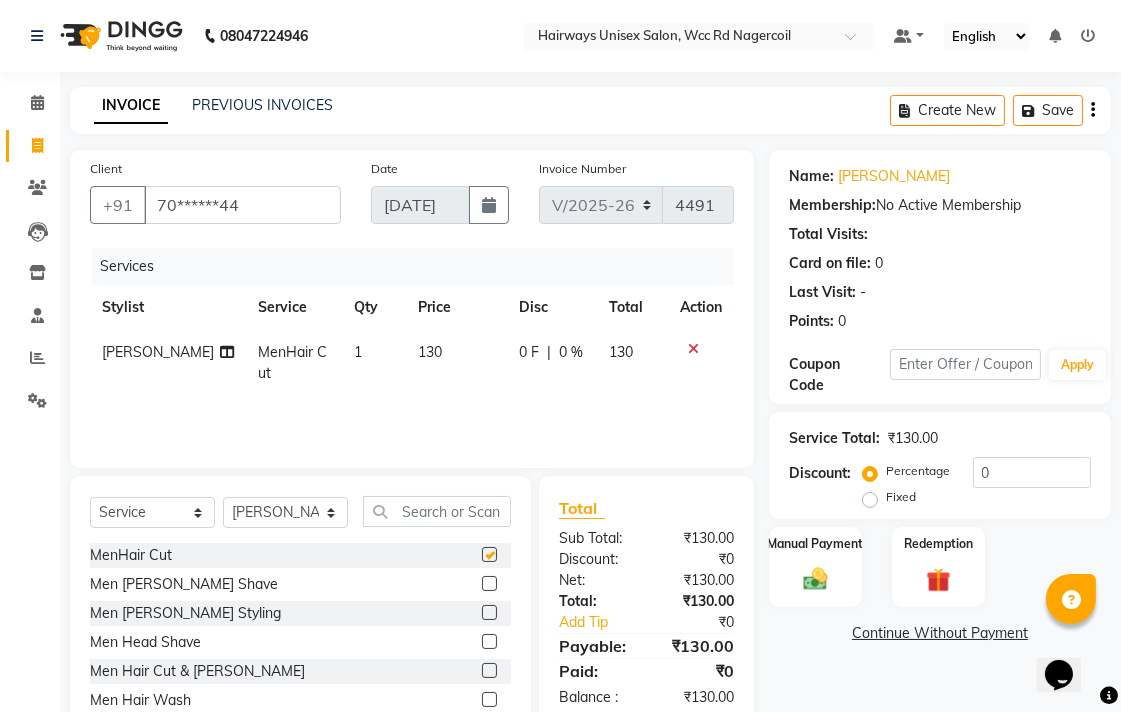 checkbox on "false" 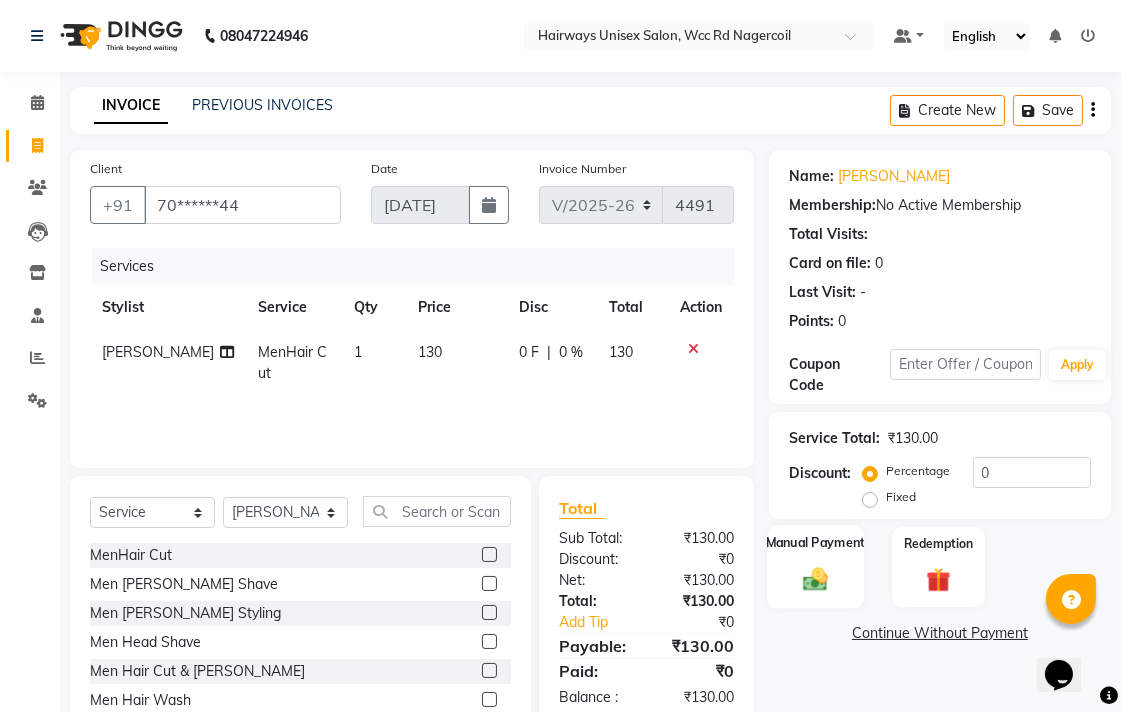 click 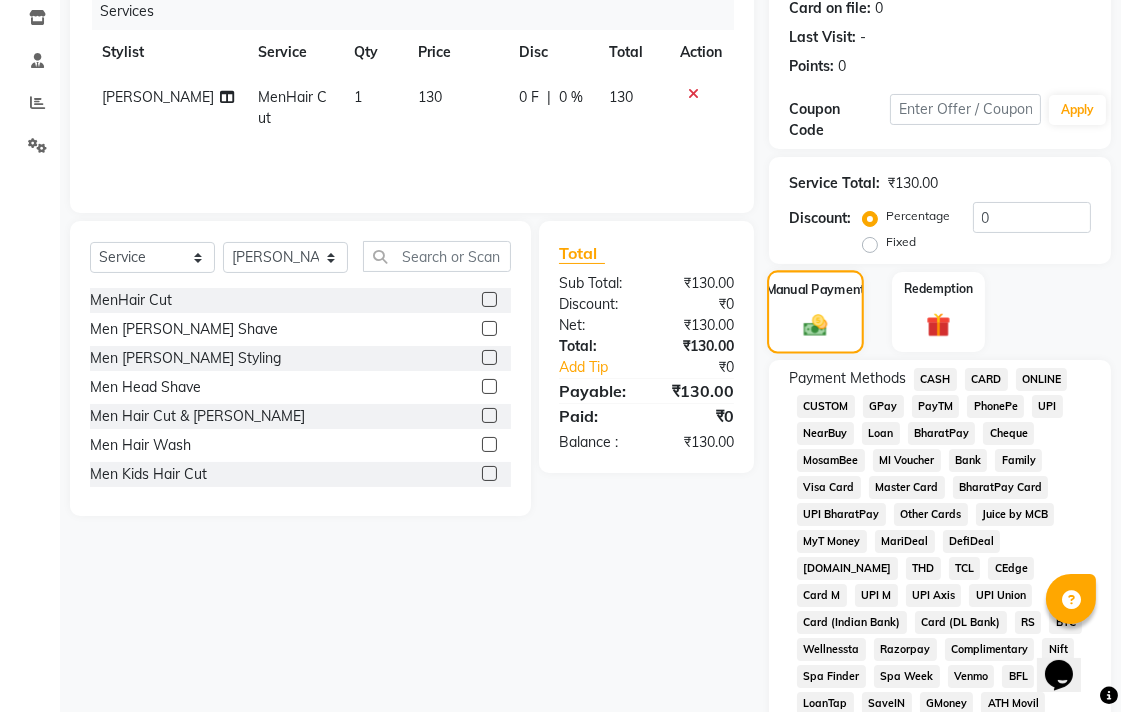 scroll, scrollTop: 444, scrollLeft: 0, axis: vertical 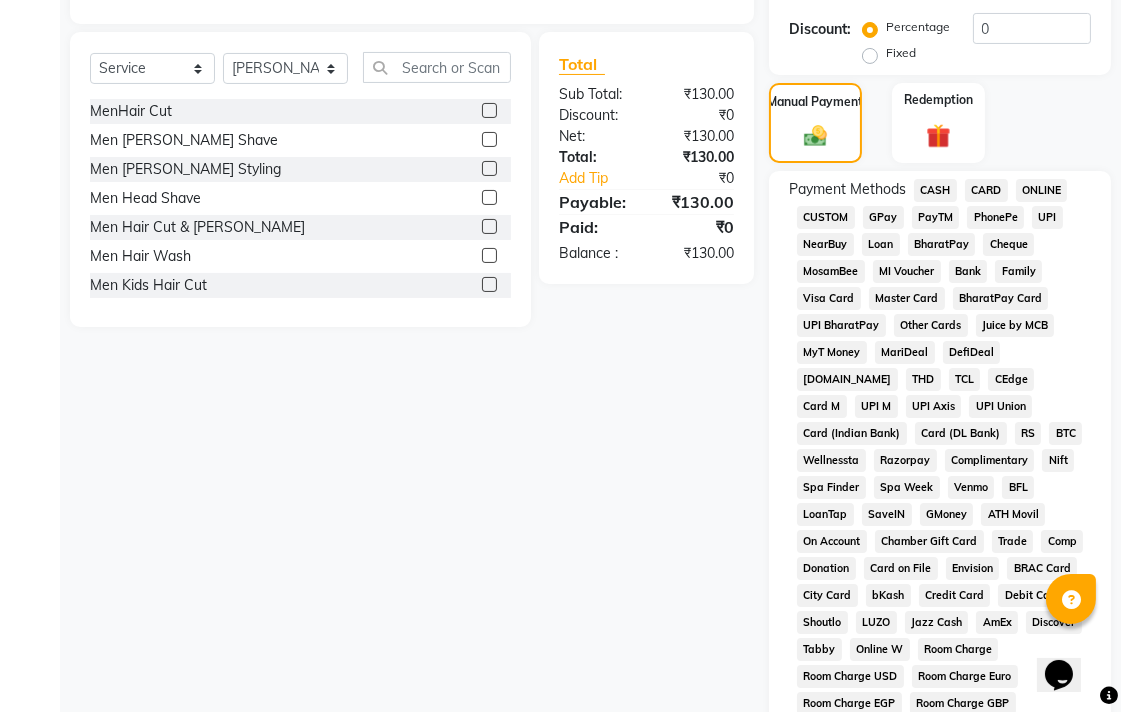 click on "CASH" 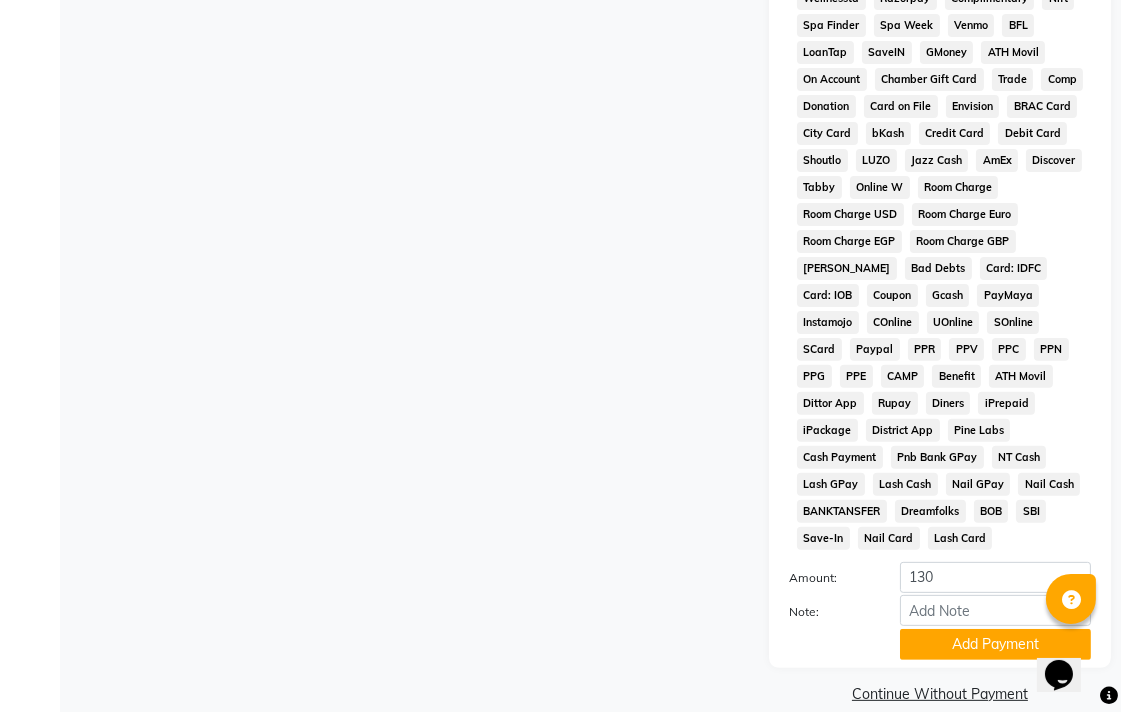 scroll, scrollTop: 913, scrollLeft: 0, axis: vertical 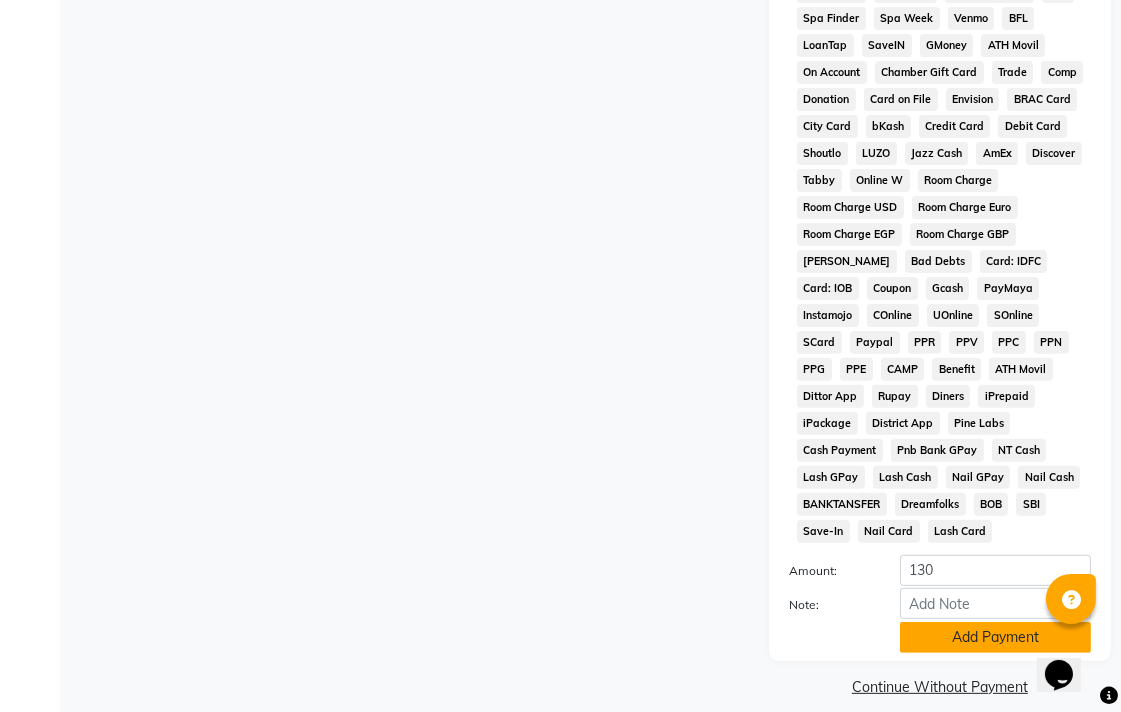 click on "Add Payment" 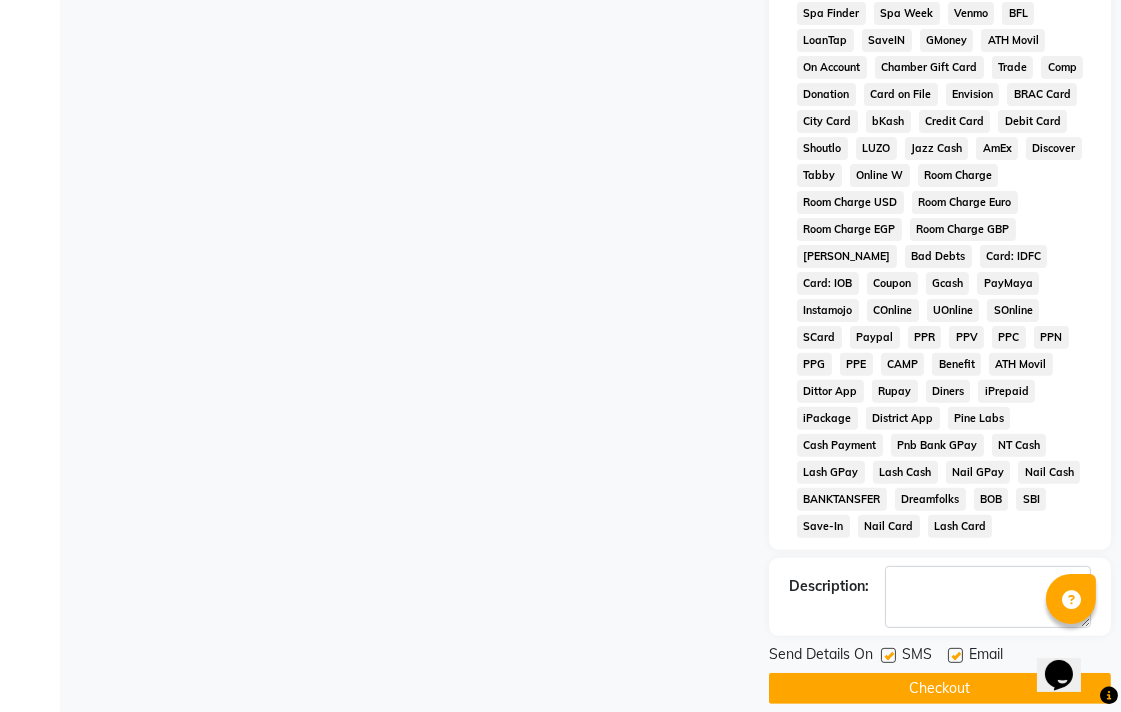 scroll, scrollTop: 921, scrollLeft: 0, axis: vertical 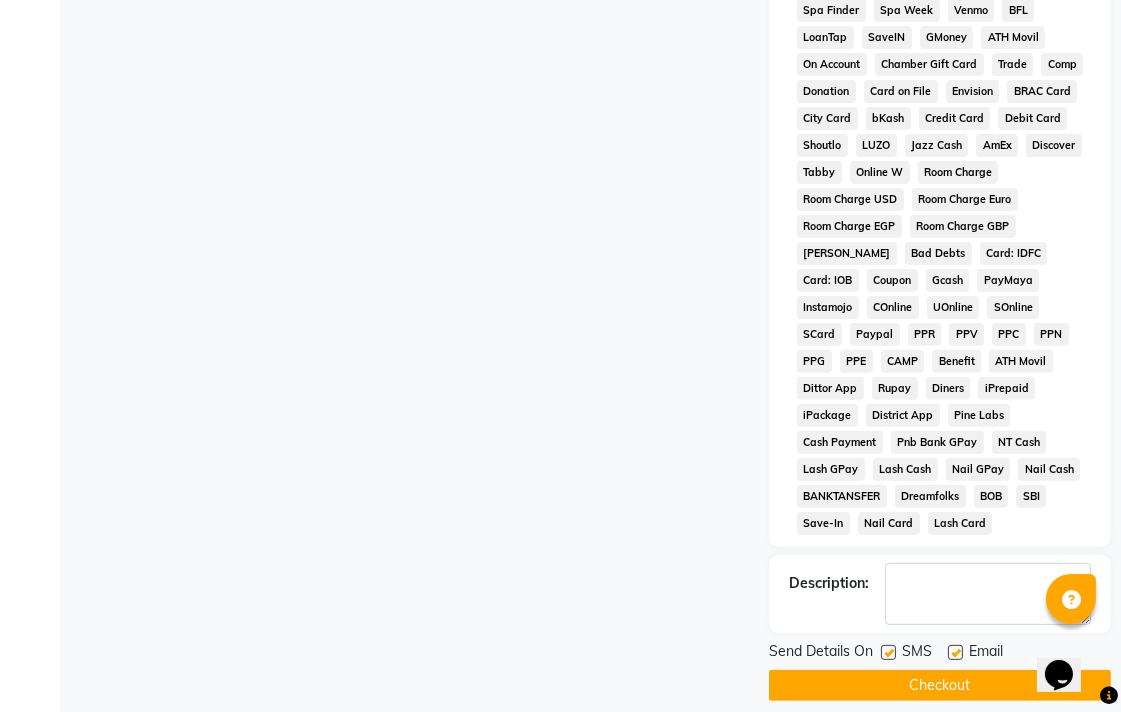 click on "Checkout" 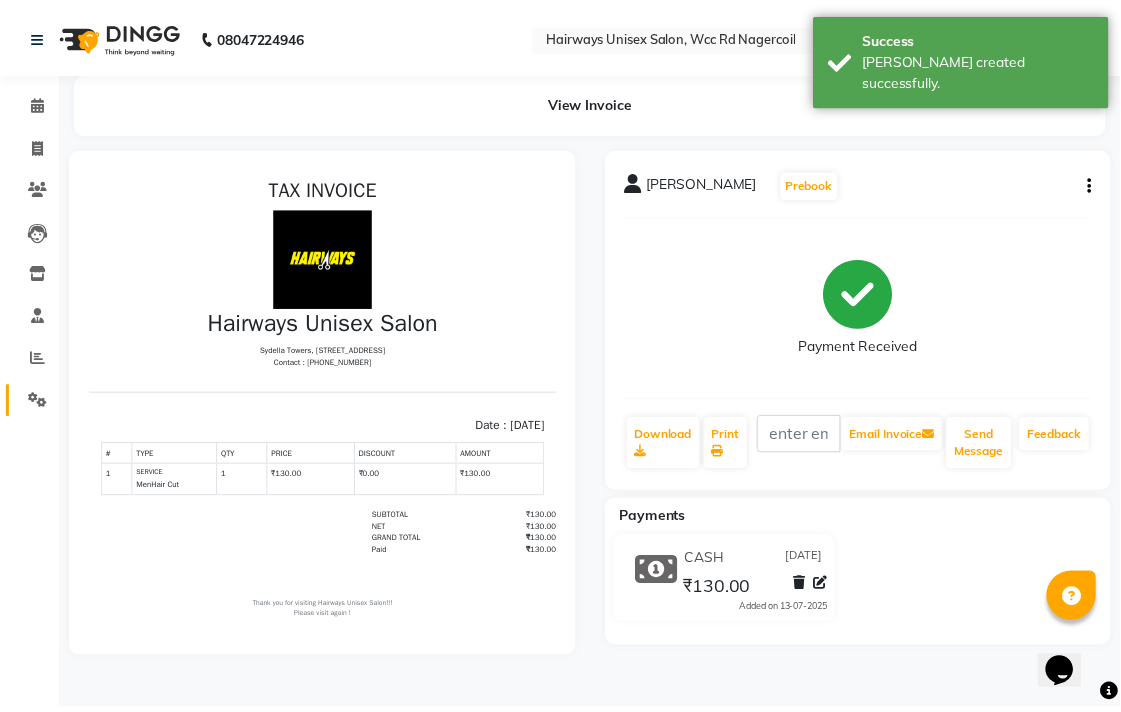 scroll, scrollTop: 0, scrollLeft: 0, axis: both 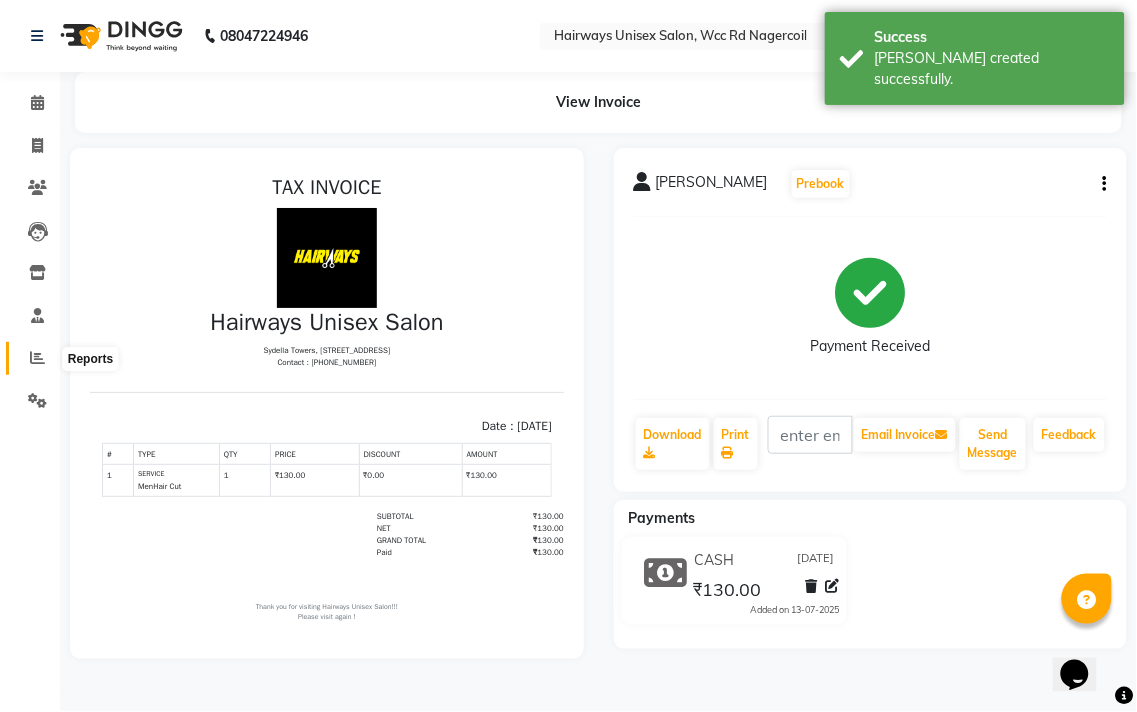 click 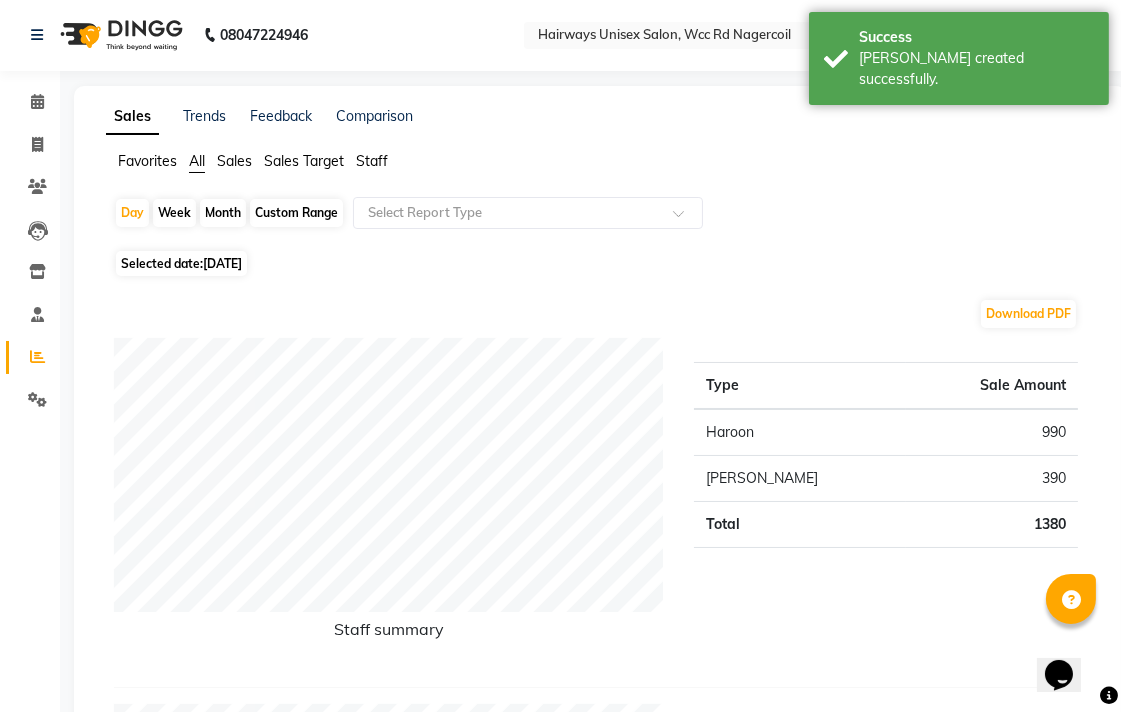 scroll, scrollTop: 0, scrollLeft: 0, axis: both 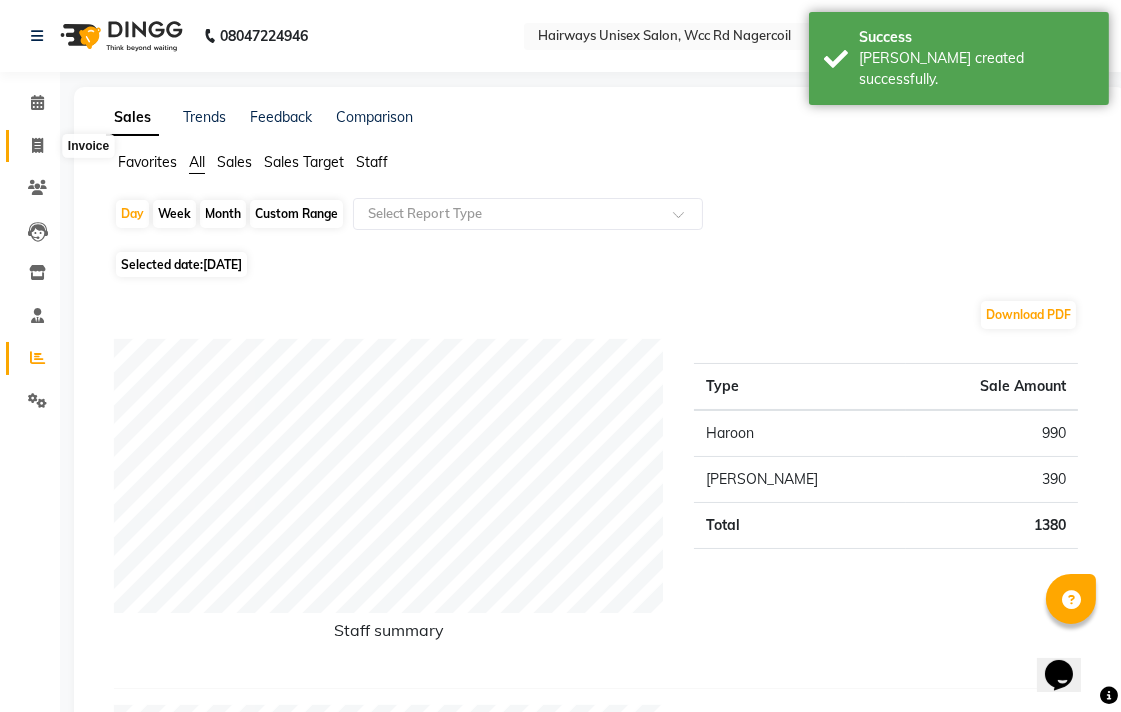 click 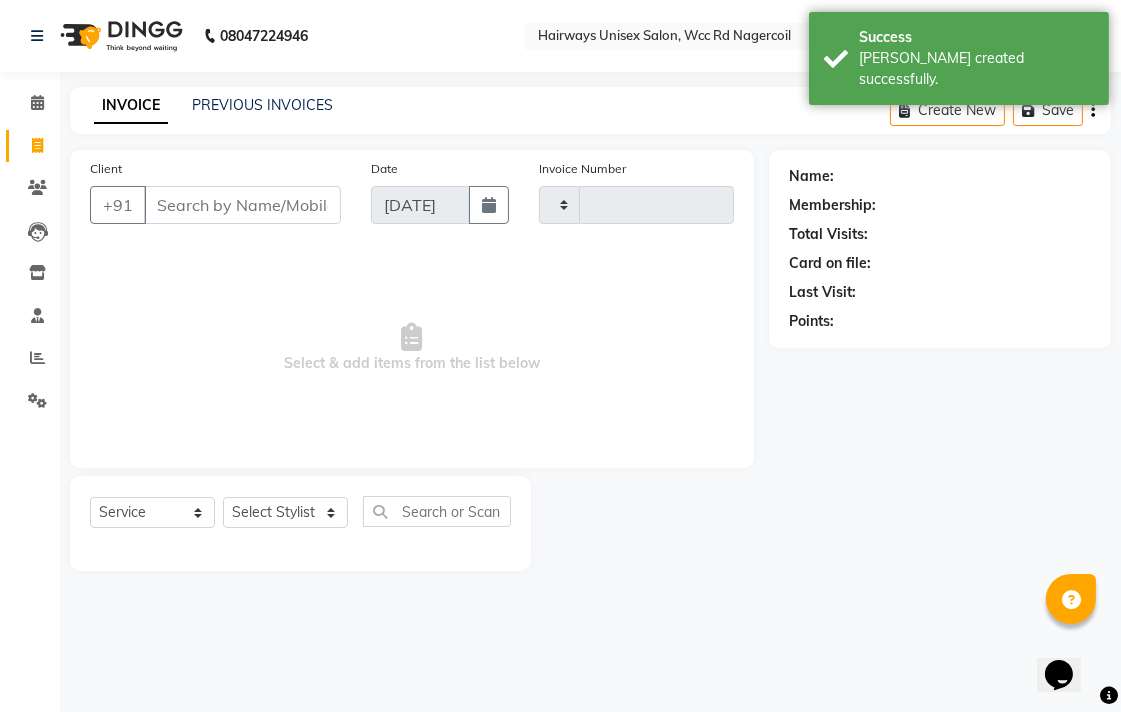 type on "4492" 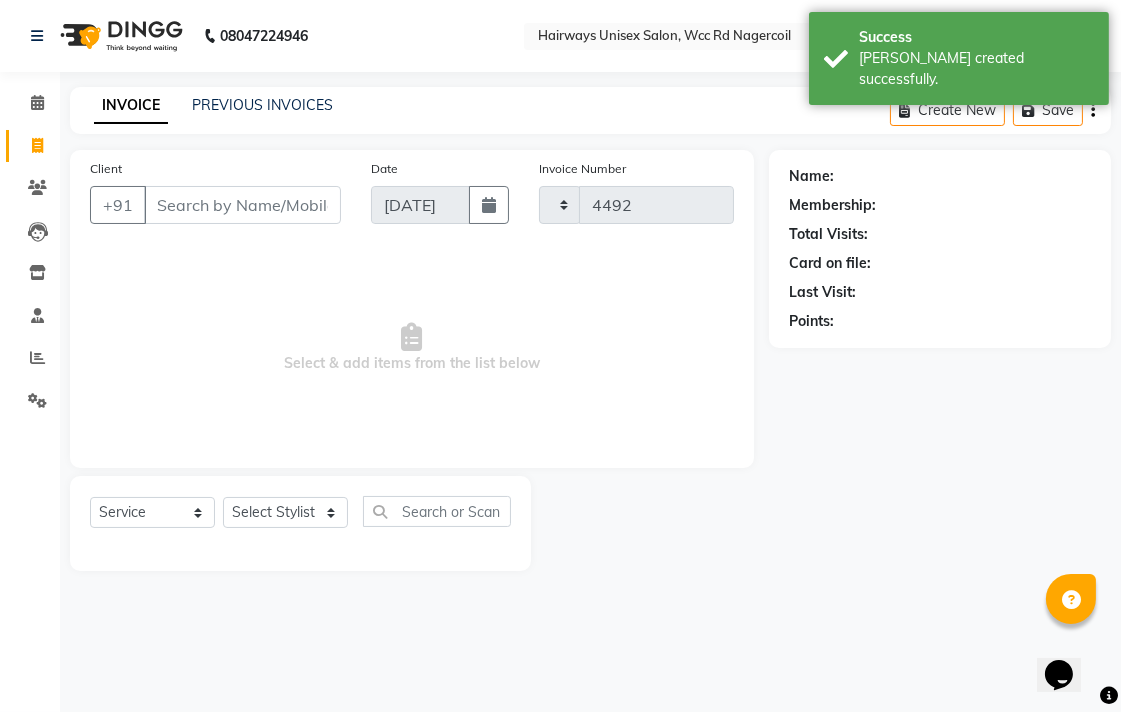select on "6523" 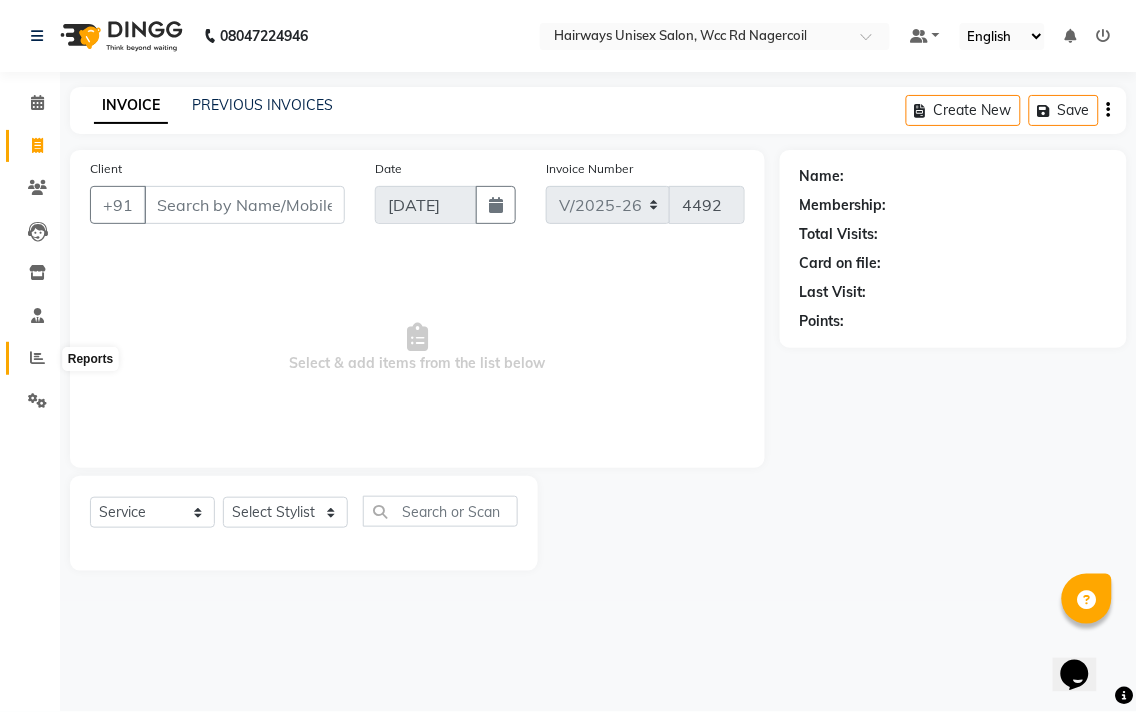click 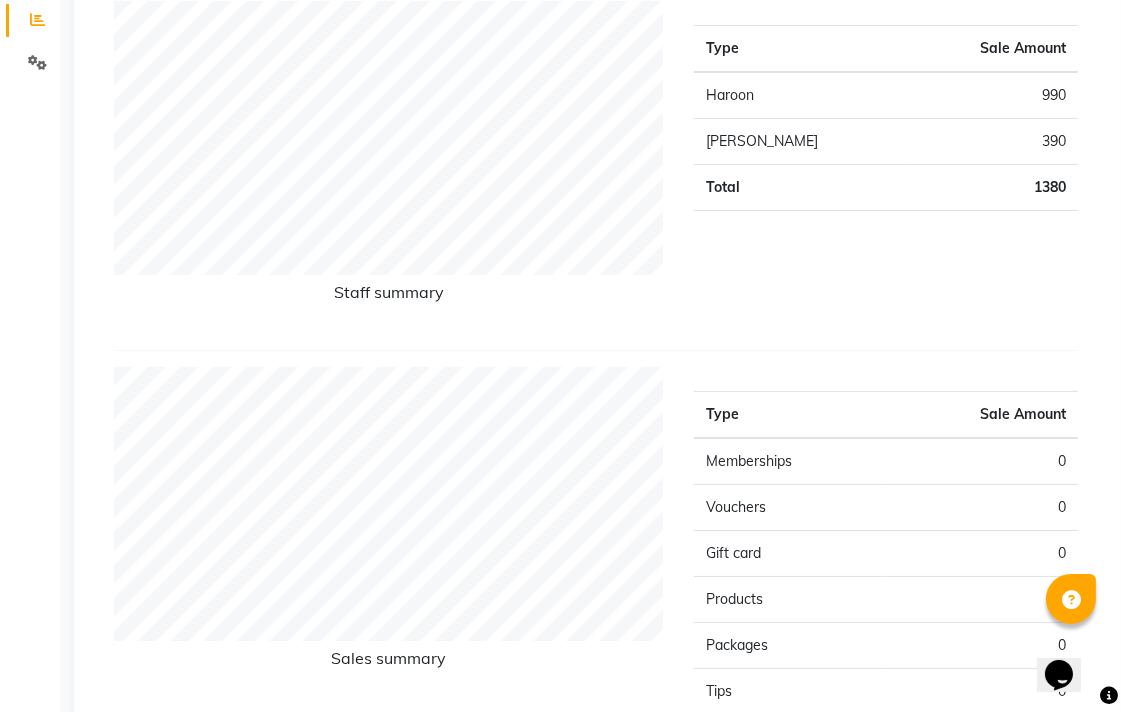 scroll, scrollTop: 111, scrollLeft: 0, axis: vertical 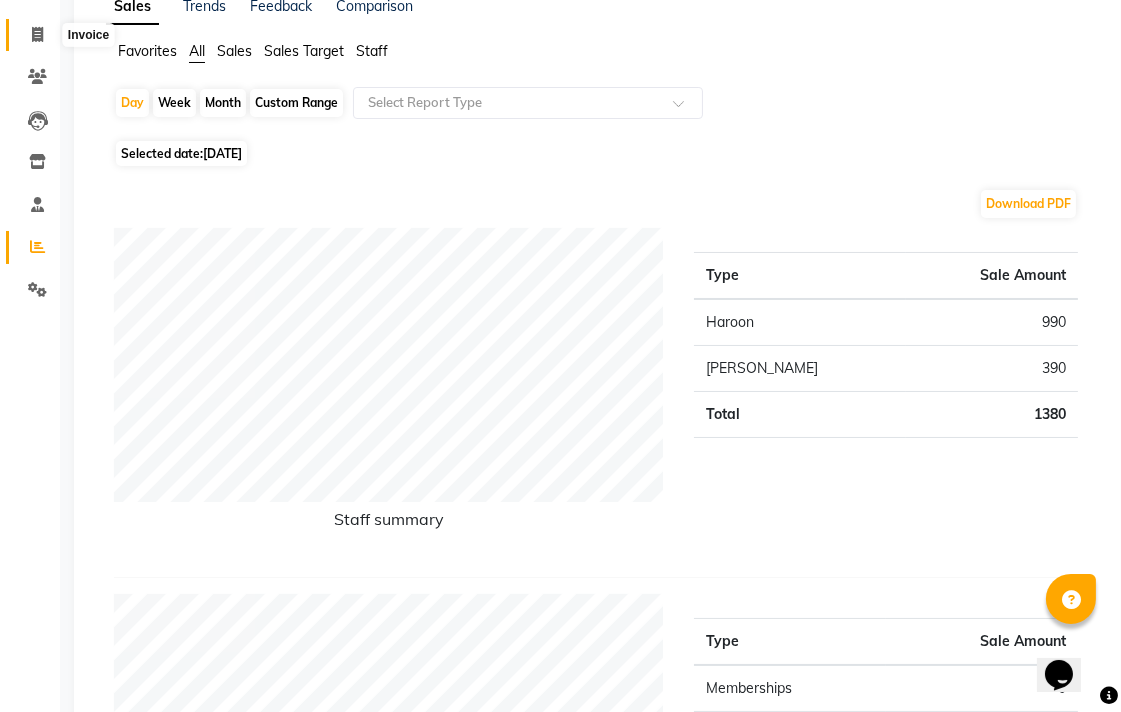 click 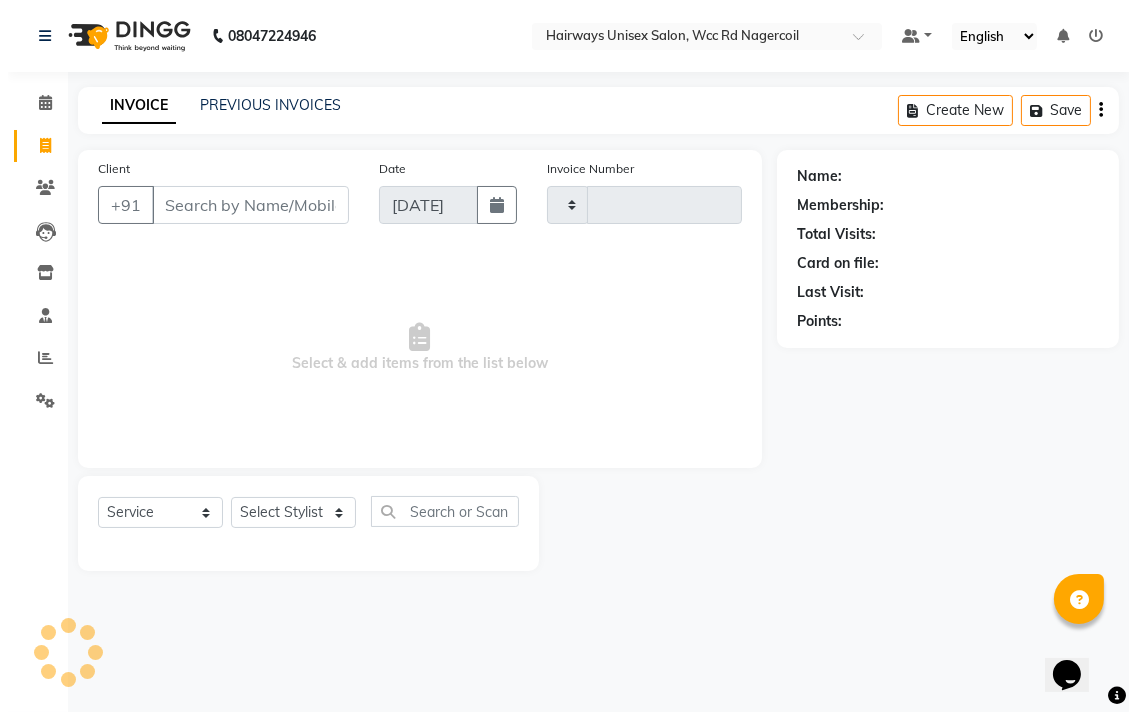 scroll, scrollTop: 0, scrollLeft: 0, axis: both 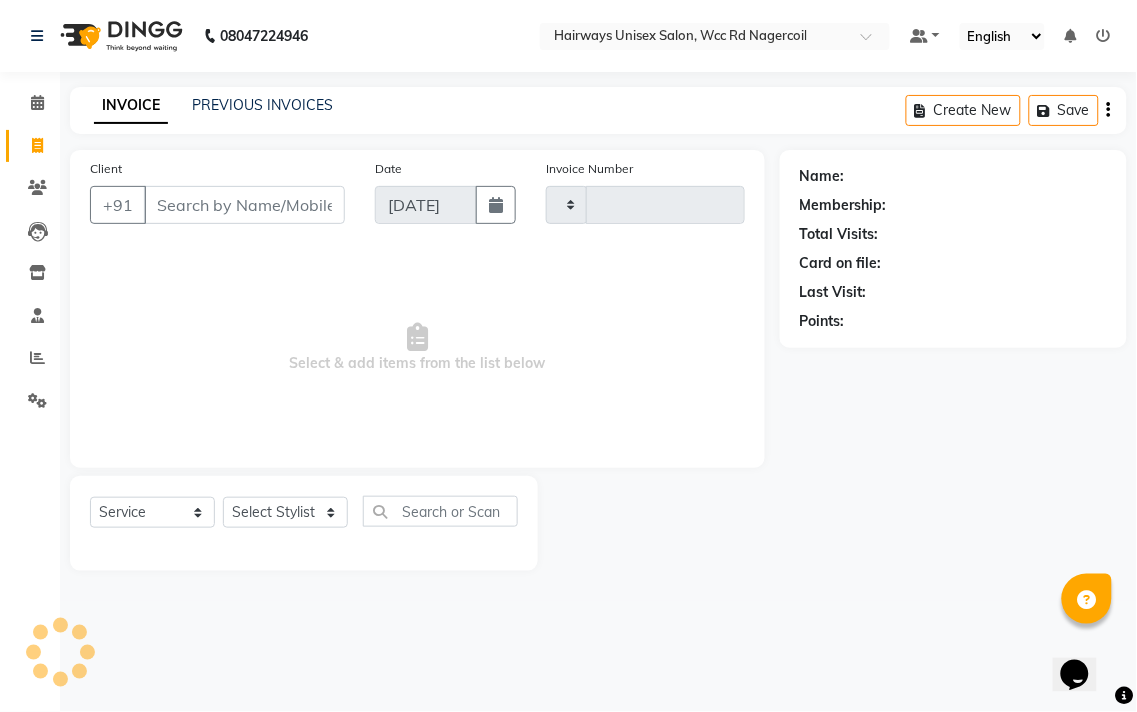 type on "4492" 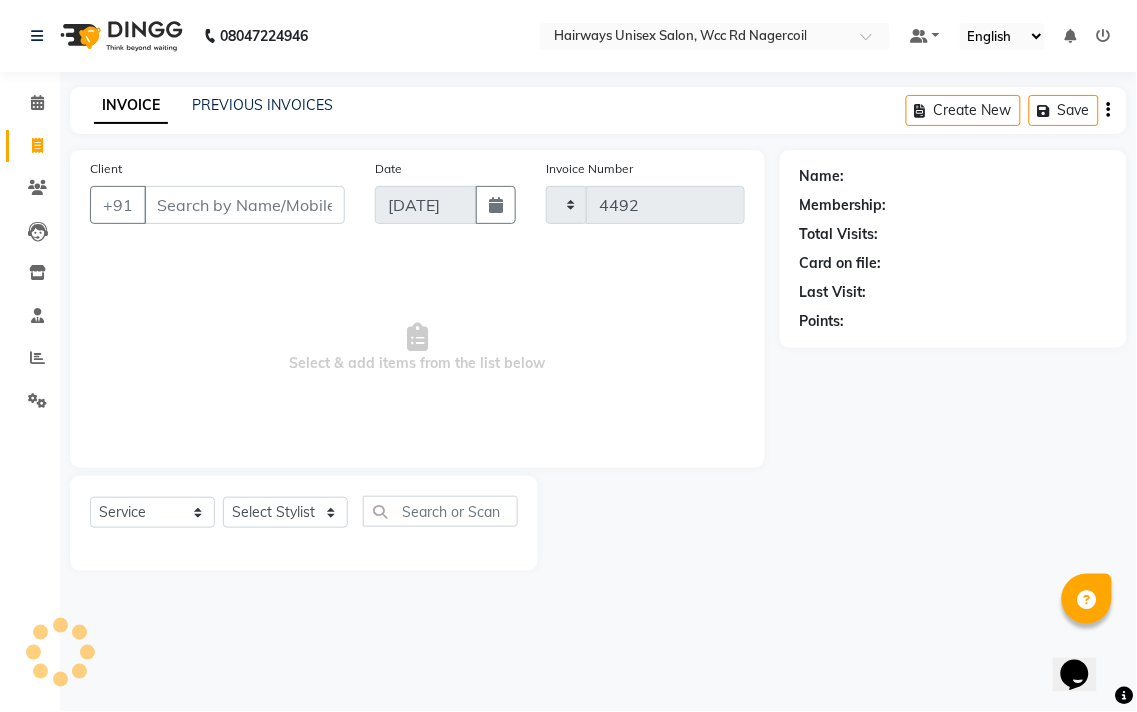 select on "6523" 